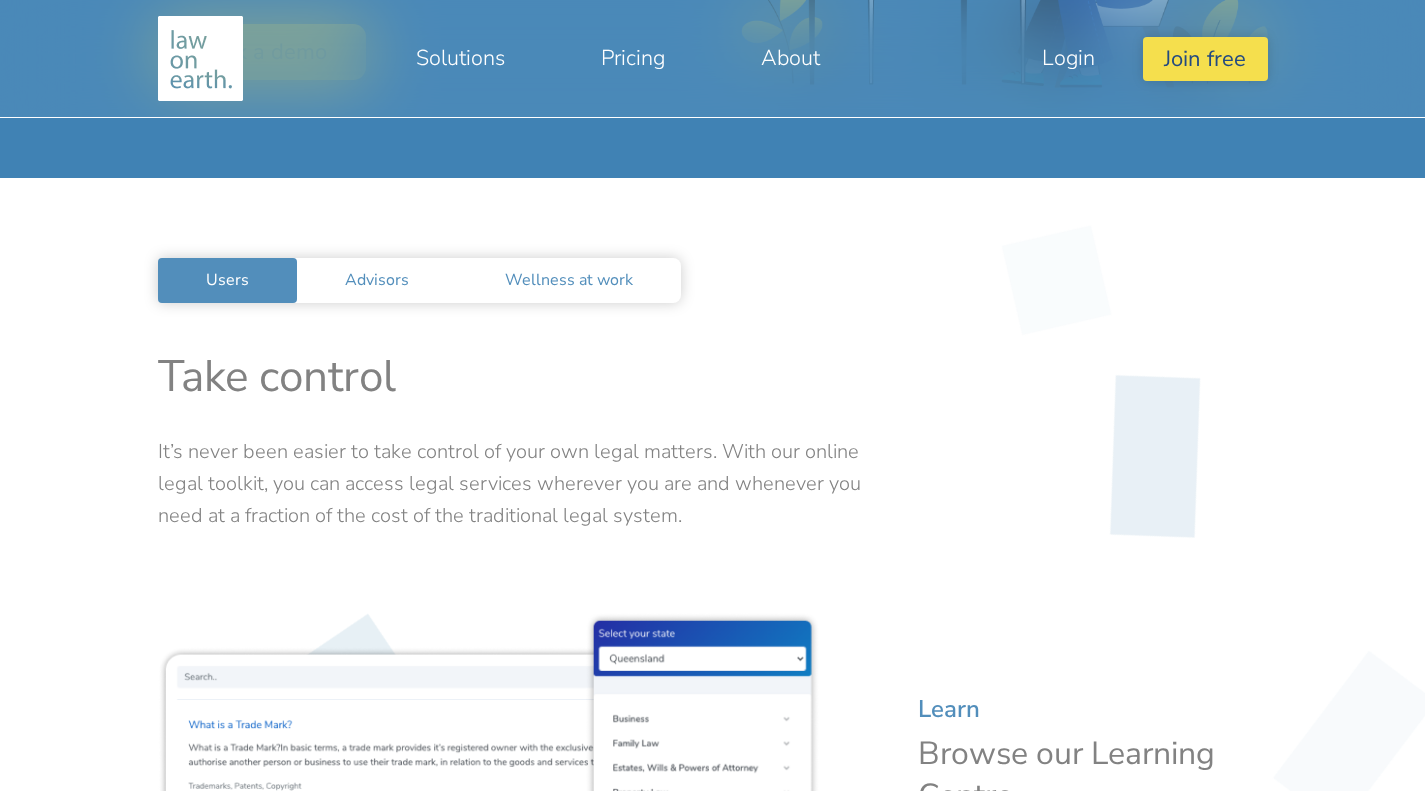scroll, scrollTop: 700, scrollLeft: 0, axis: vertical 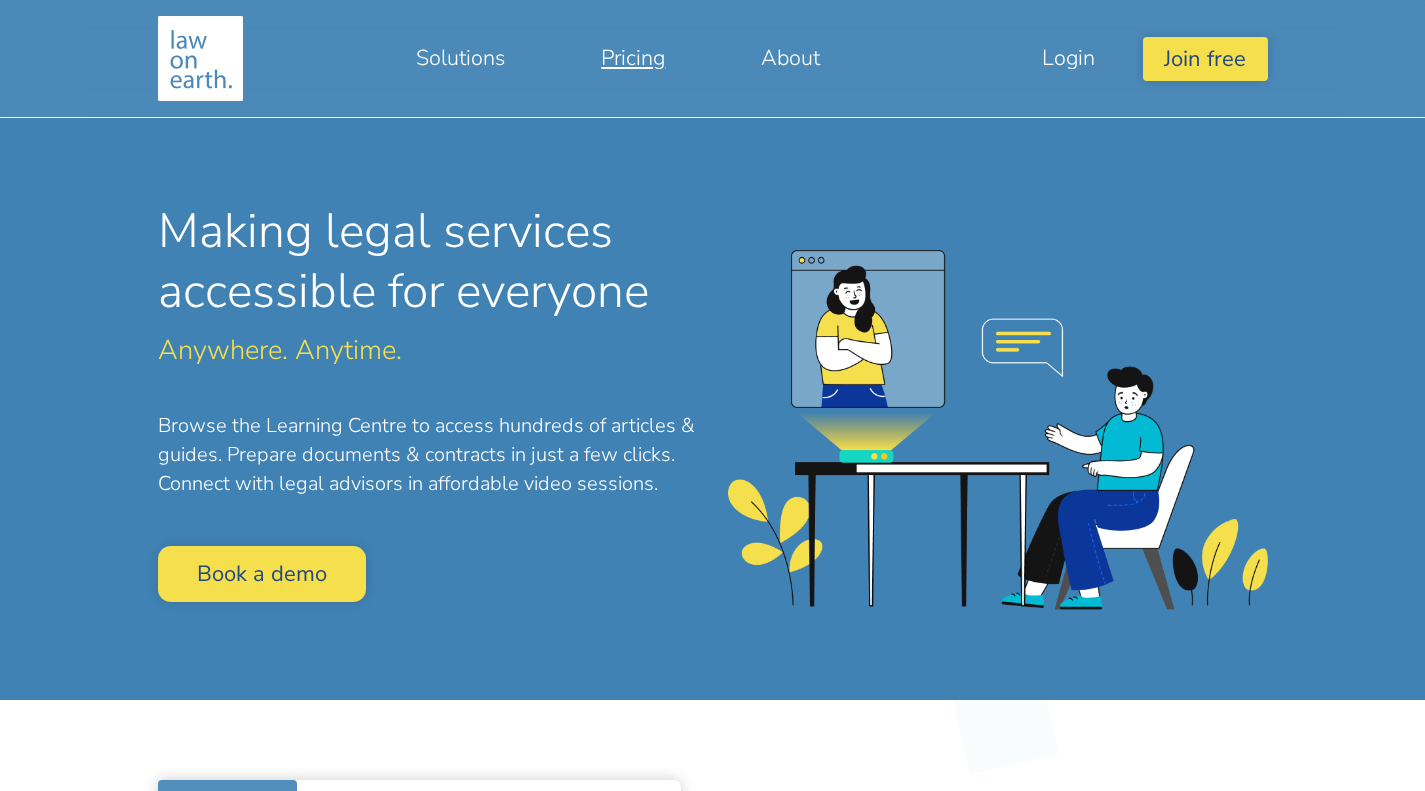 click on "Pricing" at bounding box center [633, 58] 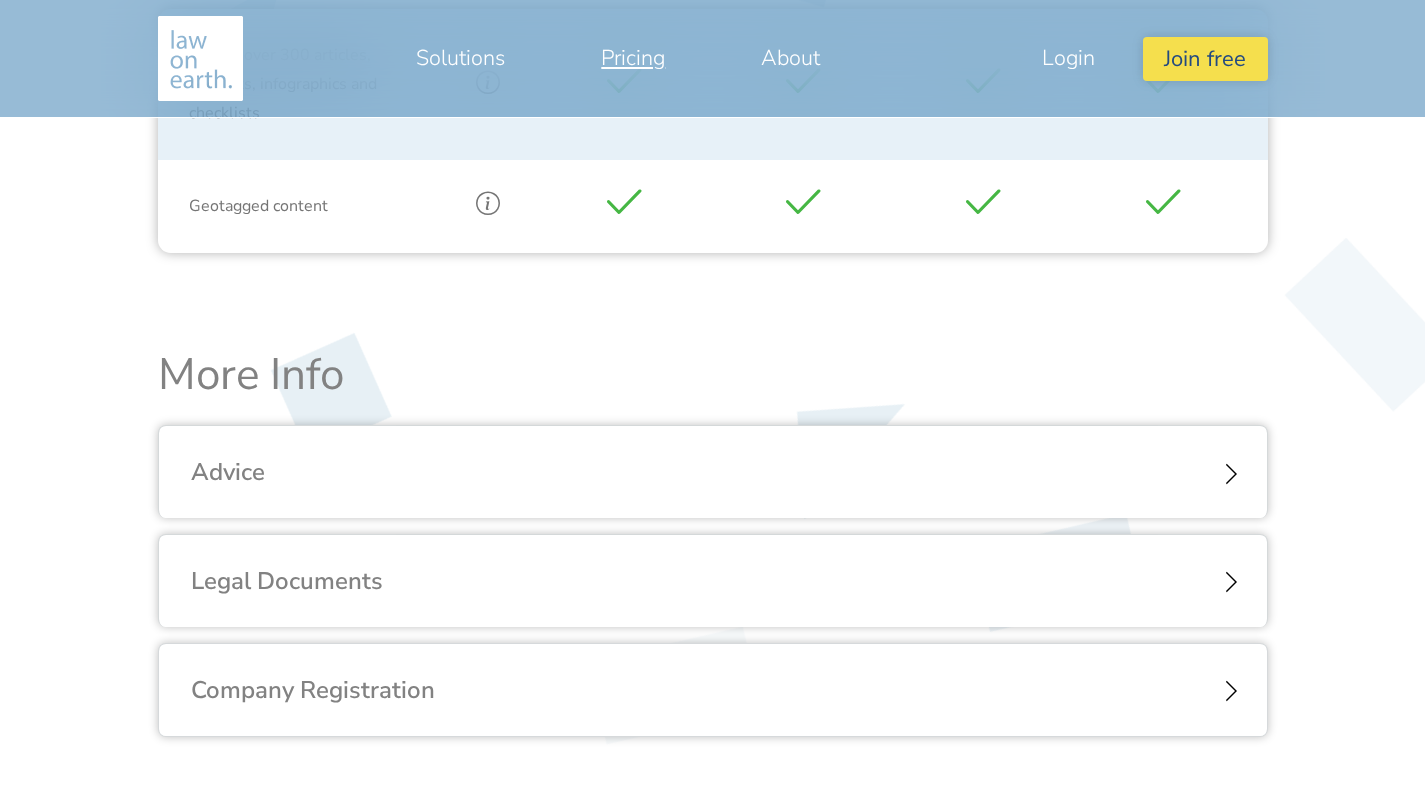 scroll, scrollTop: 2300, scrollLeft: 0, axis: vertical 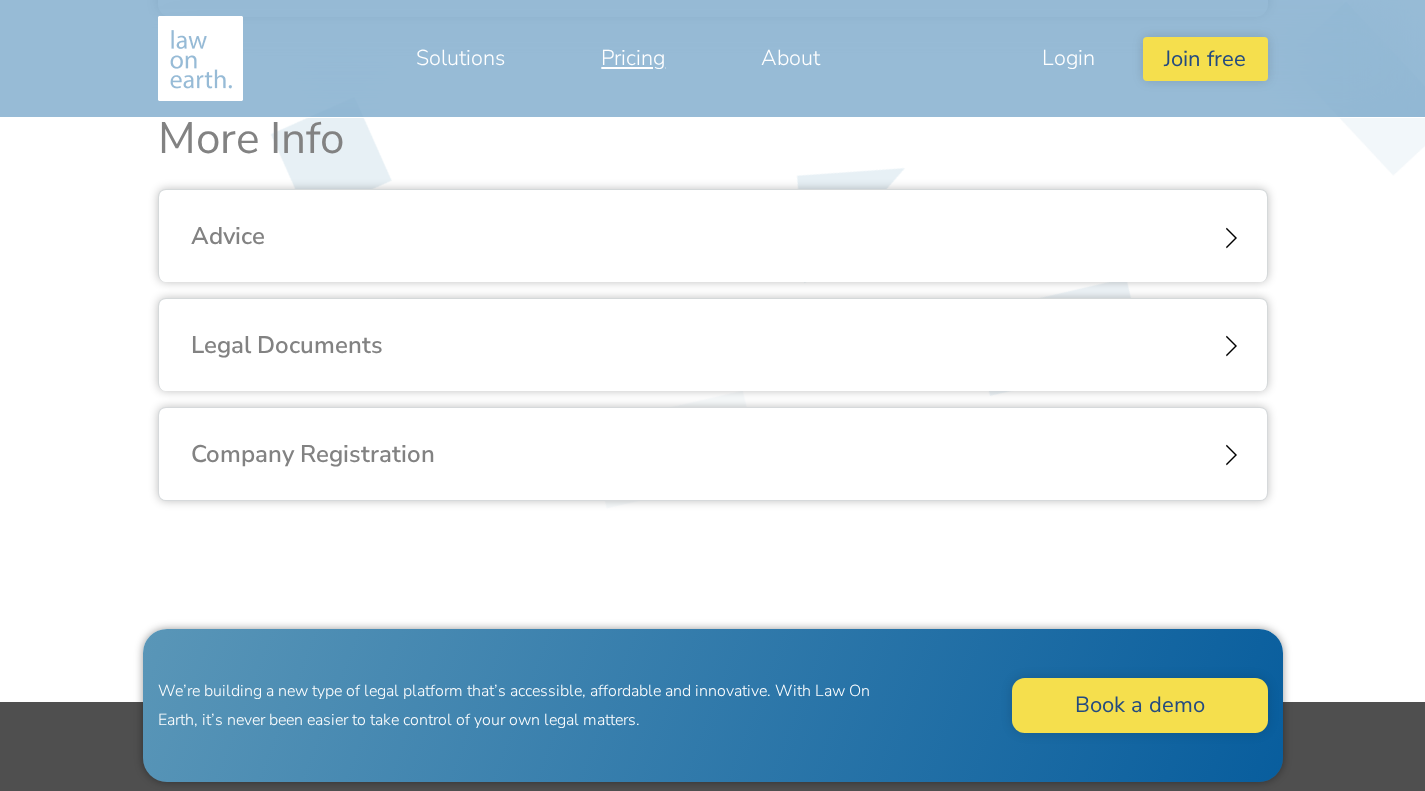 click on "Legal Documents" at bounding box center (713, 345) 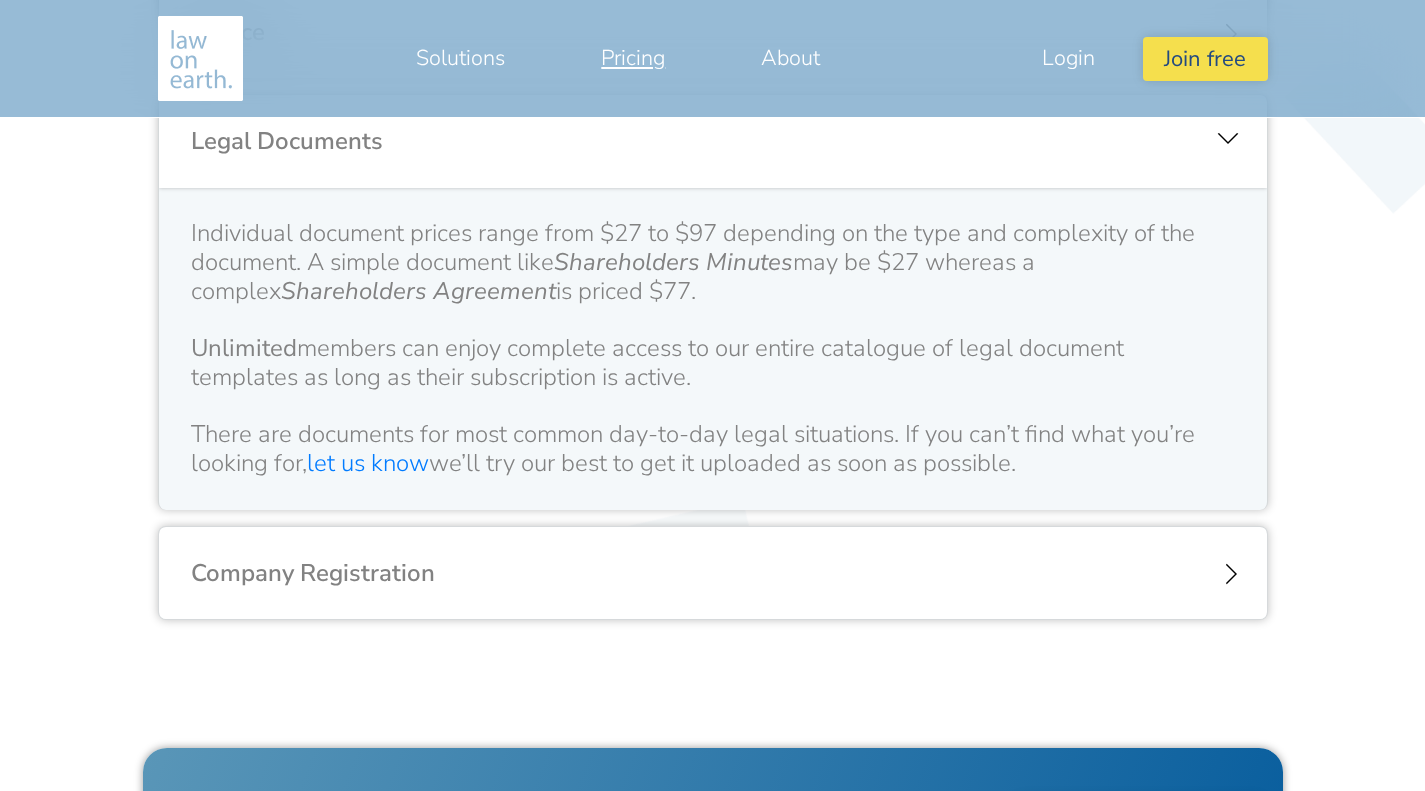 scroll, scrollTop: 2509, scrollLeft: 0, axis: vertical 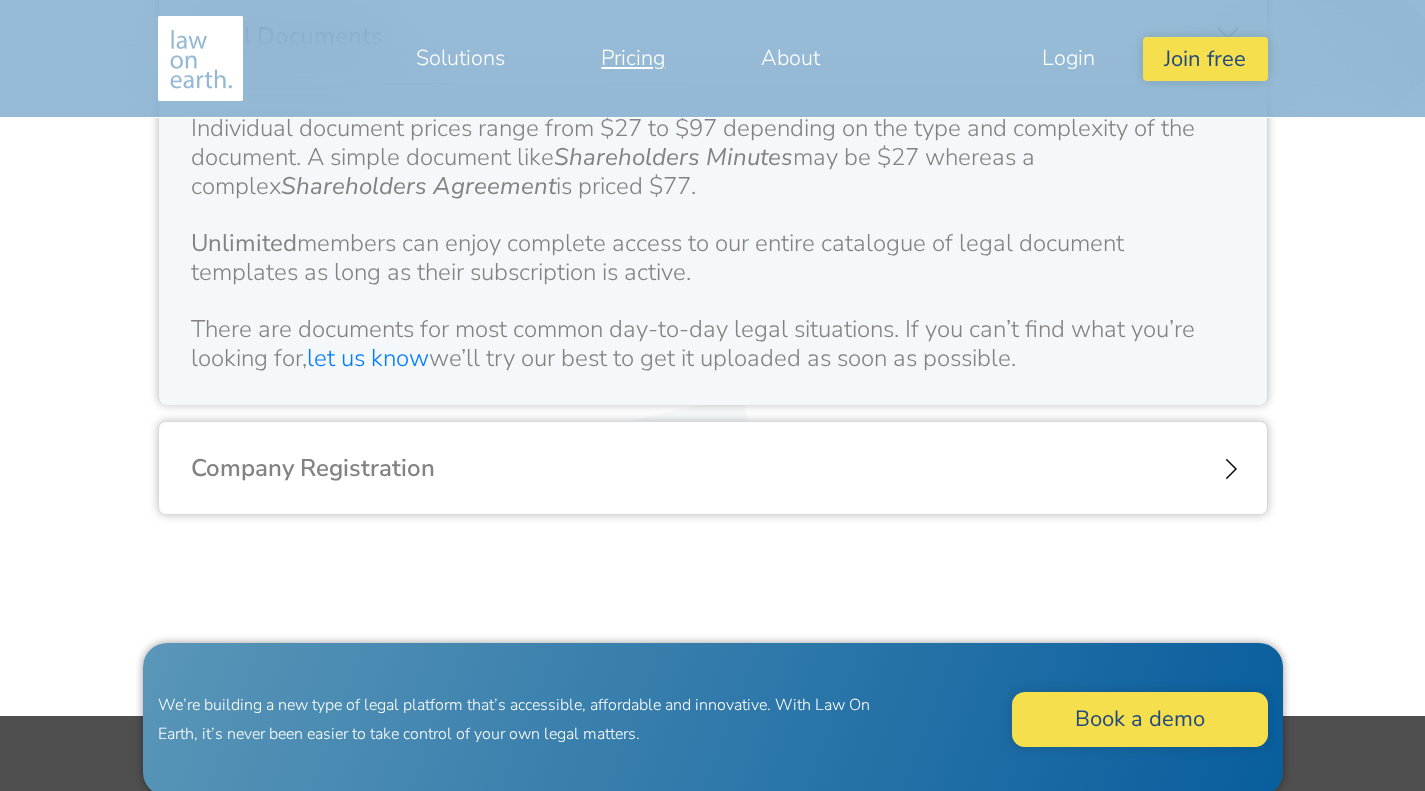 click on "Company Registration" at bounding box center (713, 468) 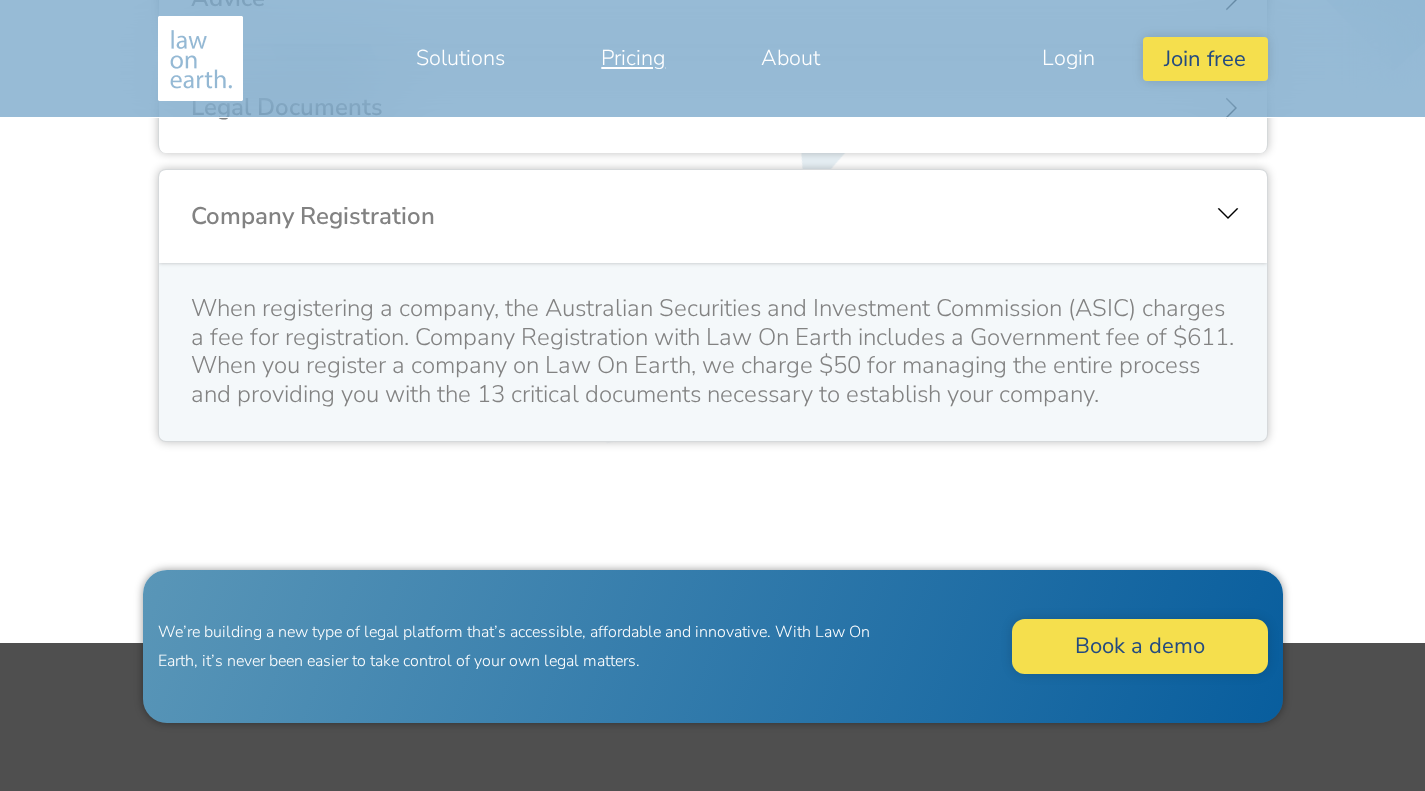 scroll, scrollTop: 2522, scrollLeft: 0, axis: vertical 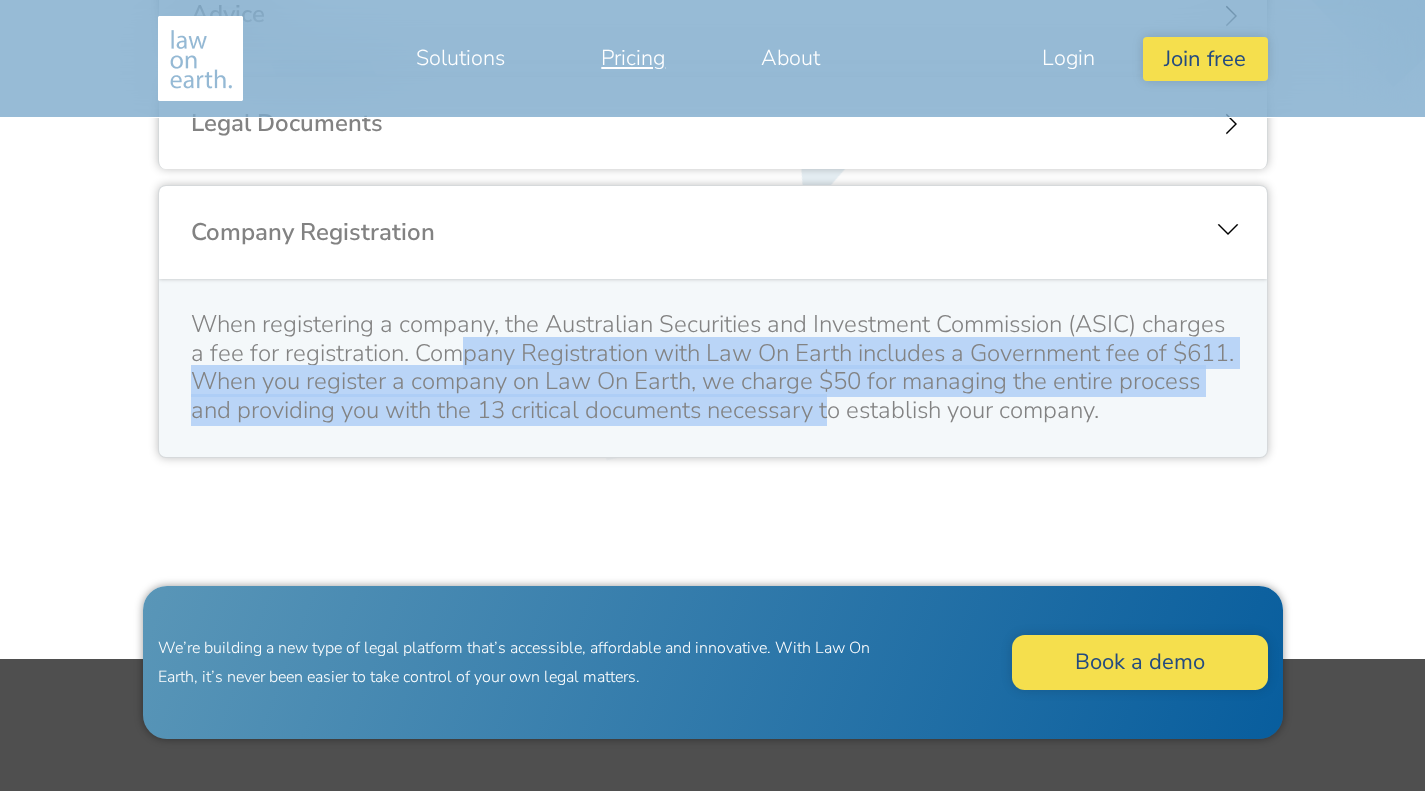 drag, startPoint x: 461, startPoint y: 352, endPoint x: 920, endPoint y: 424, distance: 464.61273 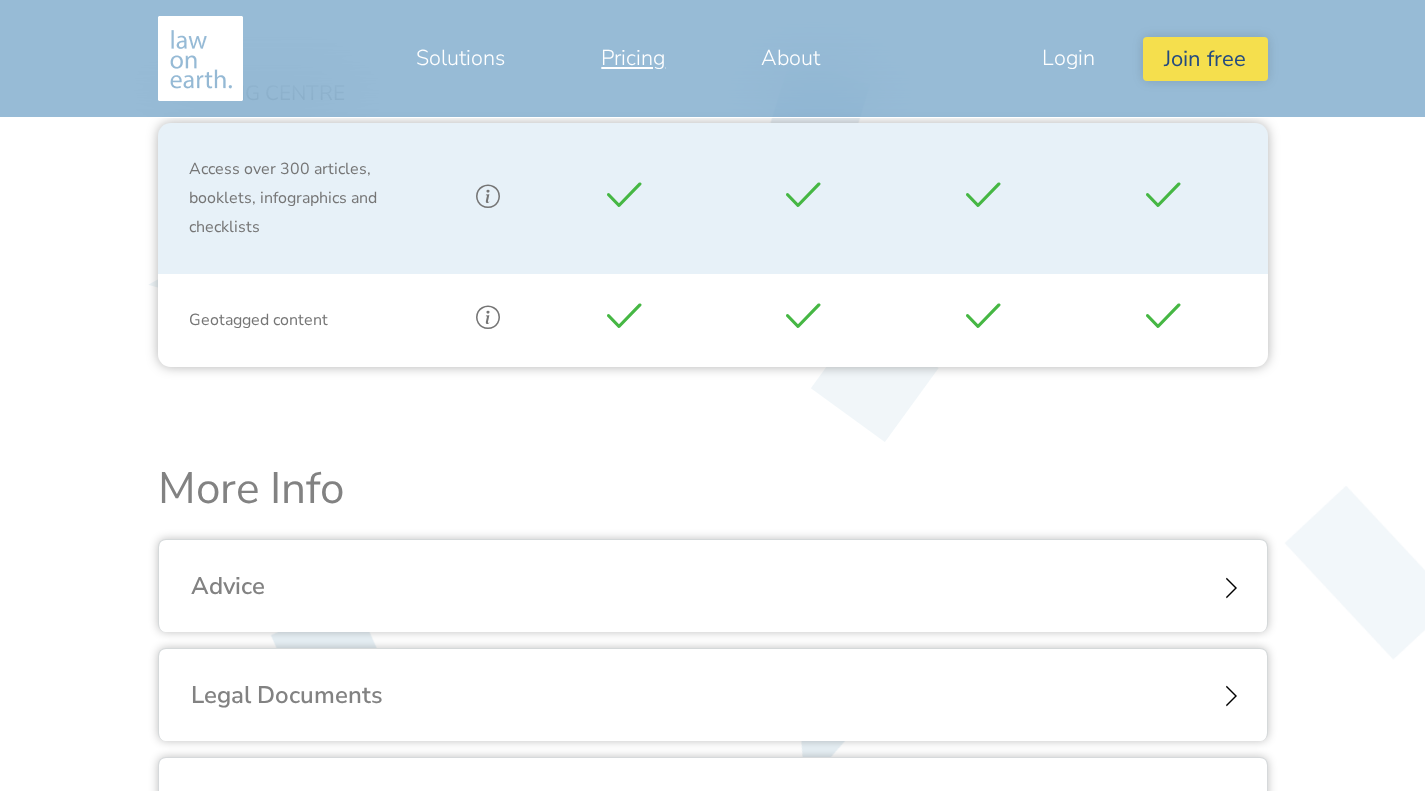scroll, scrollTop: 2350, scrollLeft: 0, axis: vertical 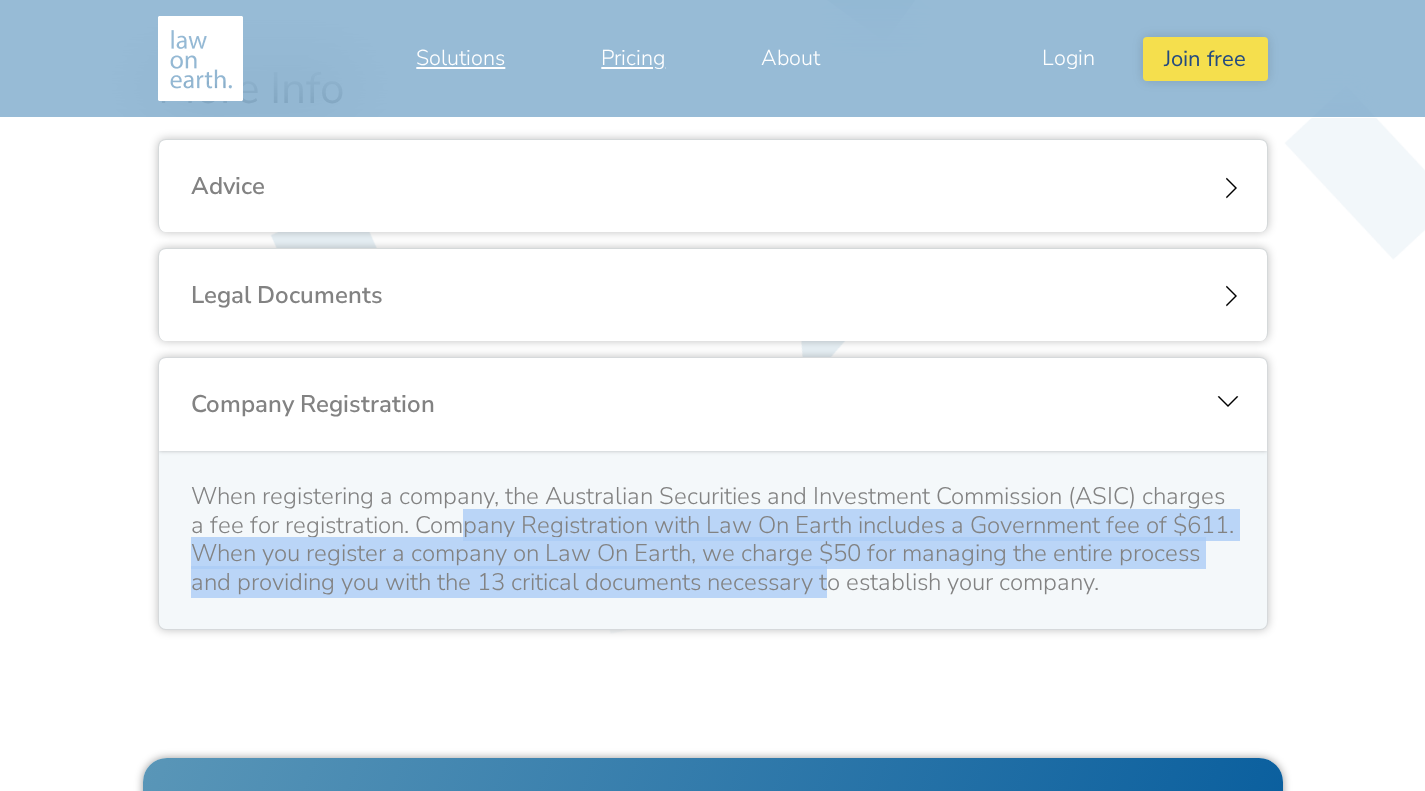 click on "Solutions" at bounding box center [460, 58] 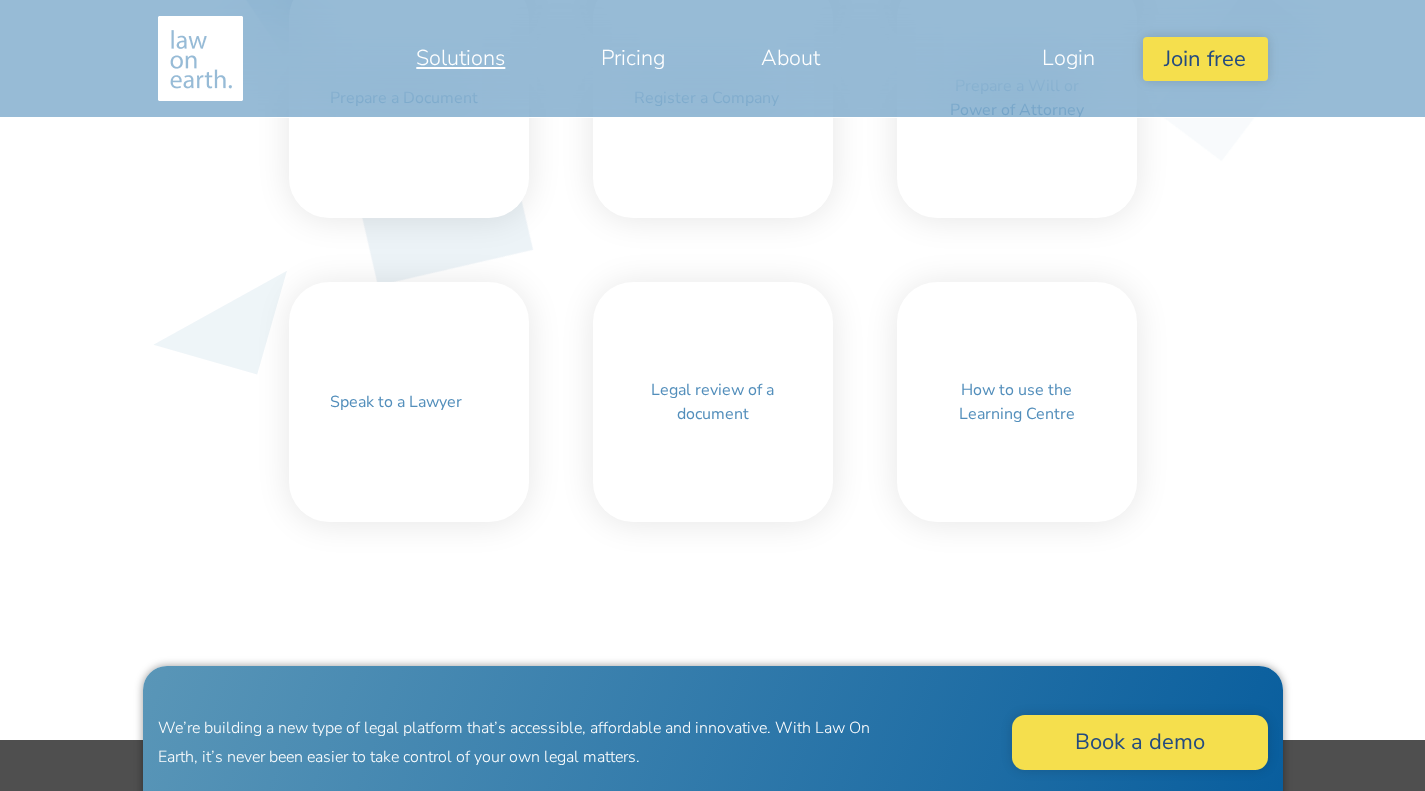 scroll, scrollTop: 600, scrollLeft: 0, axis: vertical 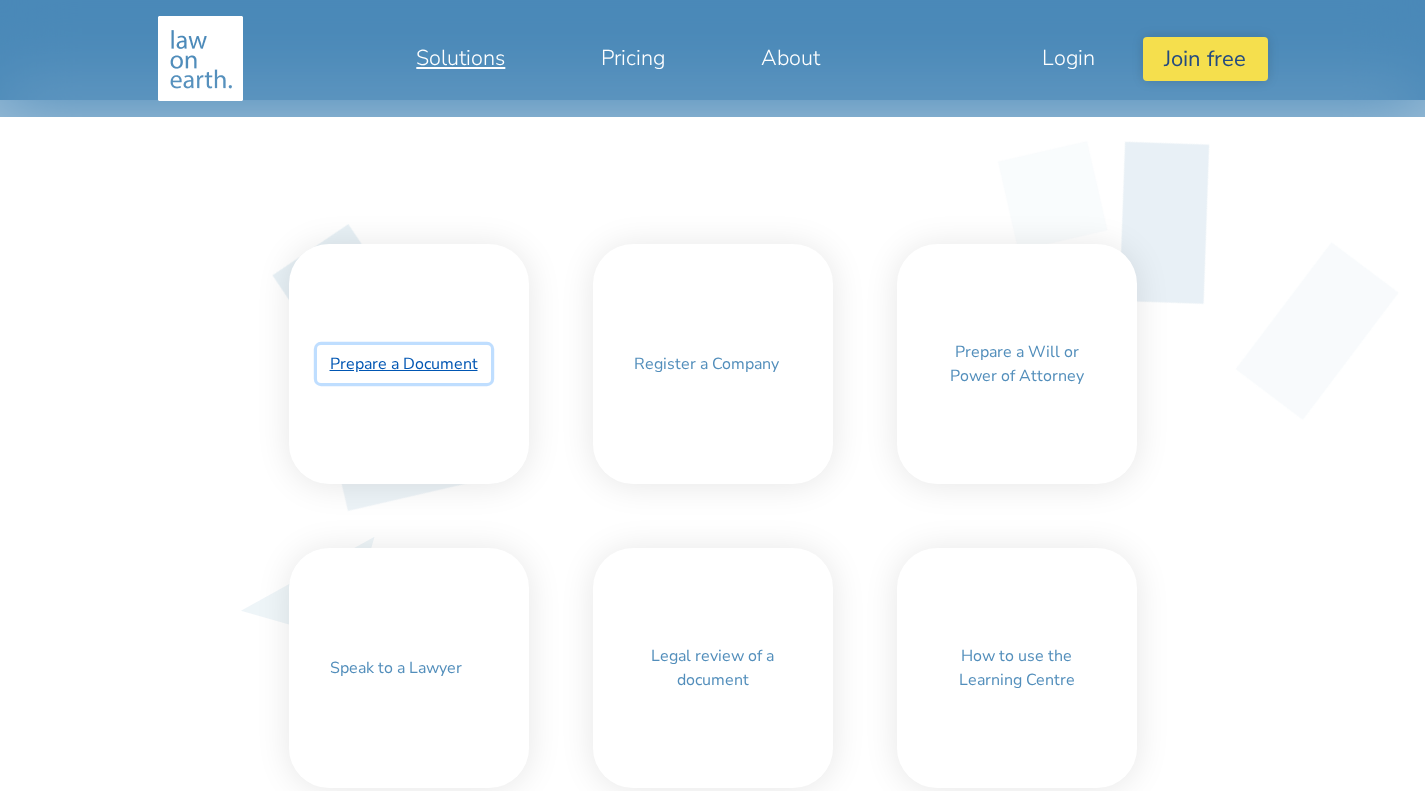 click on "Prepare a Document" at bounding box center (404, 364) 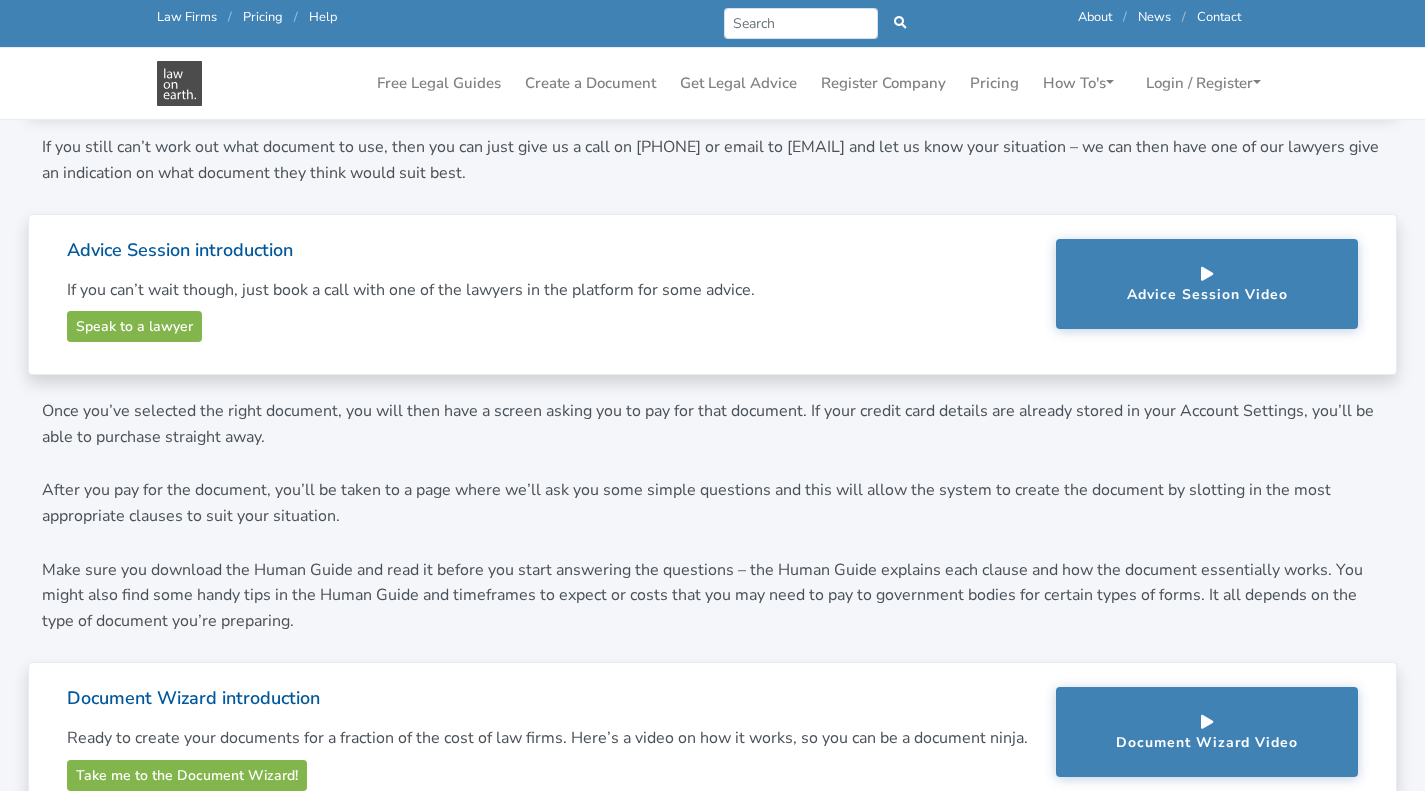 scroll, scrollTop: 0, scrollLeft: 0, axis: both 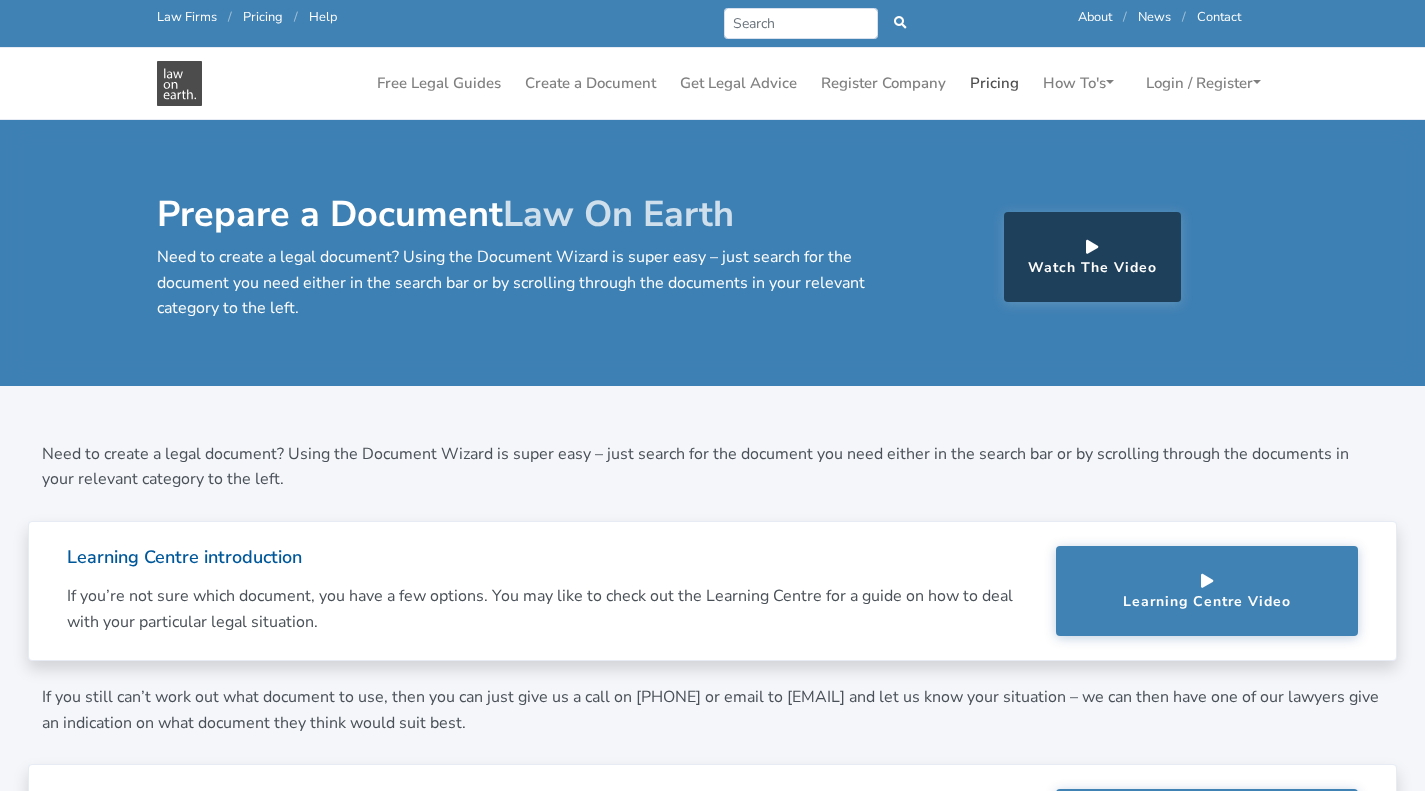click on "Pricing" at bounding box center [994, 83] 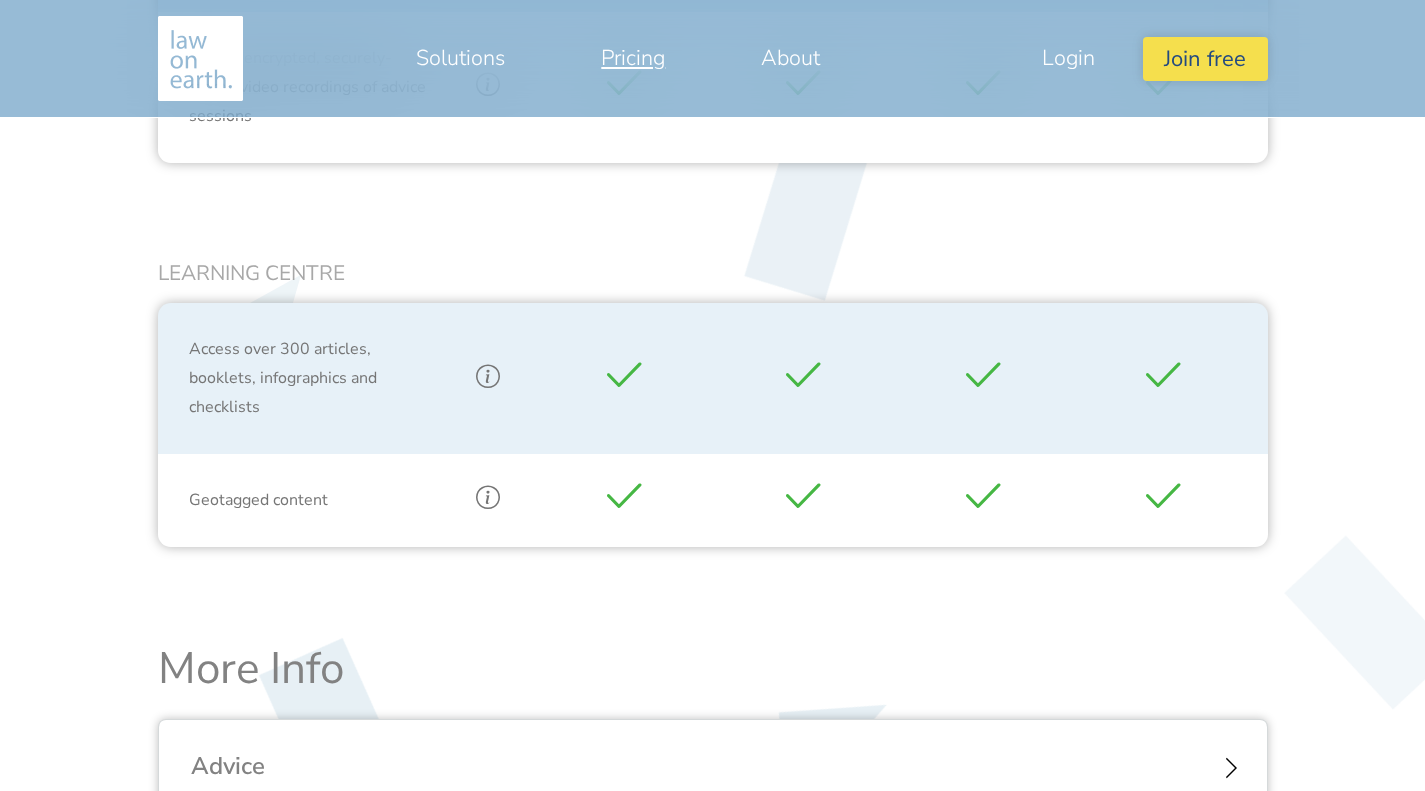 scroll, scrollTop: 2070, scrollLeft: 0, axis: vertical 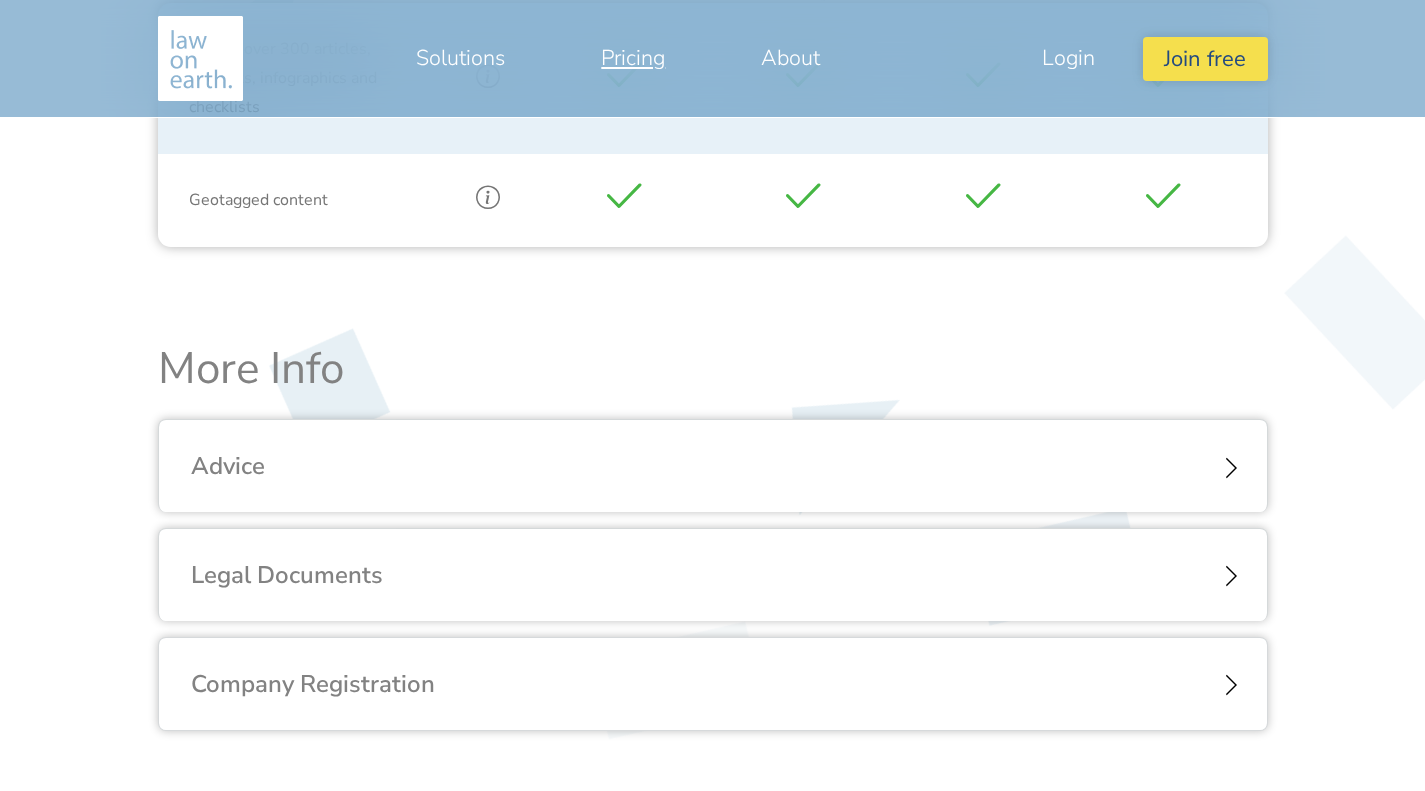click on "Legal Documents" at bounding box center [713, 575] 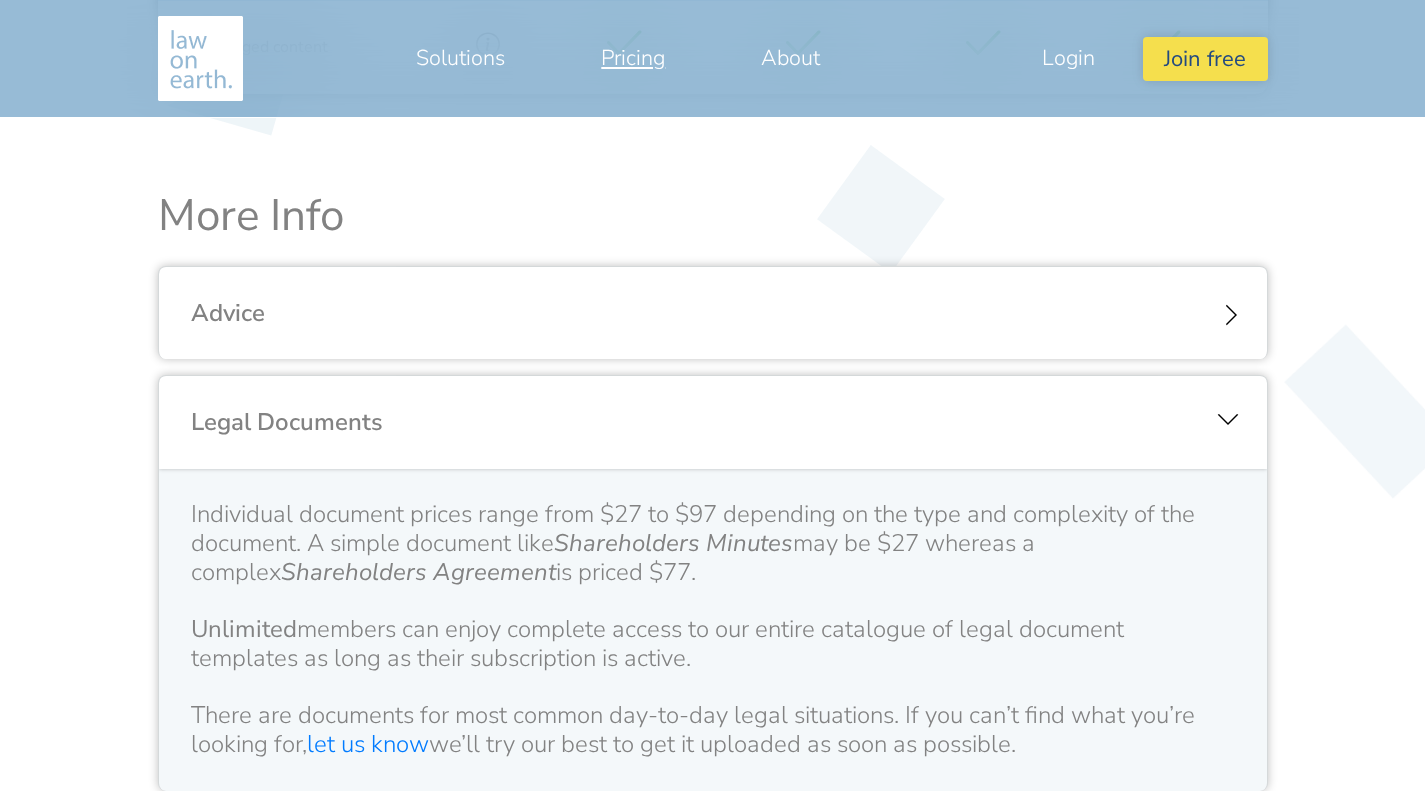 scroll, scrollTop: 2623, scrollLeft: 0, axis: vertical 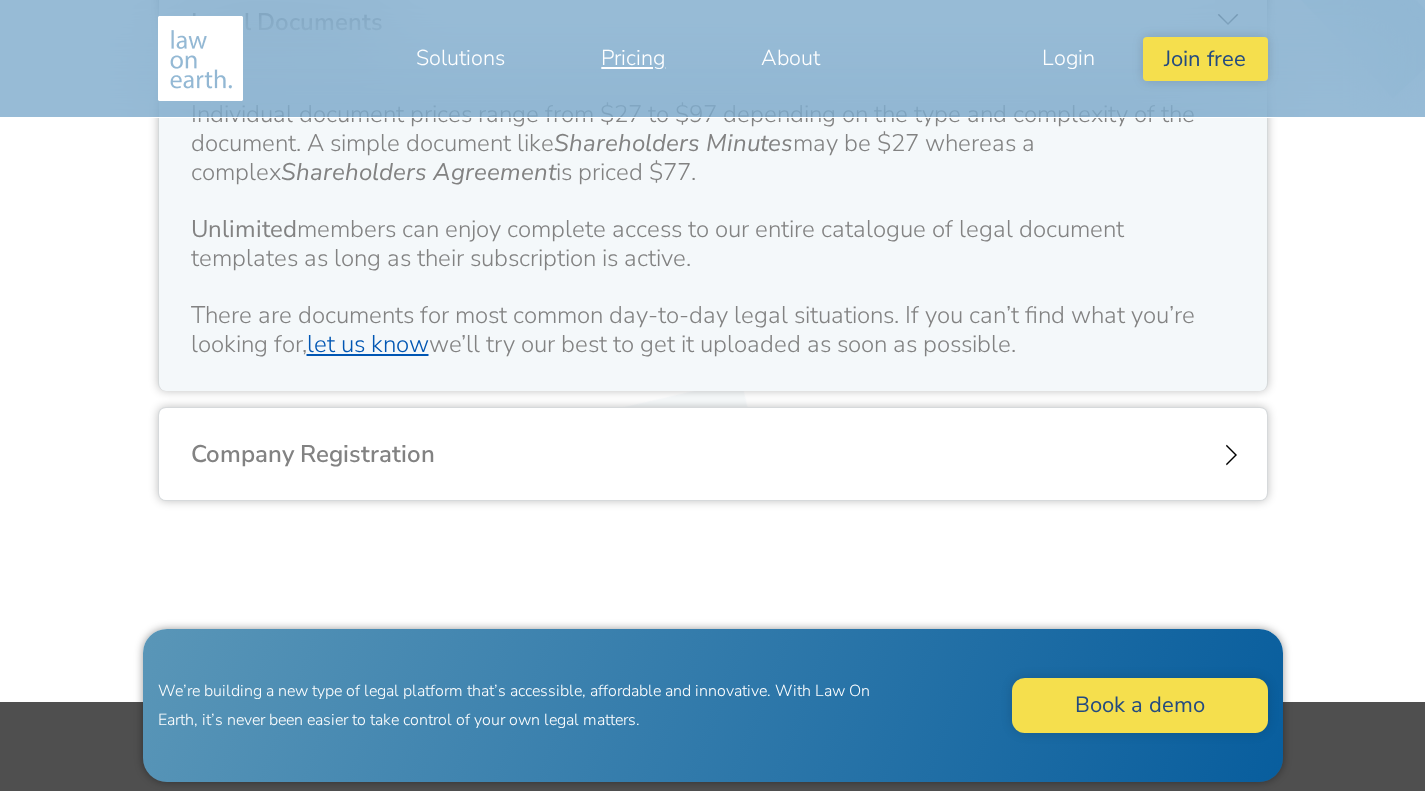 click on "let us know" at bounding box center [368, 344] 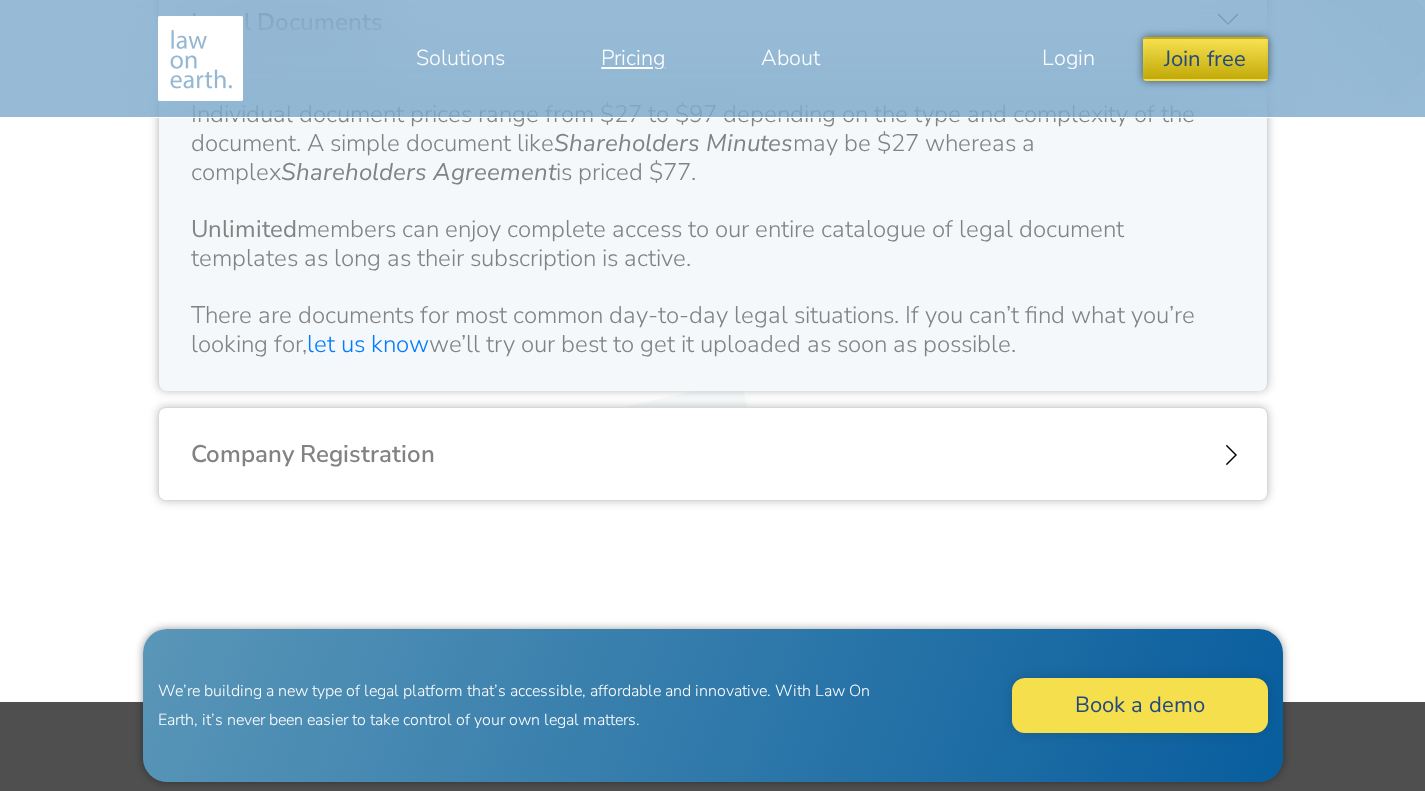click on "Join free" at bounding box center [1205, 58] 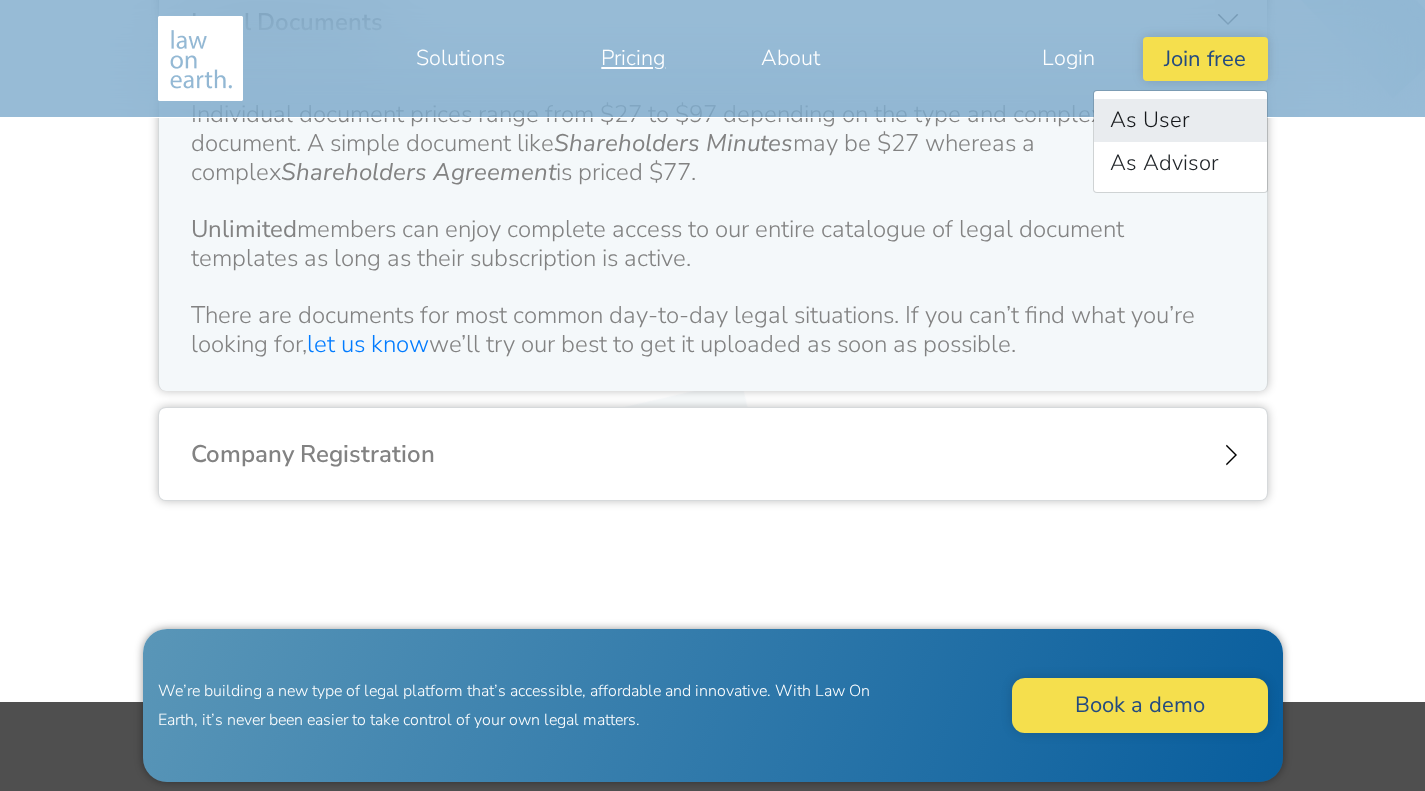 click on "As User" at bounding box center (1180, 120) 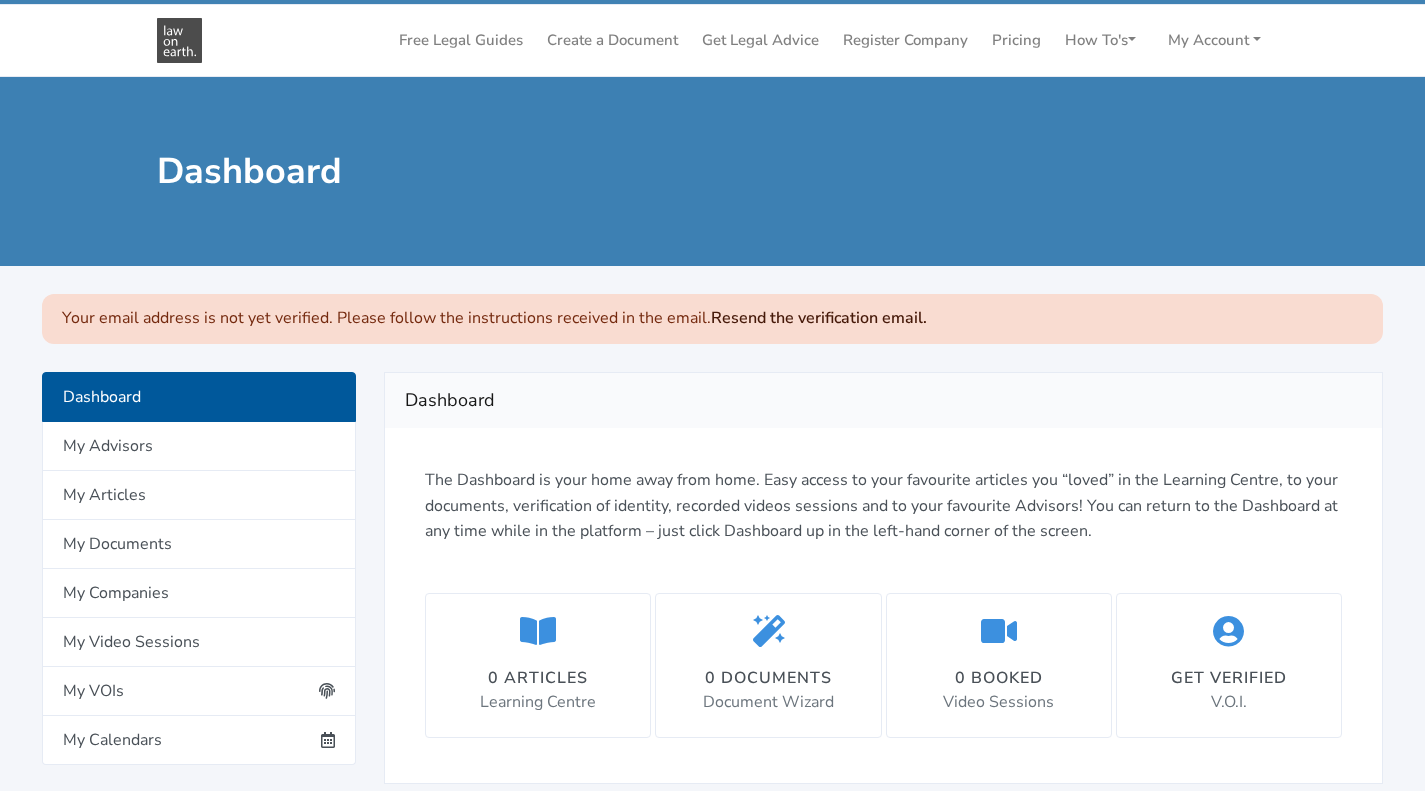 scroll, scrollTop: 0, scrollLeft: 0, axis: both 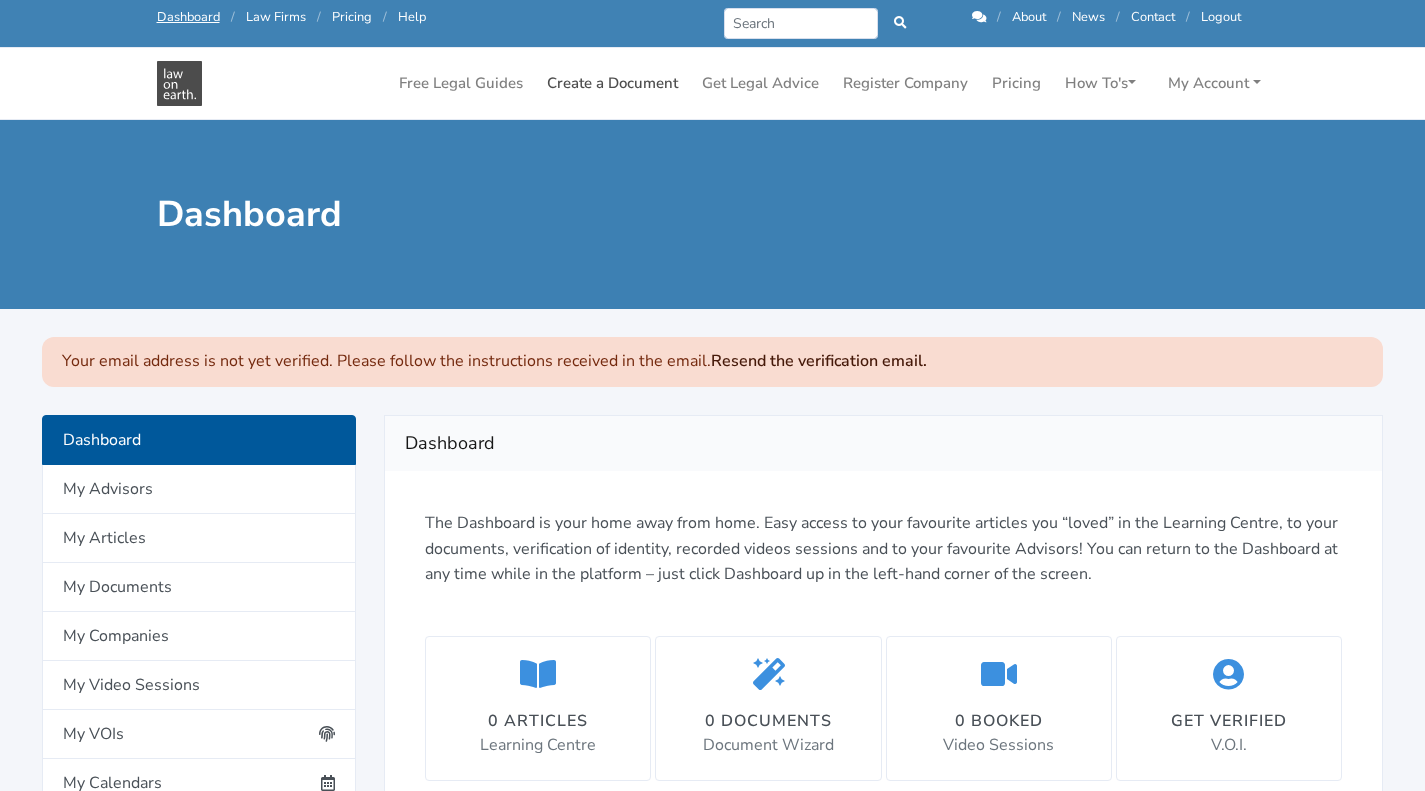 click on "Create a Document" at bounding box center (612, 83) 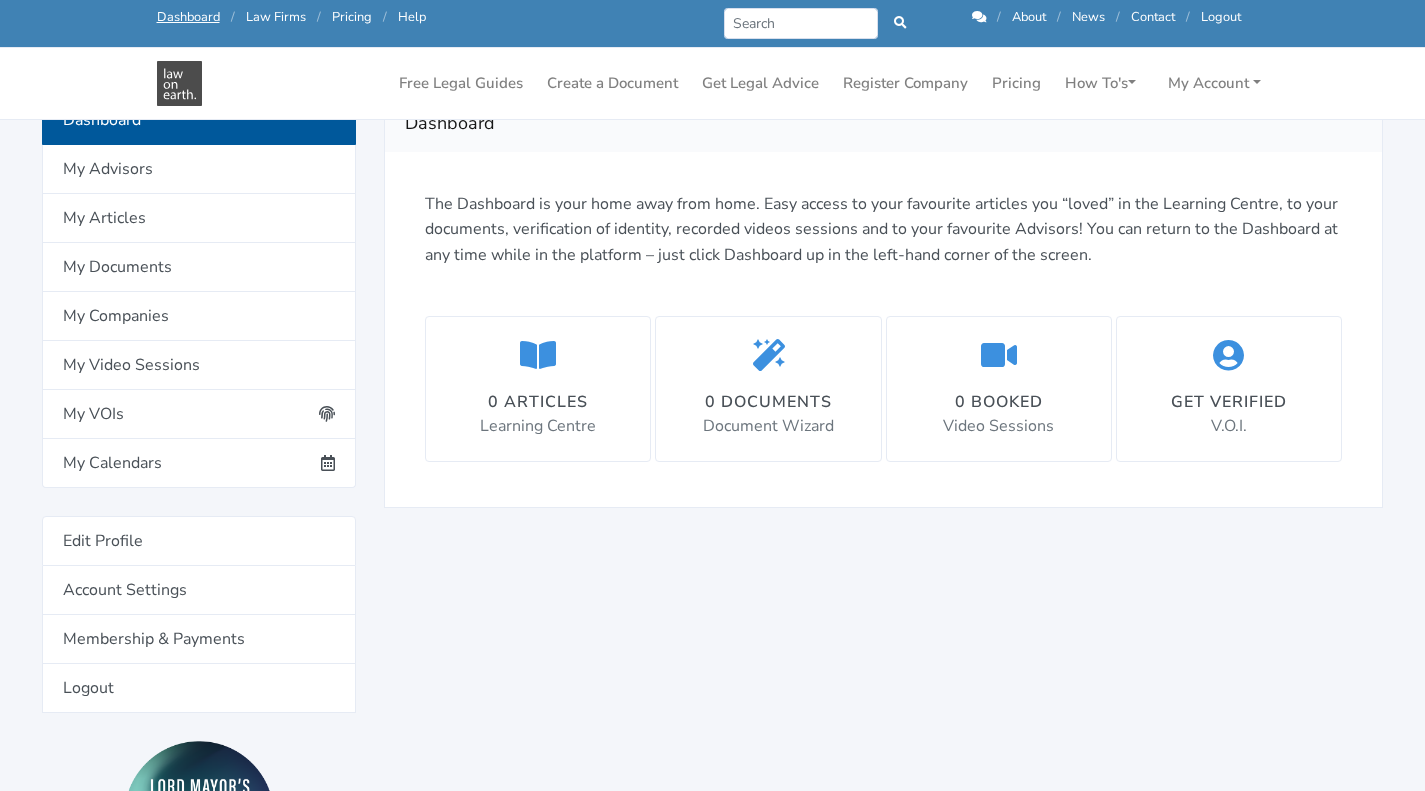 scroll, scrollTop: 100, scrollLeft: 0, axis: vertical 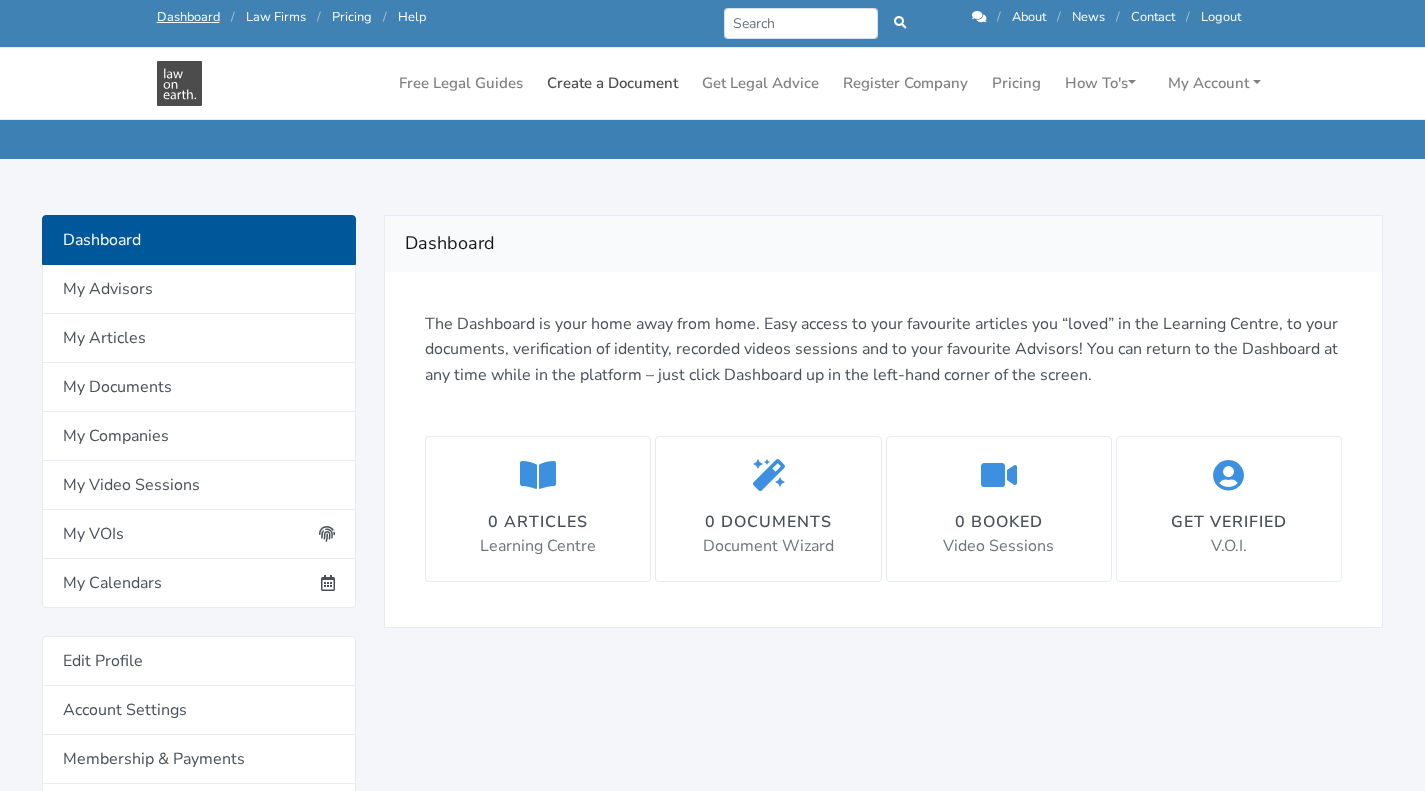 click on "Create a Document" at bounding box center [612, 83] 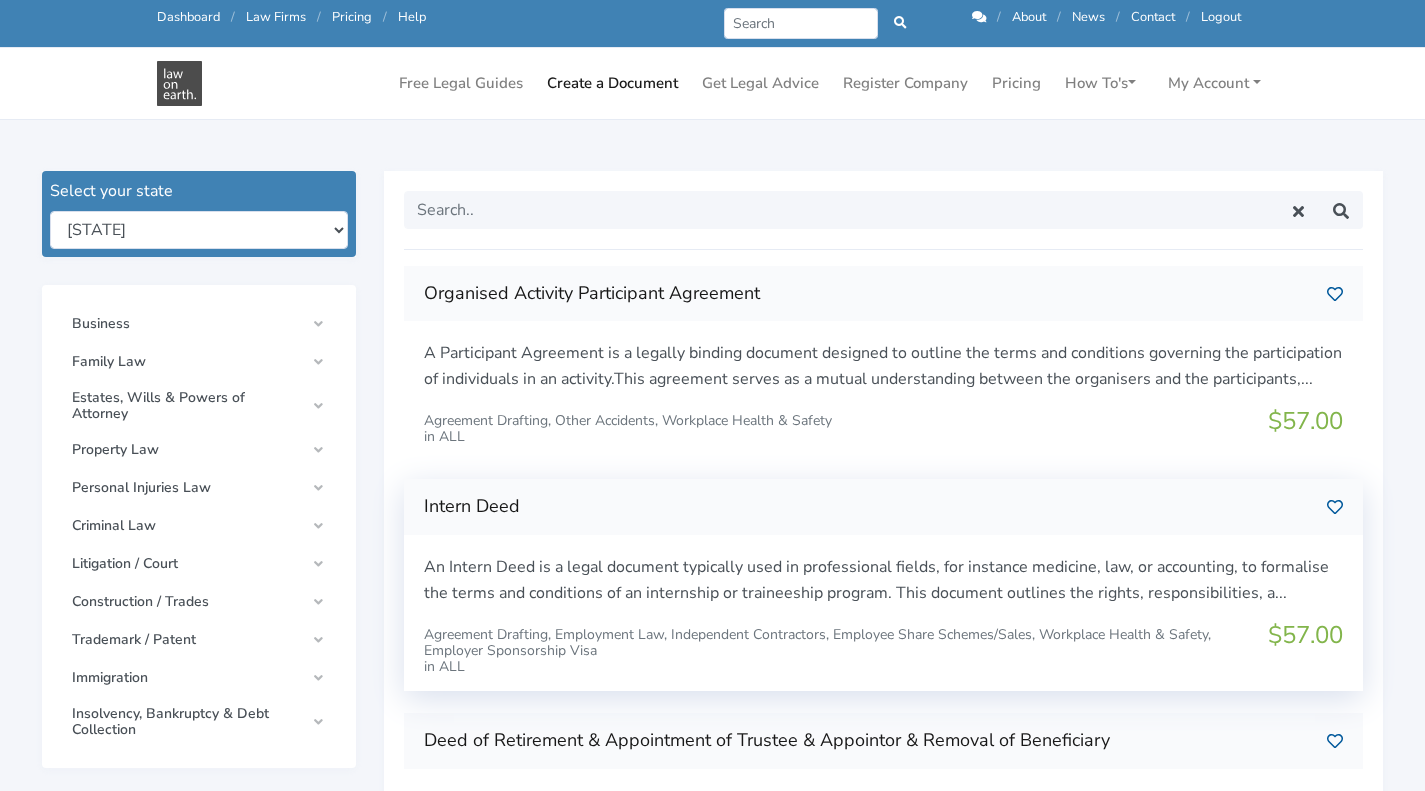 scroll, scrollTop: 200, scrollLeft: 0, axis: vertical 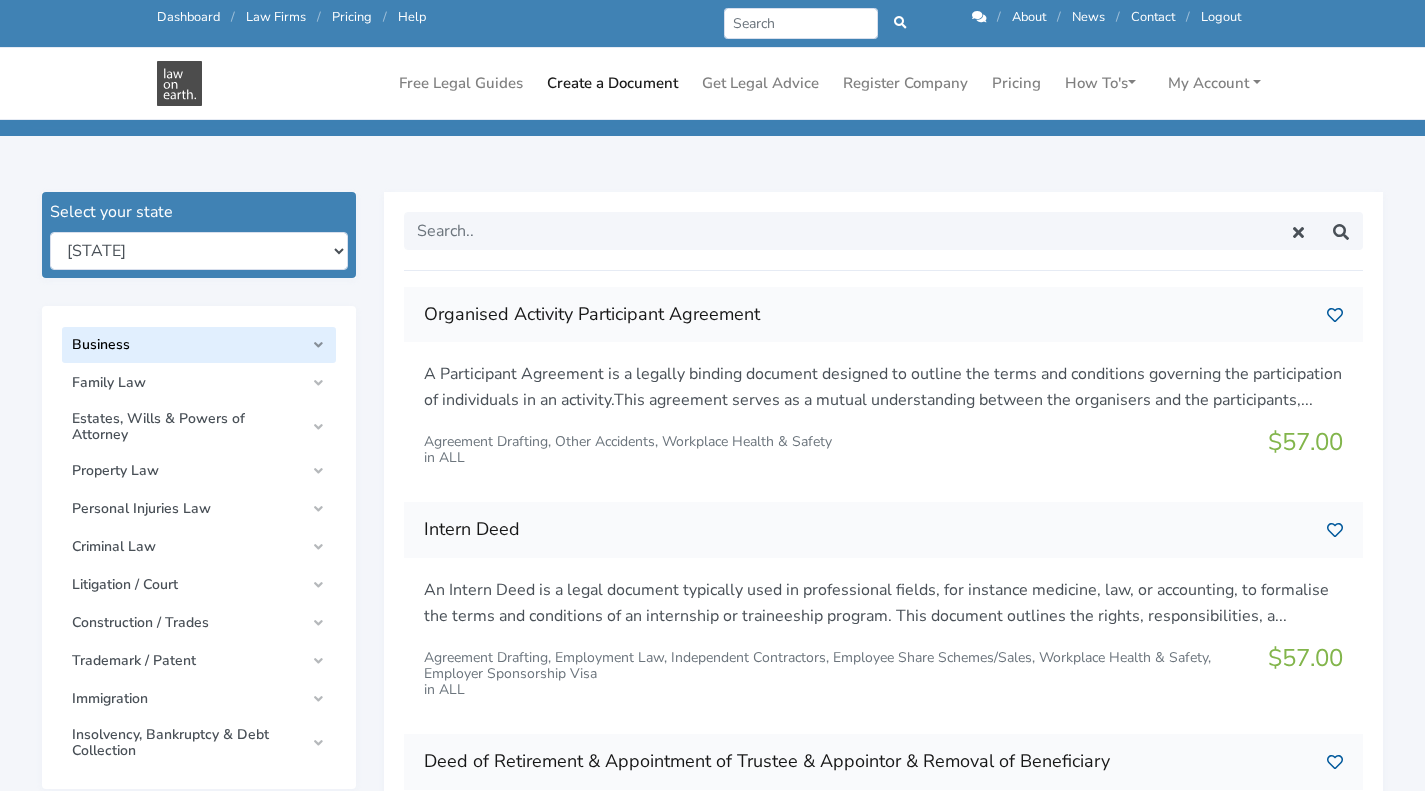click on "Business" at bounding box center [199, 345] 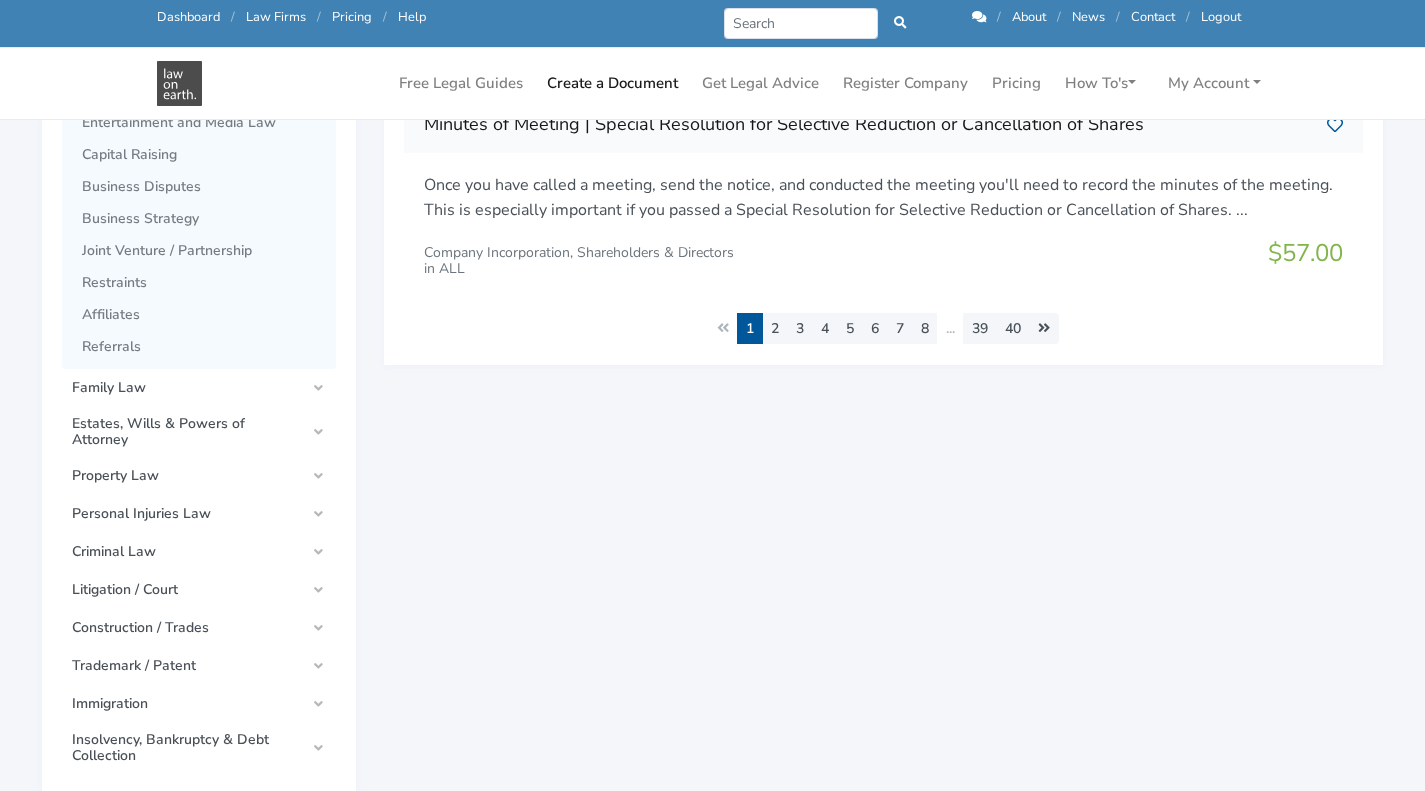 scroll, scrollTop: 1300, scrollLeft: 0, axis: vertical 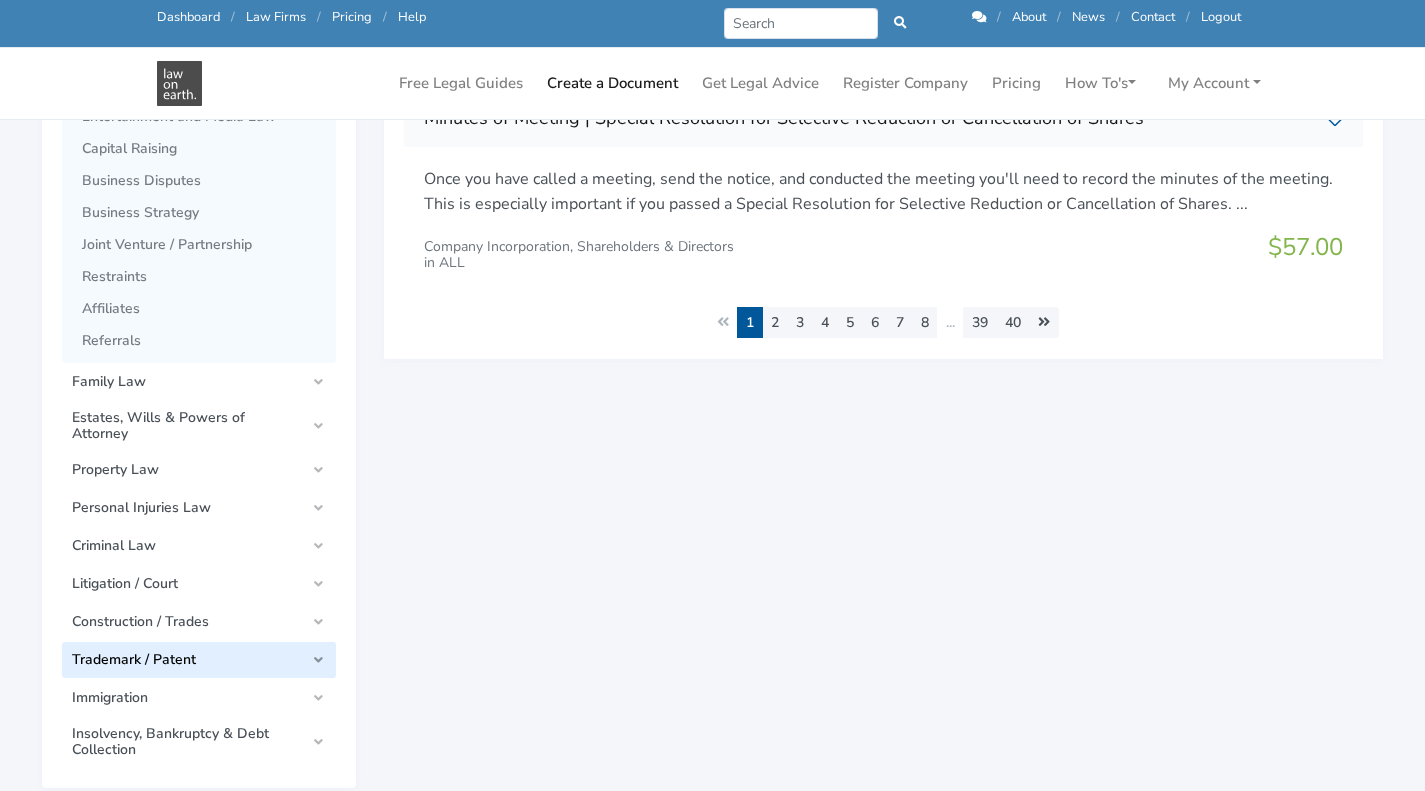 click on "Trademark / Patent" at bounding box center [199, 660] 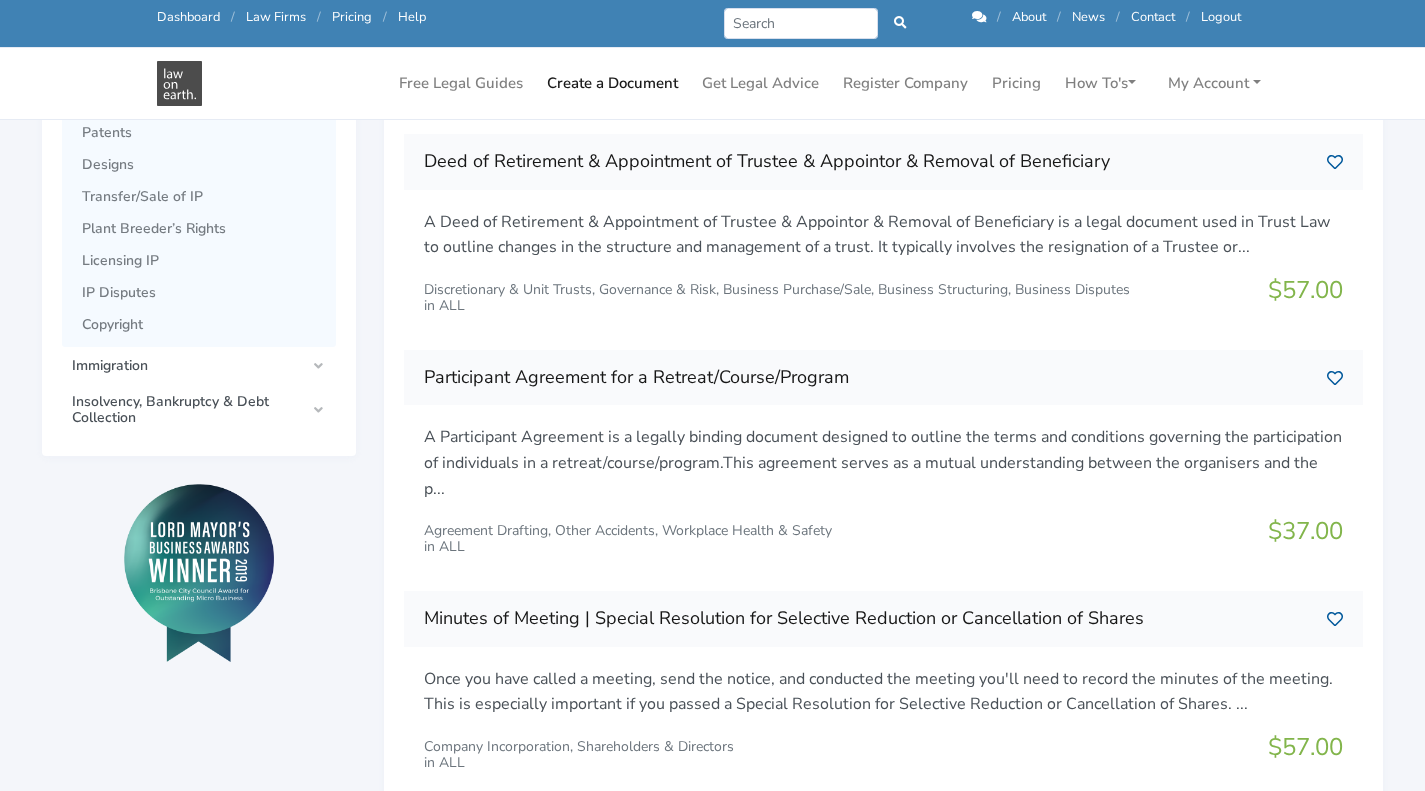scroll, scrollTop: 600, scrollLeft: 0, axis: vertical 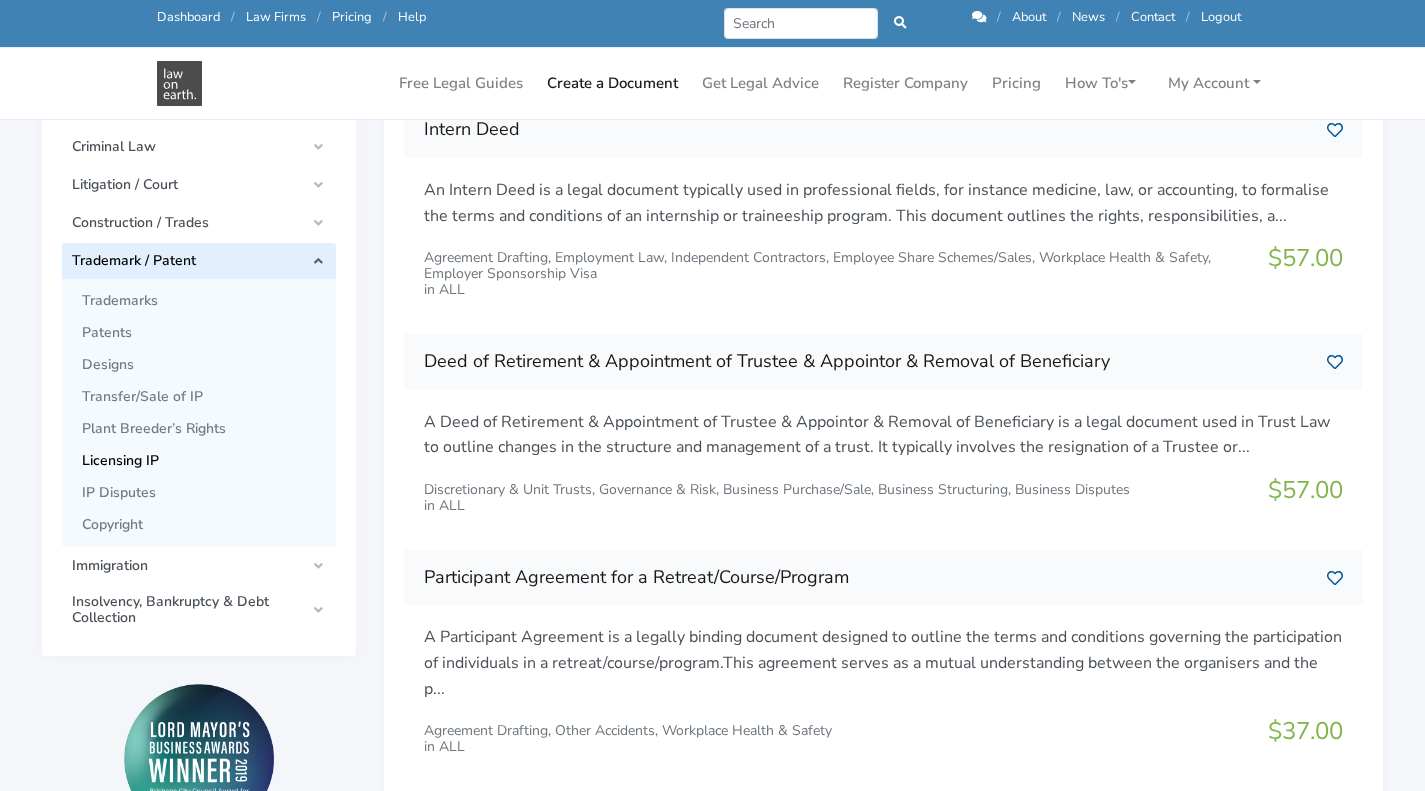 click on "Licensing IP" at bounding box center [204, 461] 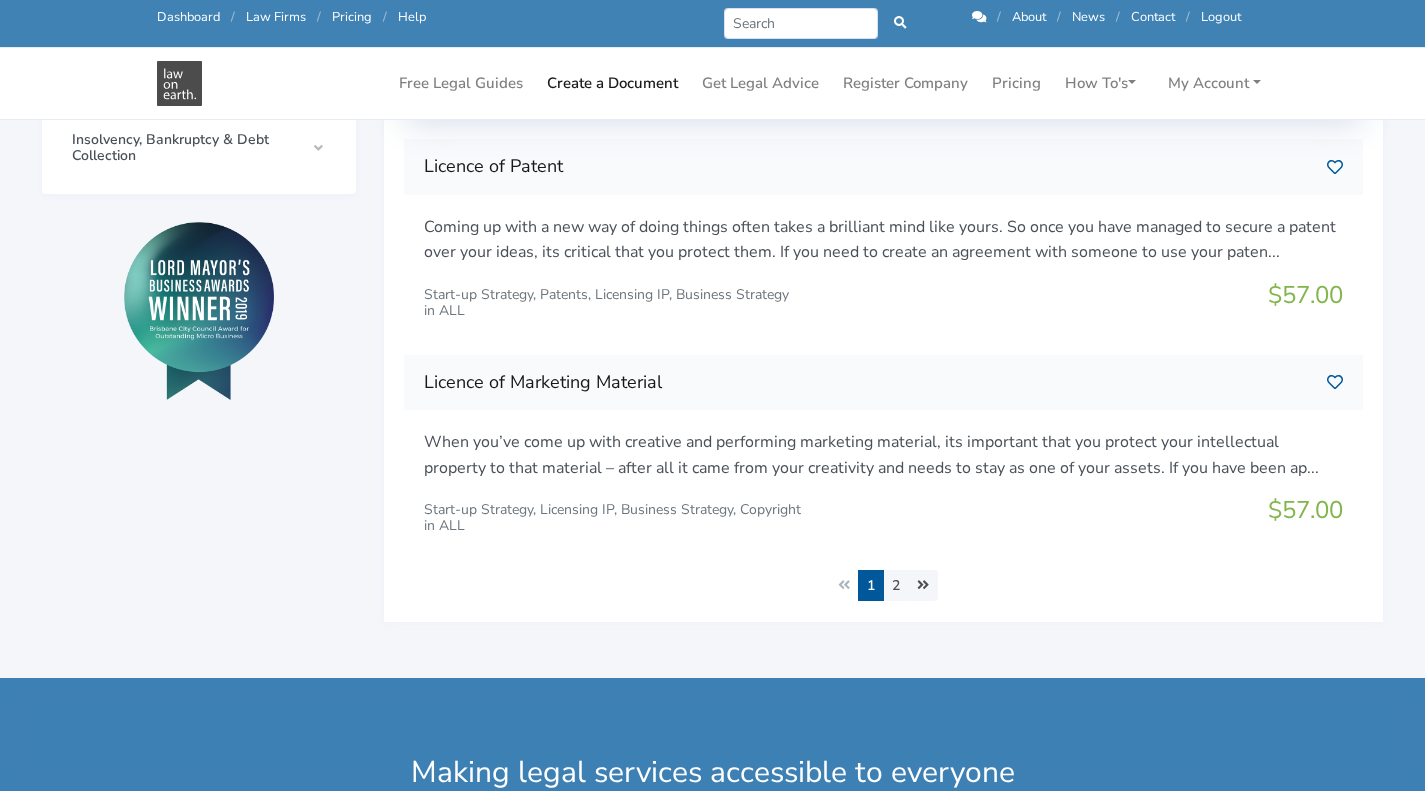 scroll, scrollTop: 1100, scrollLeft: 0, axis: vertical 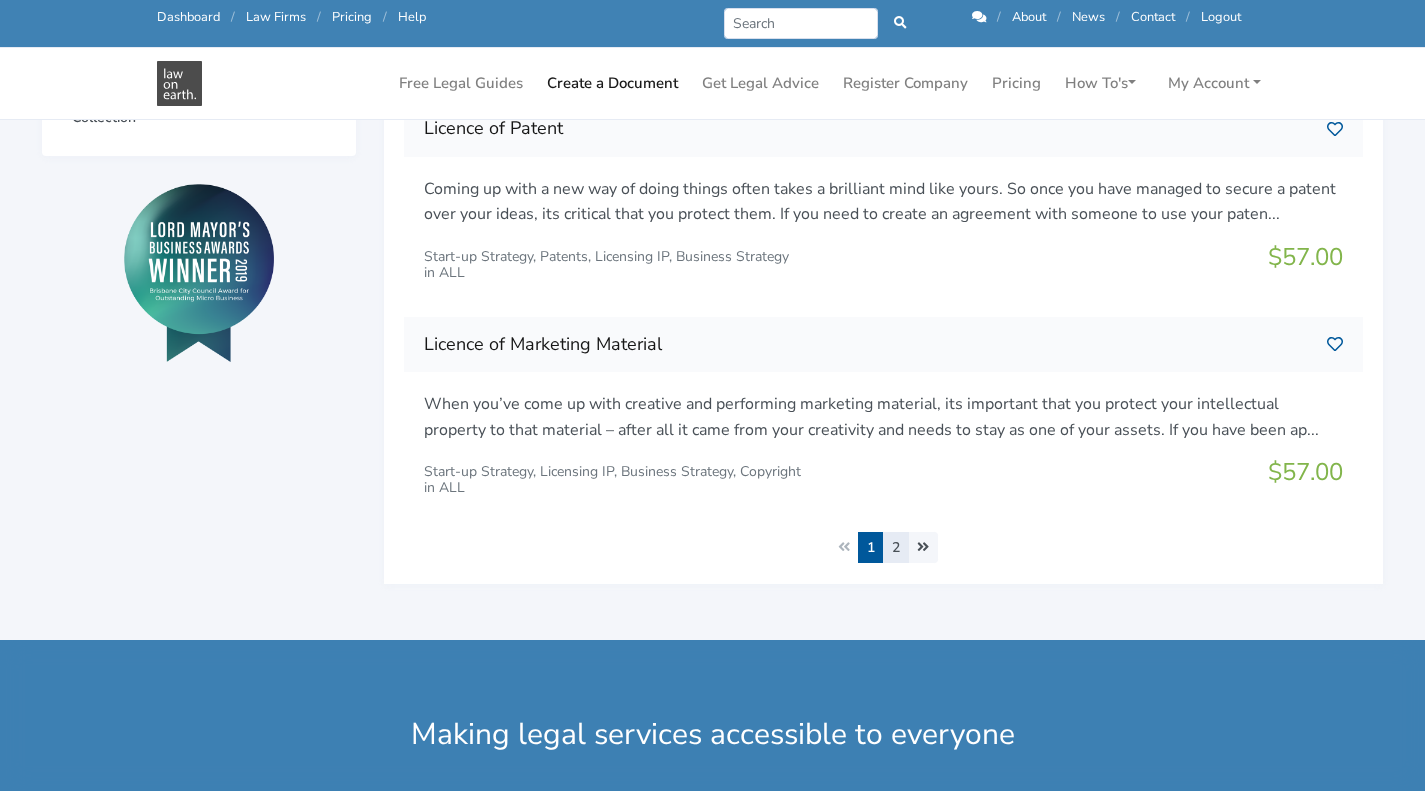 click on "2" at bounding box center (896, 547) 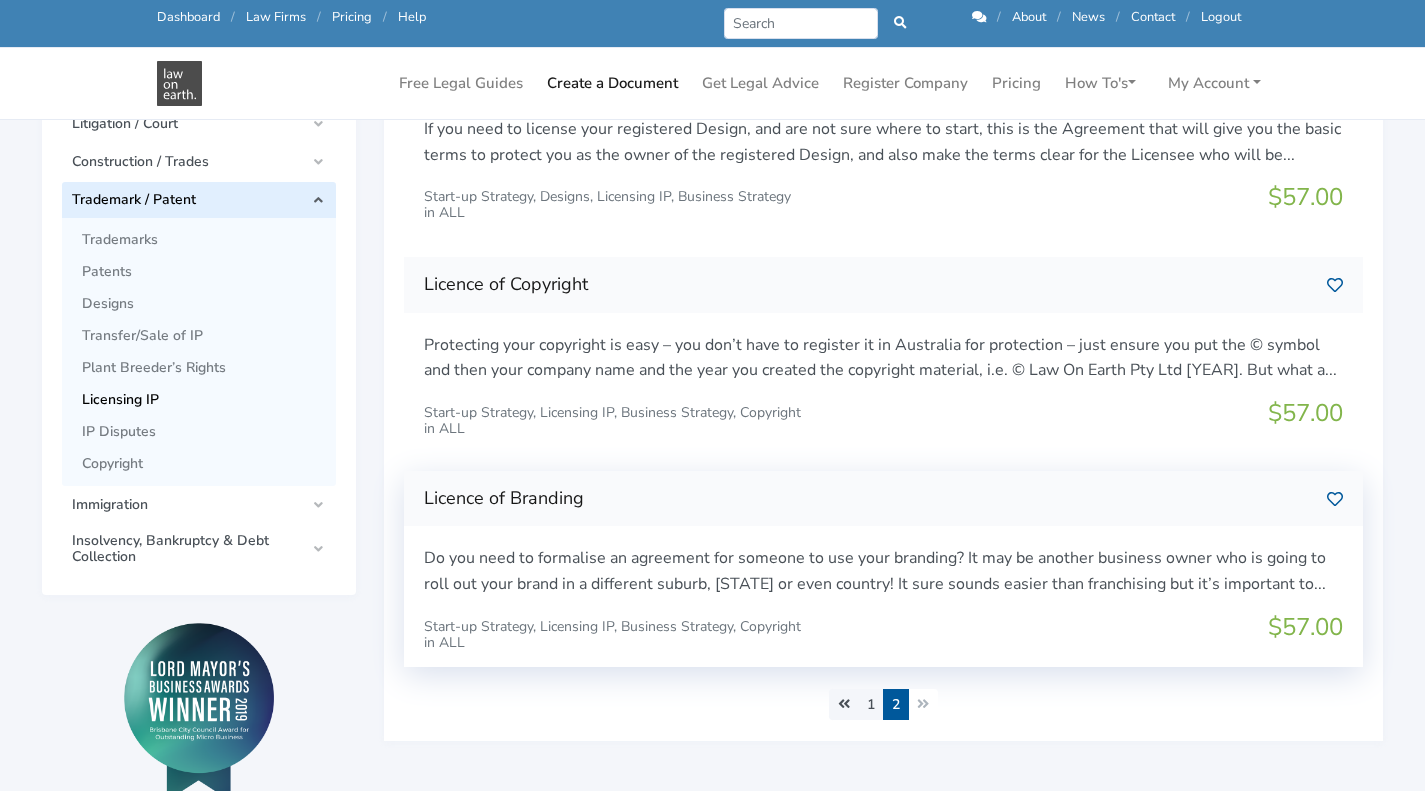 scroll, scrollTop: 800, scrollLeft: 0, axis: vertical 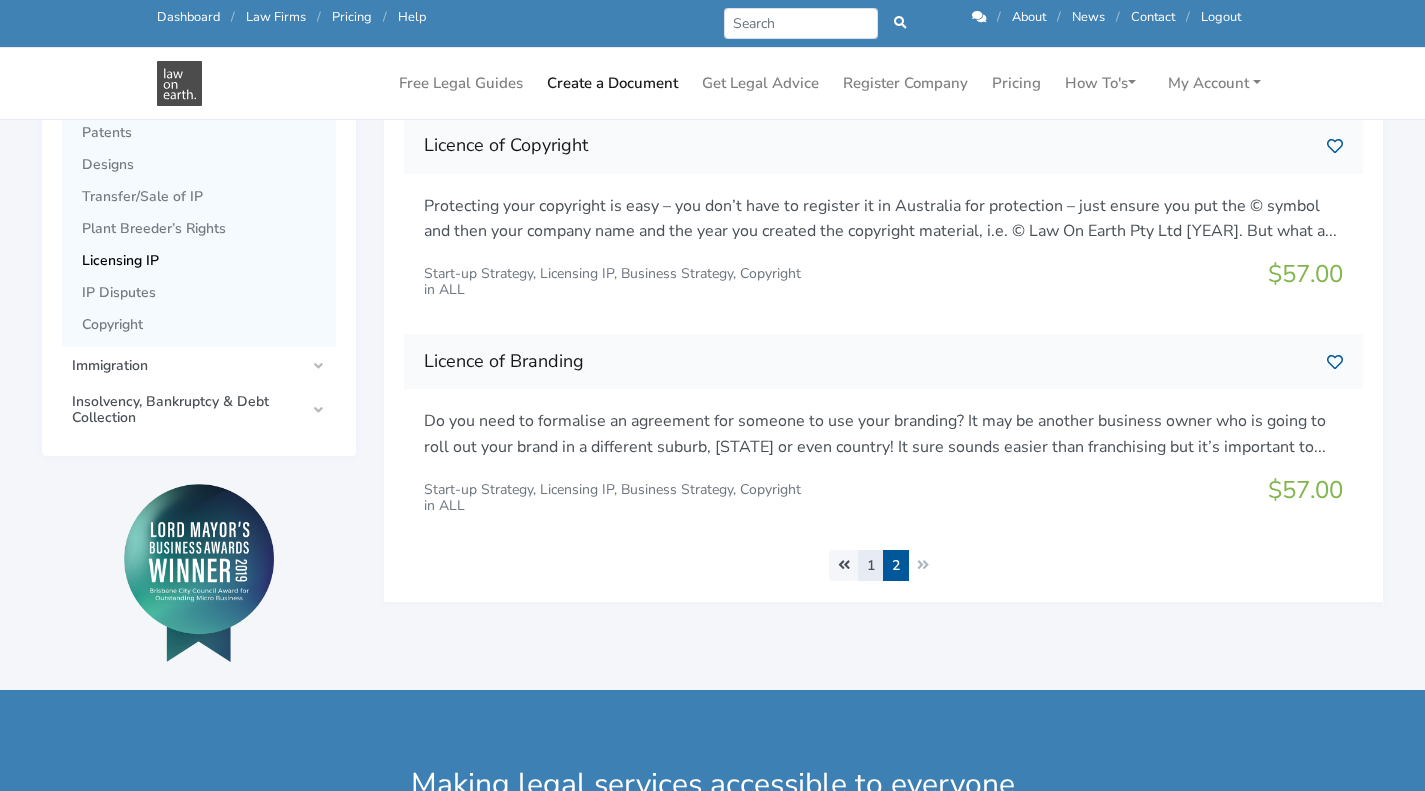 click on "1" at bounding box center (871, 565) 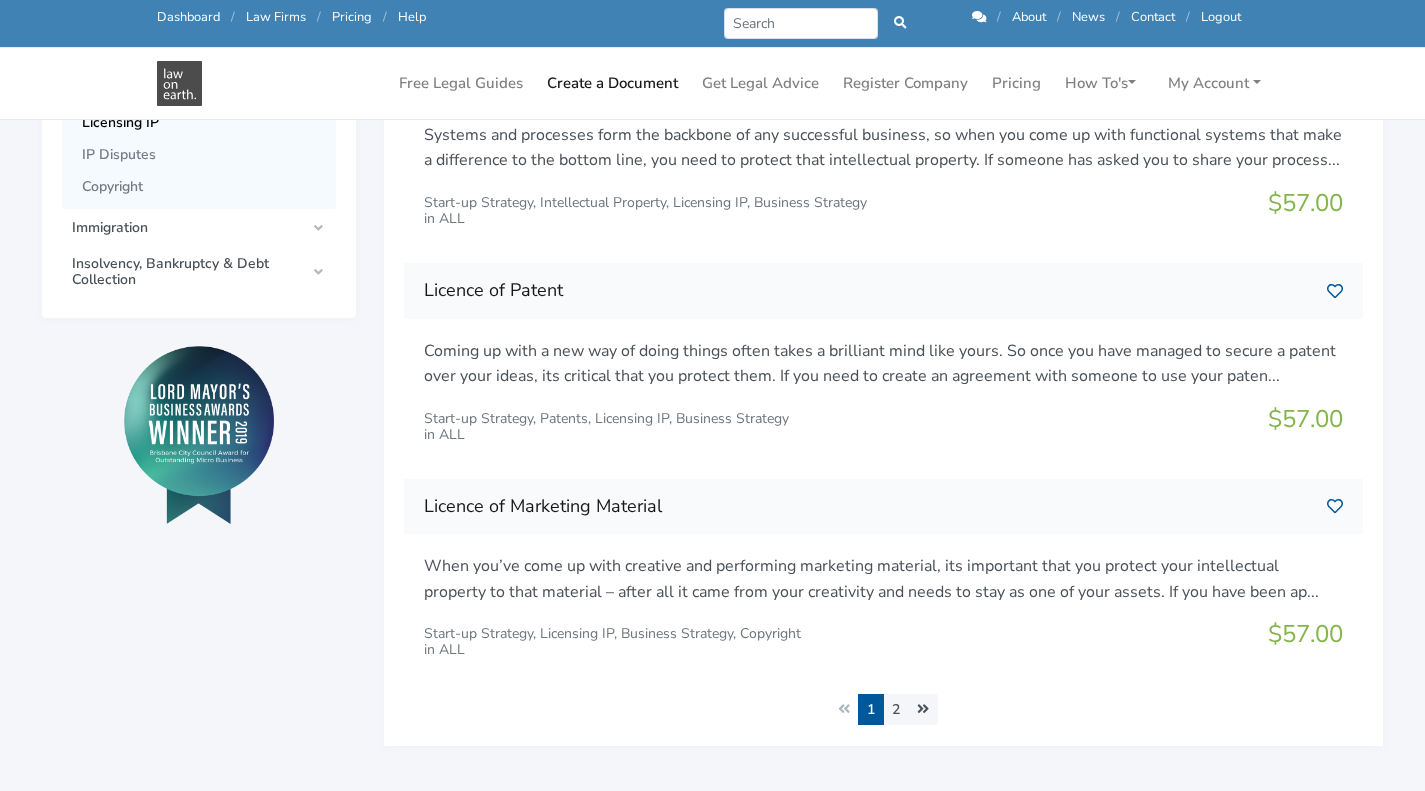 scroll, scrollTop: 800, scrollLeft: 0, axis: vertical 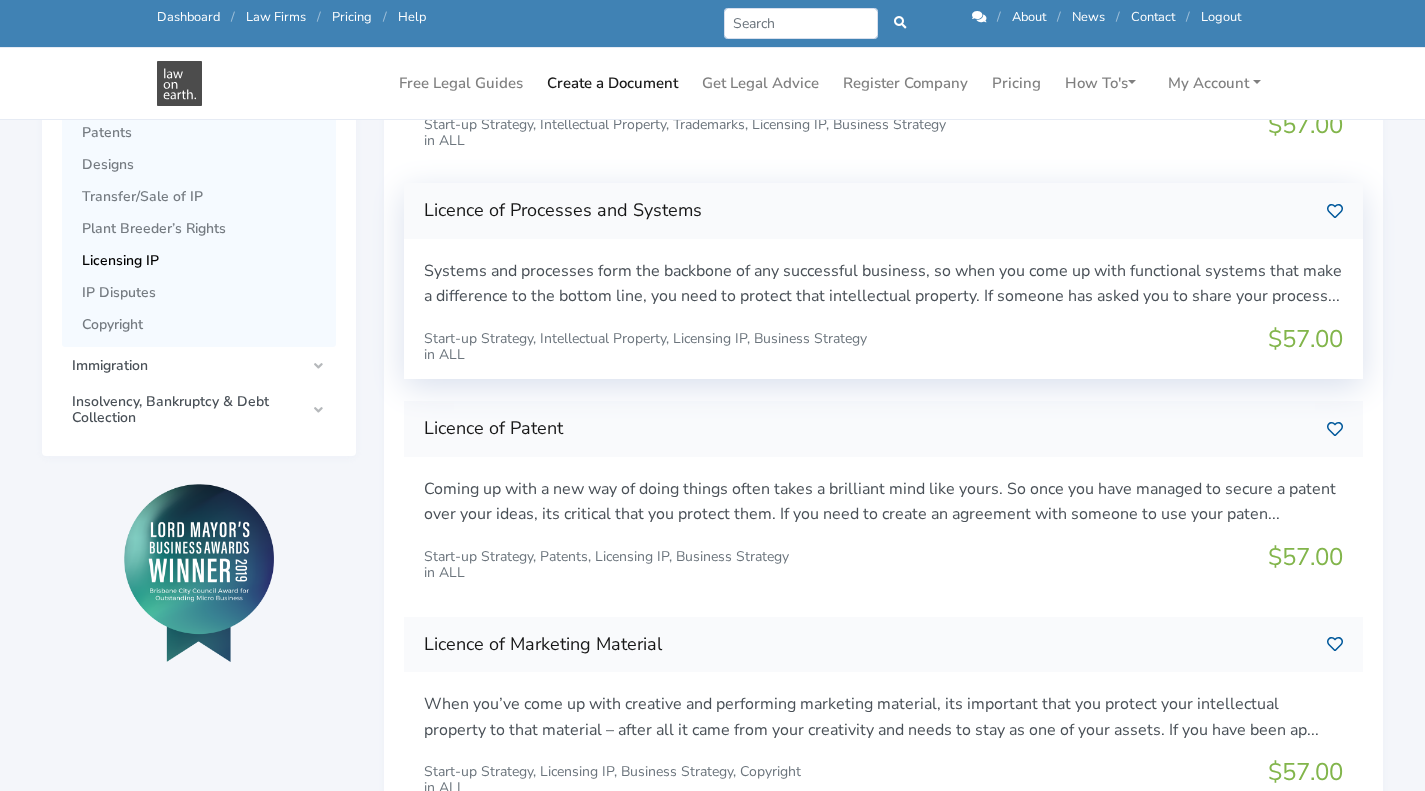 click on "Licence of Processes and Systems" at bounding box center [867, 211] 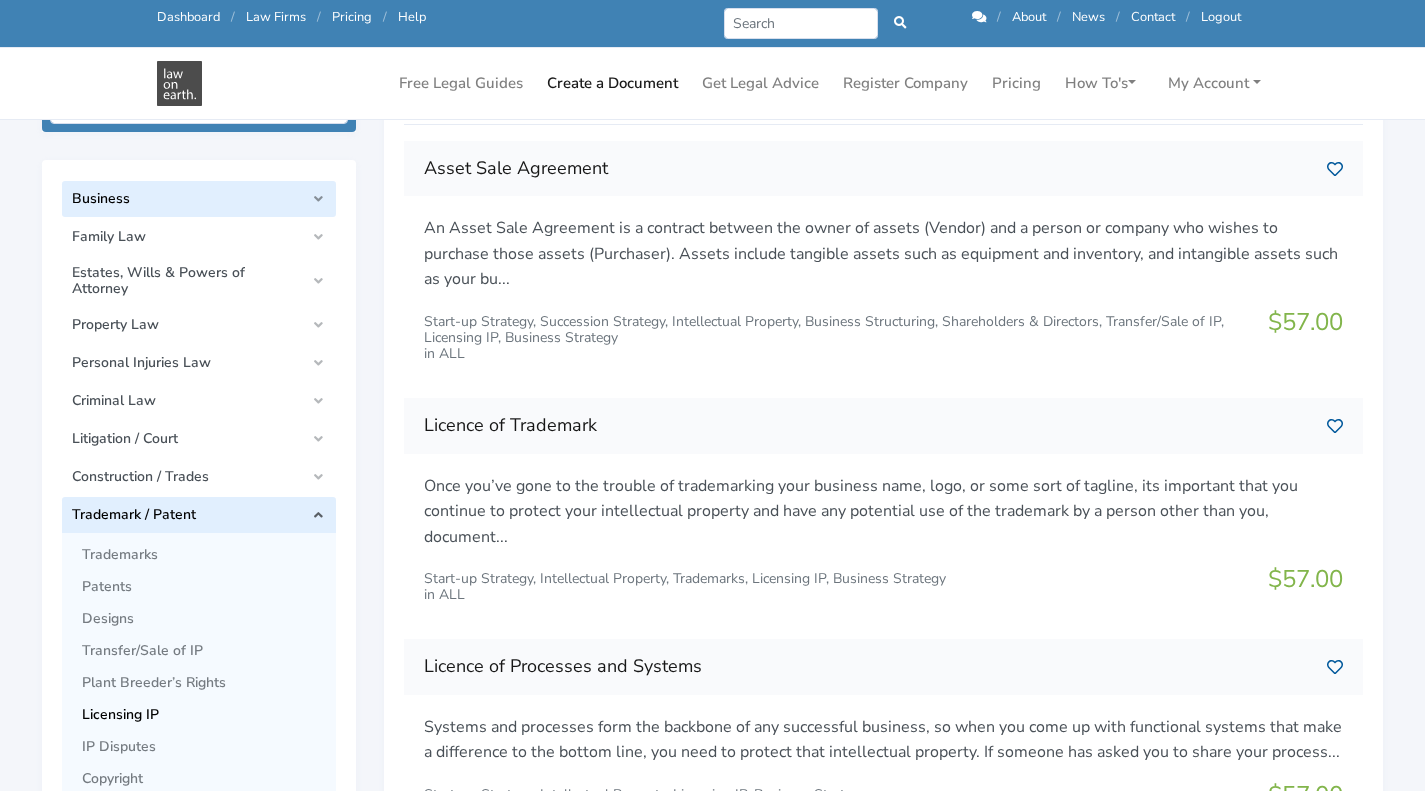 scroll, scrollTop: 326, scrollLeft: 0, axis: vertical 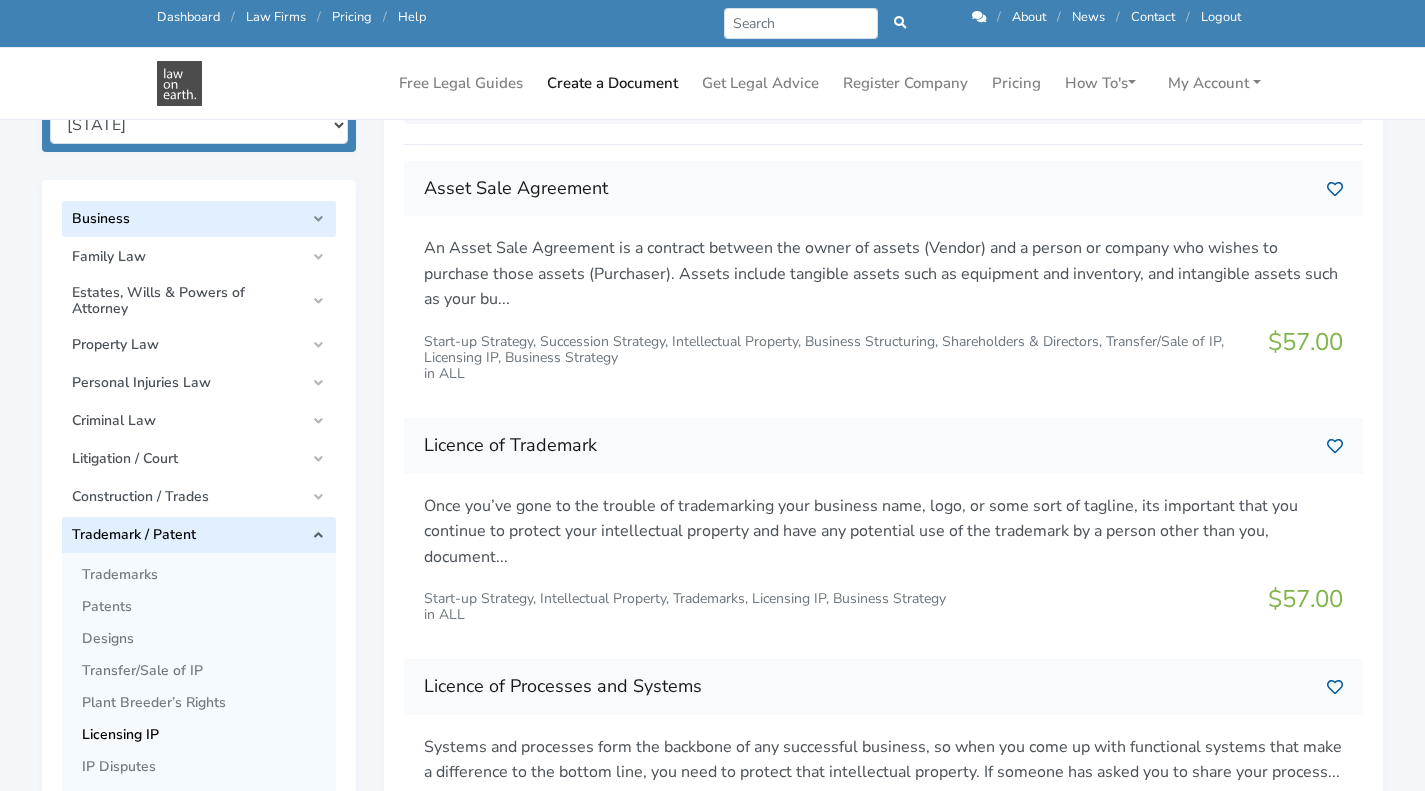 click on "Business" at bounding box center (199, 219) 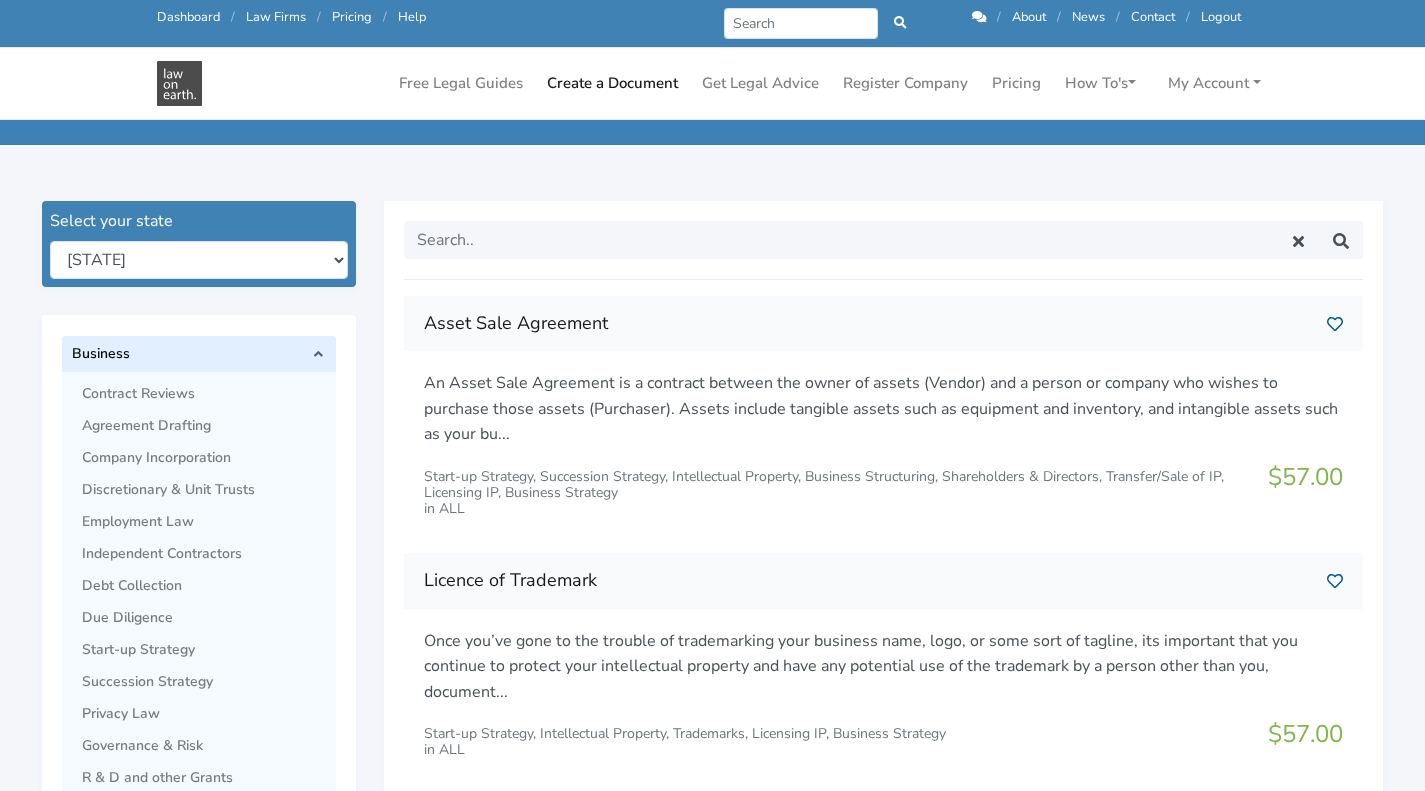 scroll, scrollTop: 126, scrollLeft: 0, axis: vertical 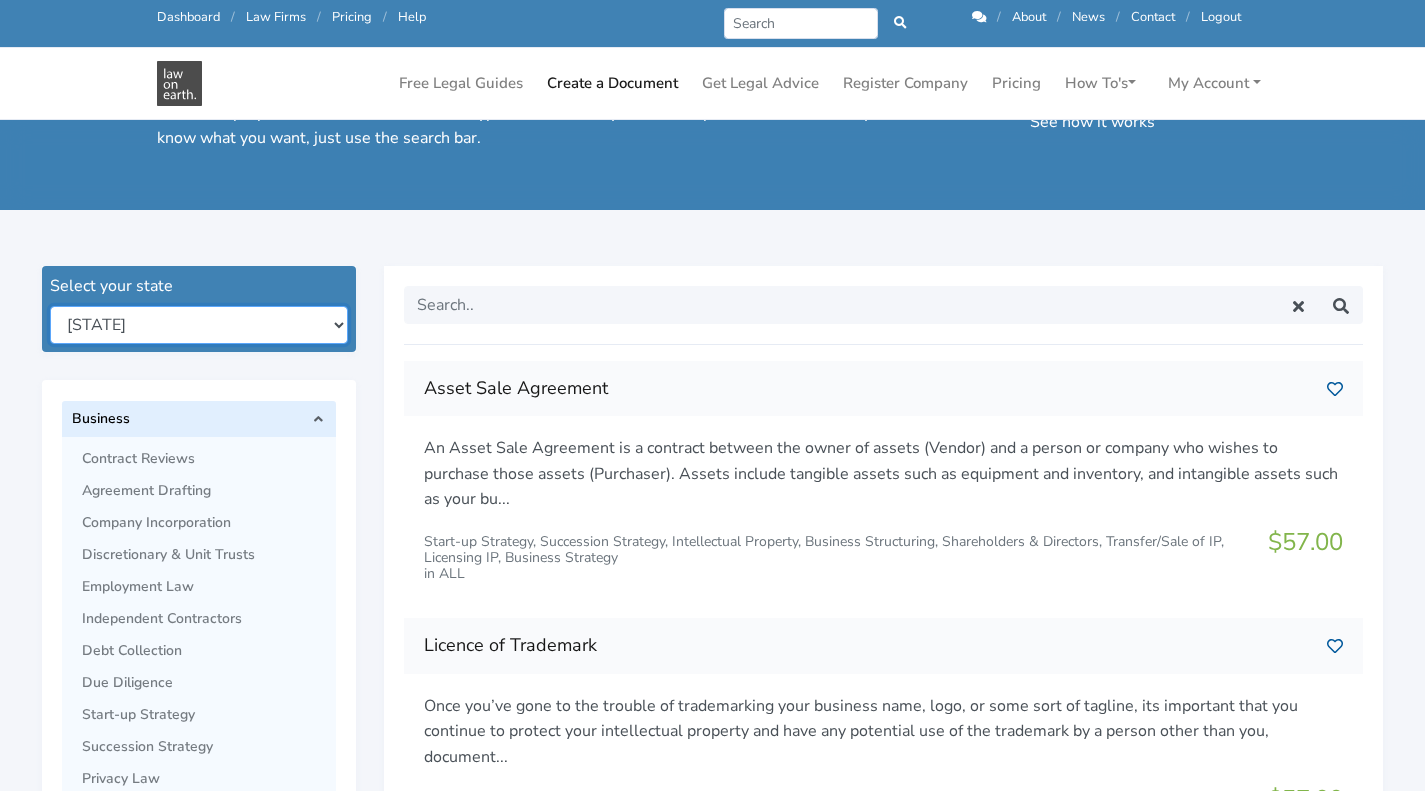 click on "New South Wales
Queensland
South Australia
Tasmania
Victoria
Western Australia
Australian Capital Territory
Northern Territory
All
States & Territories" at bounding box center [199, 325] 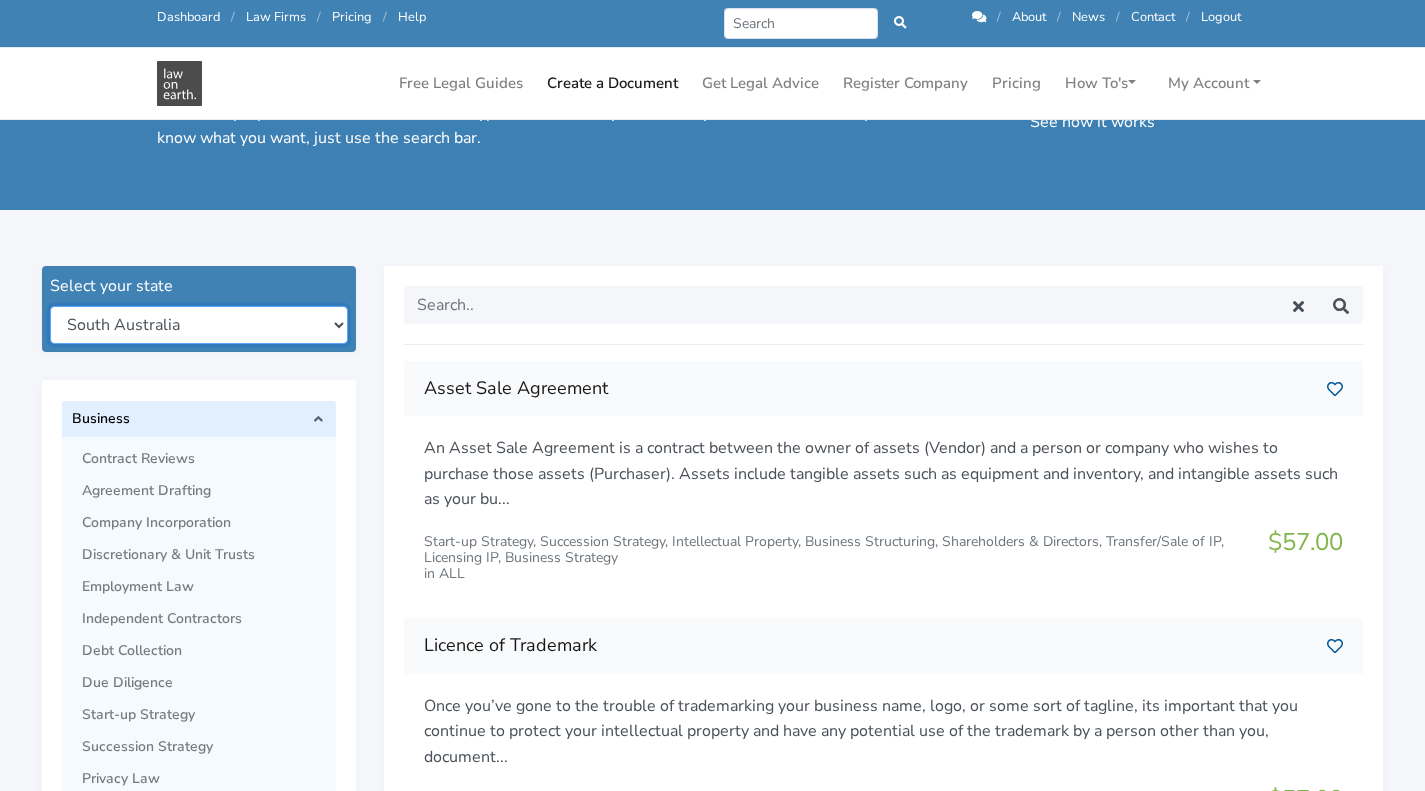 click on "New South Wales
Queensland
South Australia
Tasmania
Victoria
Western Australia
Australian Capital Territory
Northern Territory
All
States & Territories" at bounding box center (199, 325) 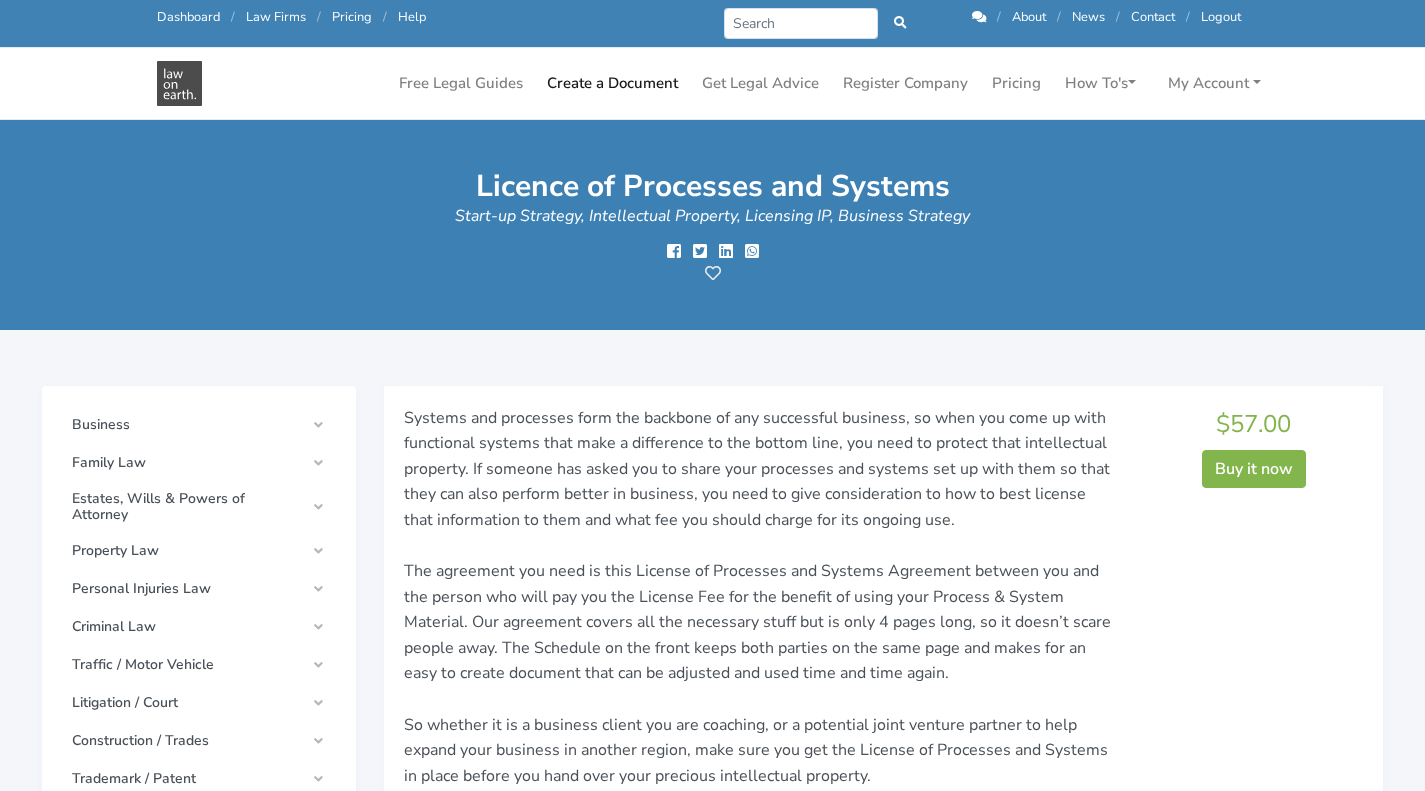 scroll, scrollTop: 100, scrollLeft: 0, axis: vertical 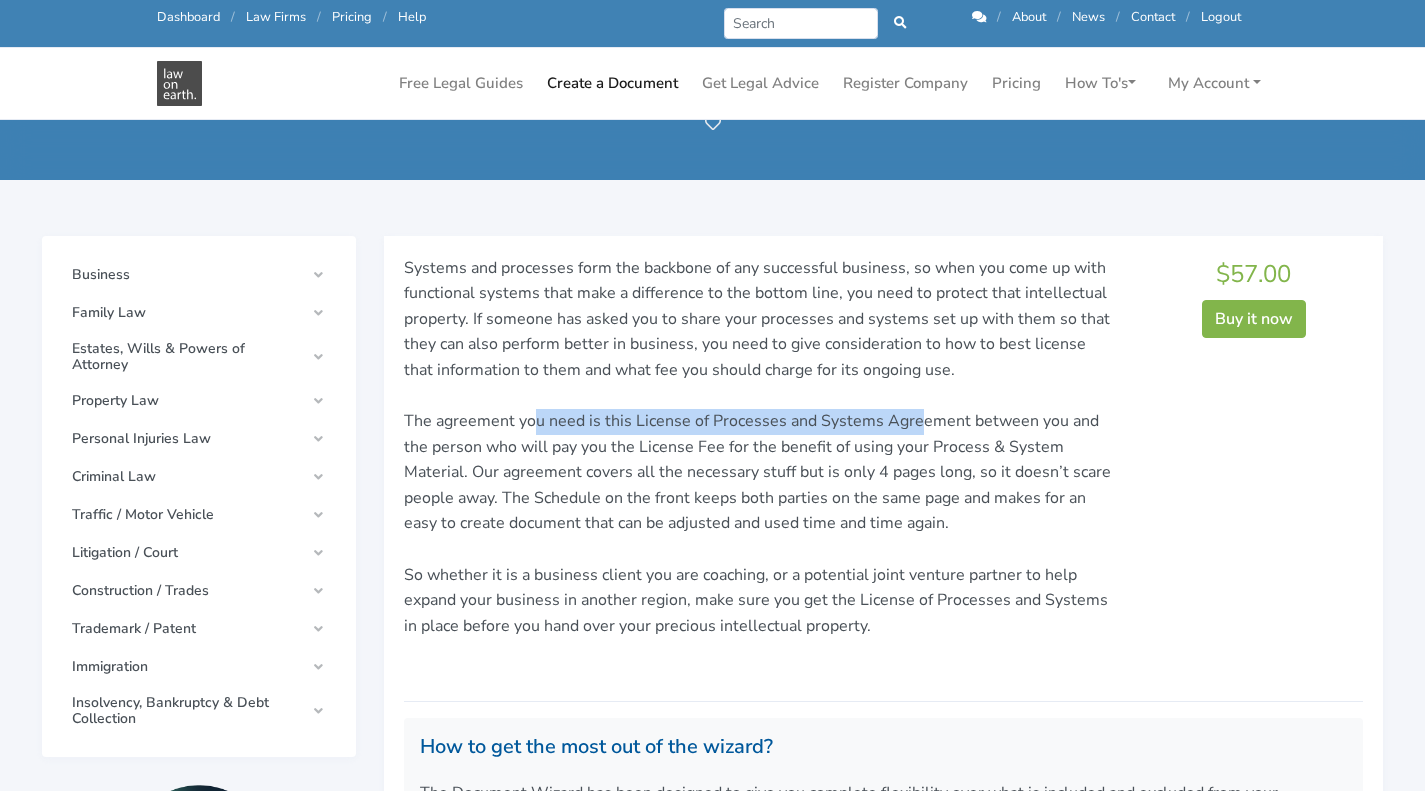 drag, startPoint x: 531, startPoint y: 426, endPoint x: 918, endPoint y: 425, distance: 387.00128 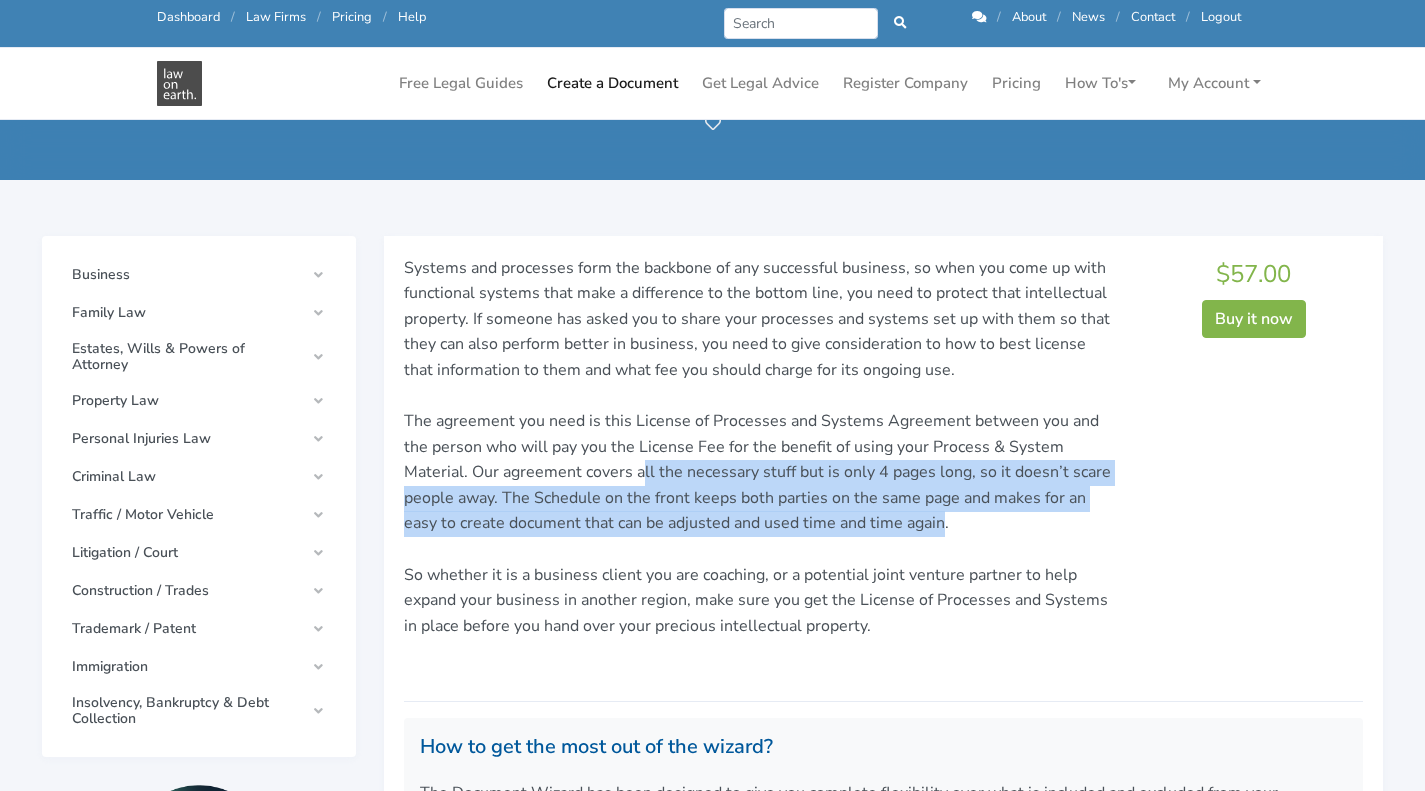 drag, startPoint x: 575, startPoint y: 476, endPoint x: 888, endPoint y: 525, distance: 316.81226 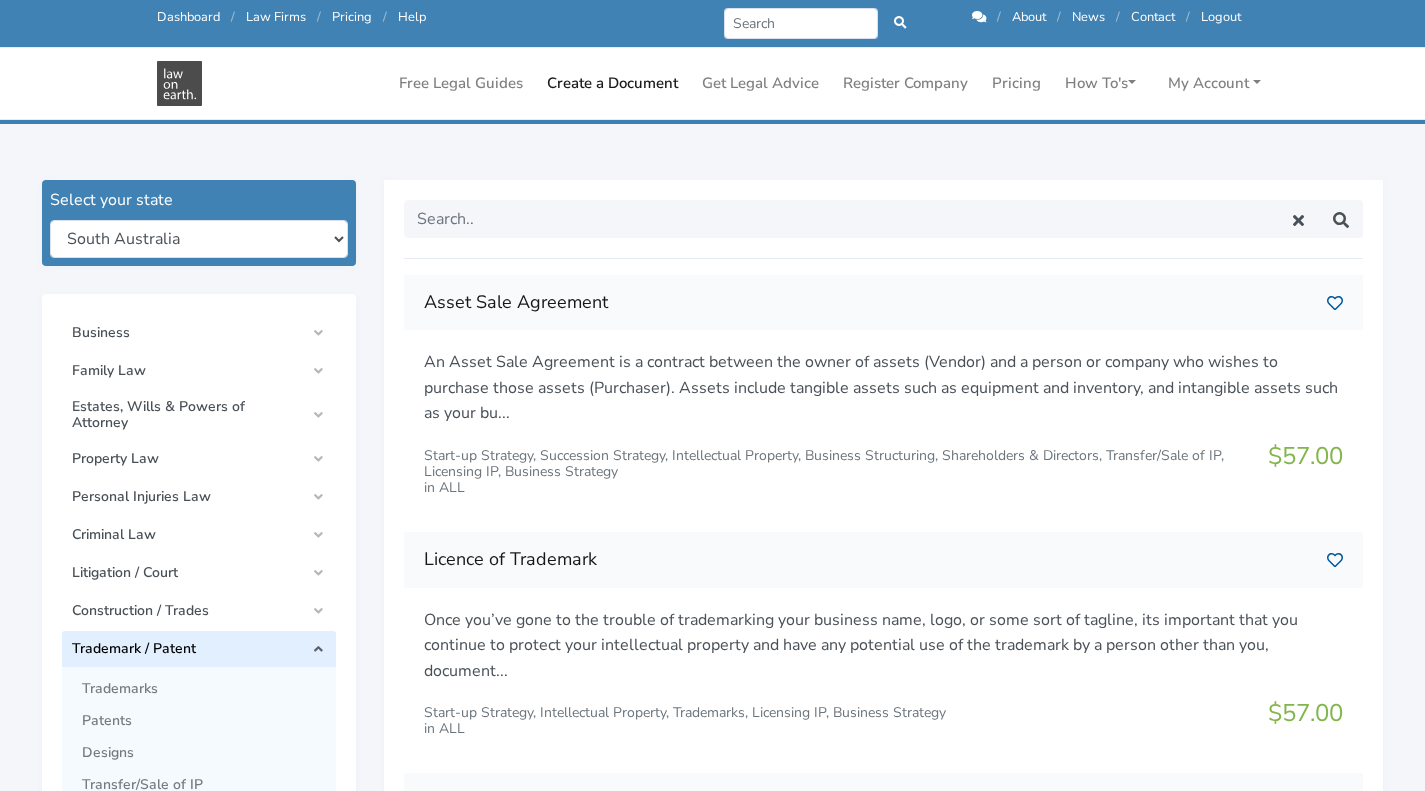 scroll, scrollTop: 100, scrollLeft: 0, axis: vertical 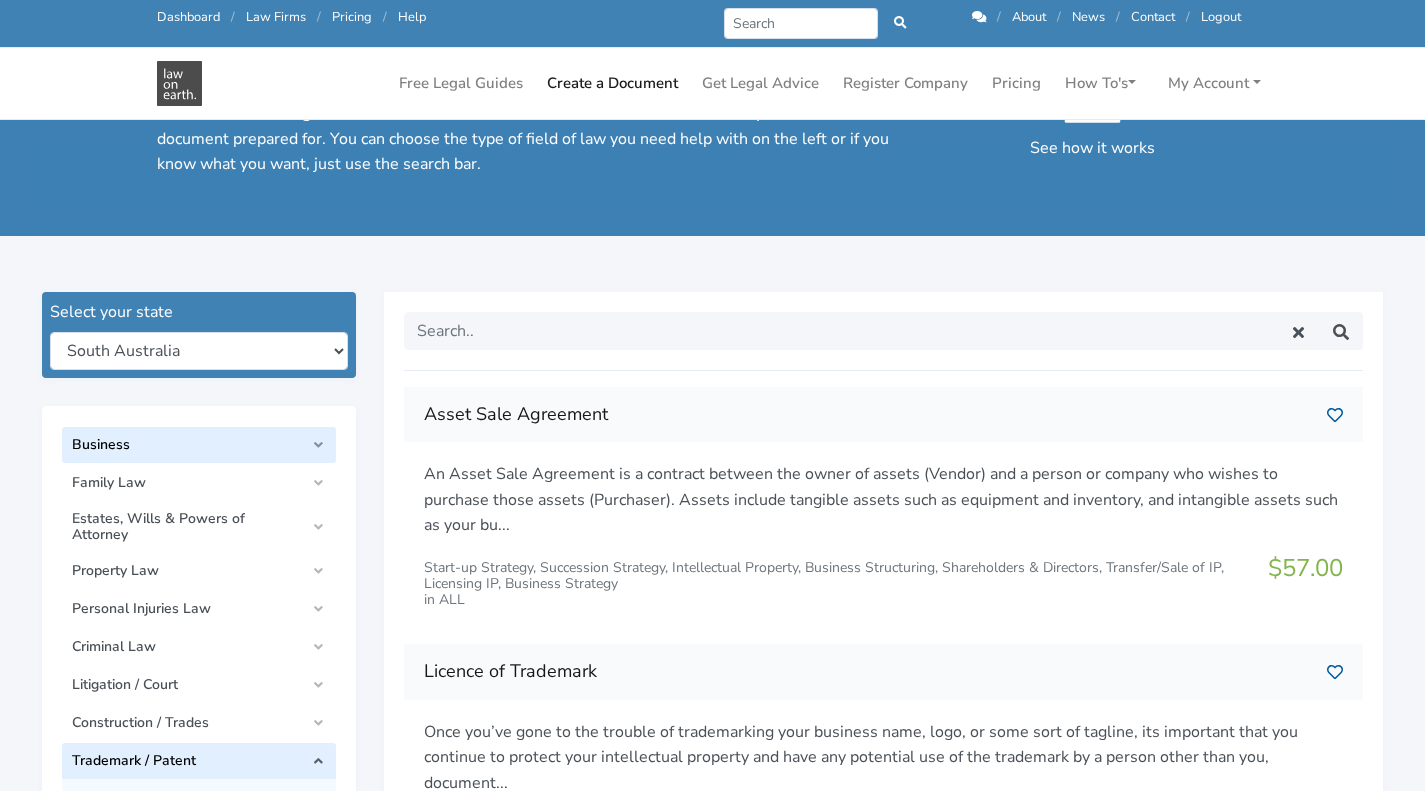 click on "Business" at bounding box center [188, 445] 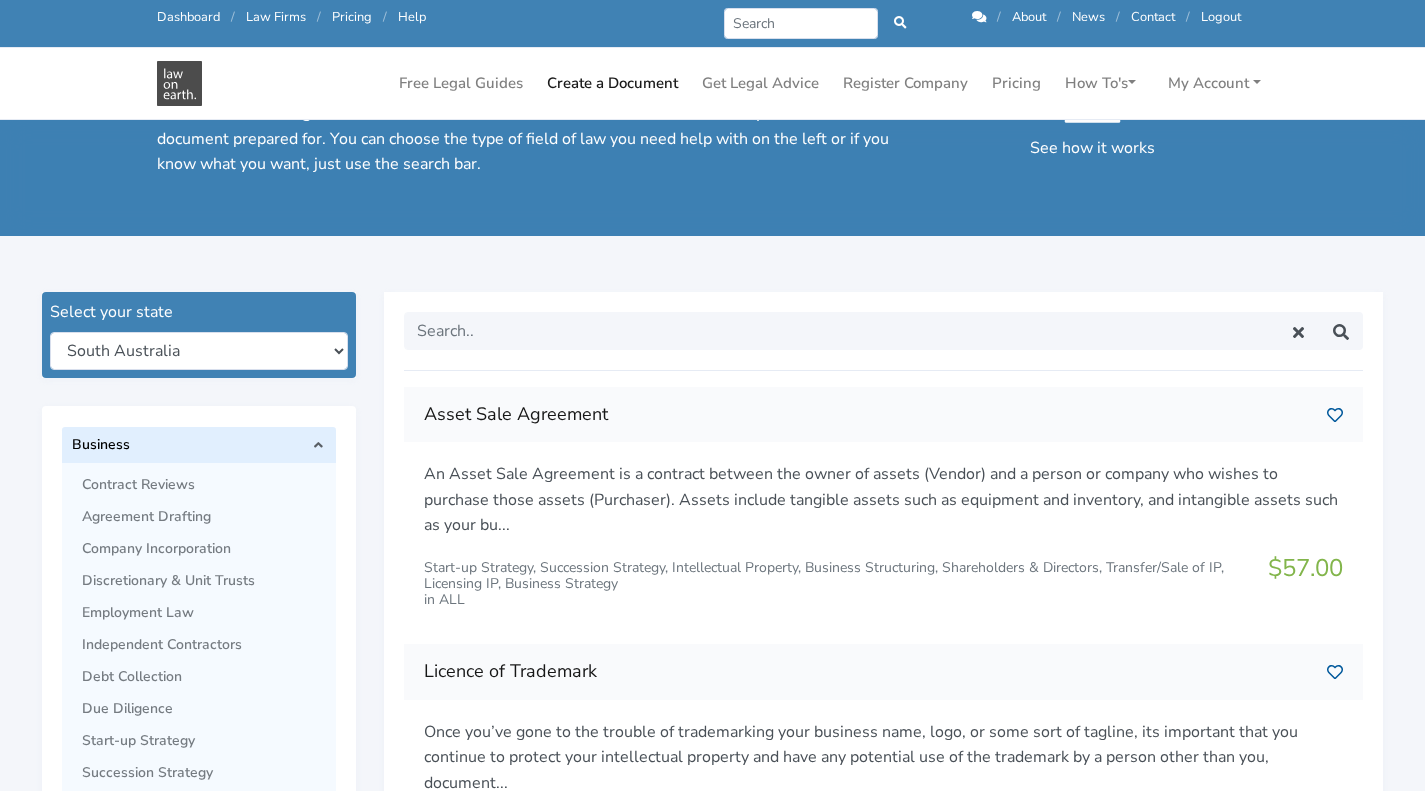 click on "Business" at bounding box center (188, 445) 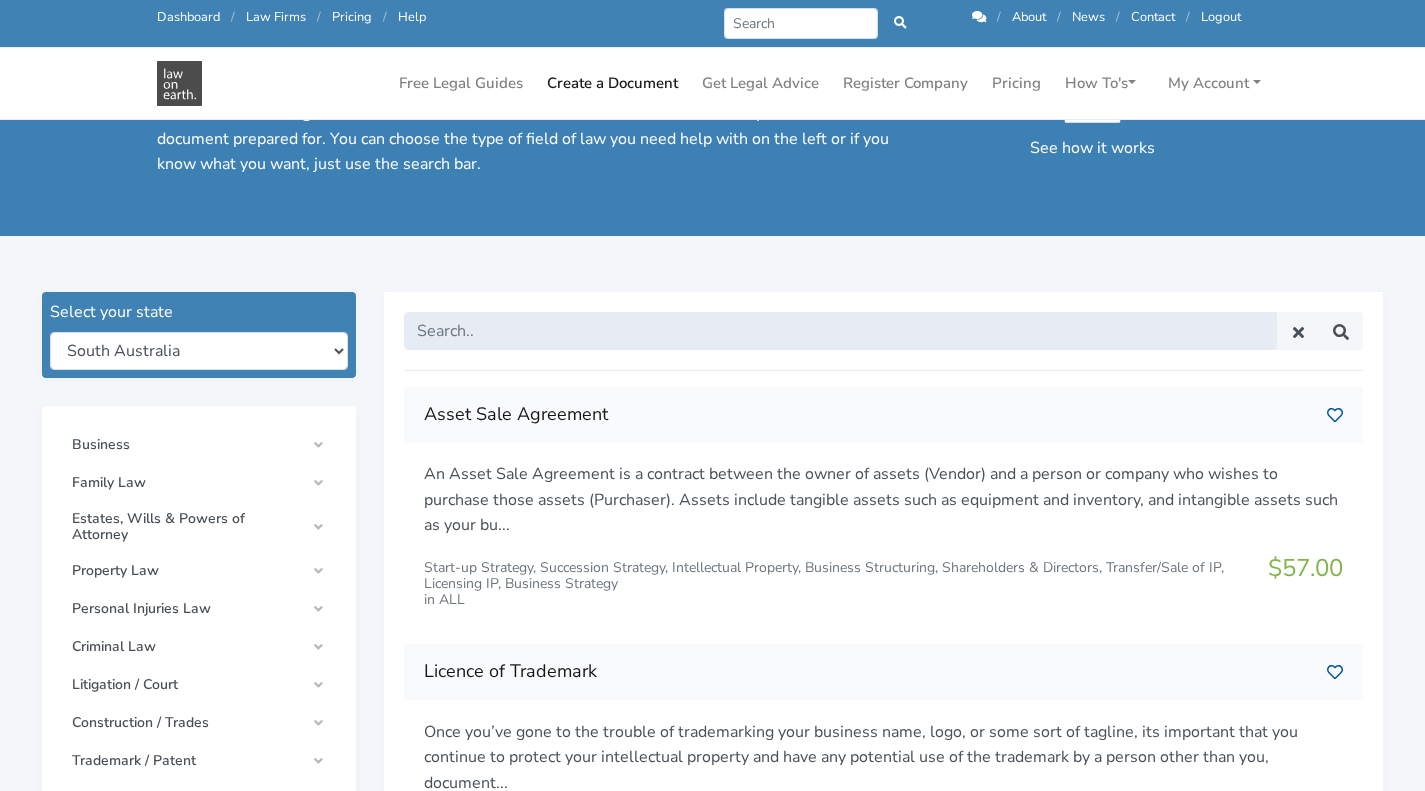 click at bounding box center (840, 331) 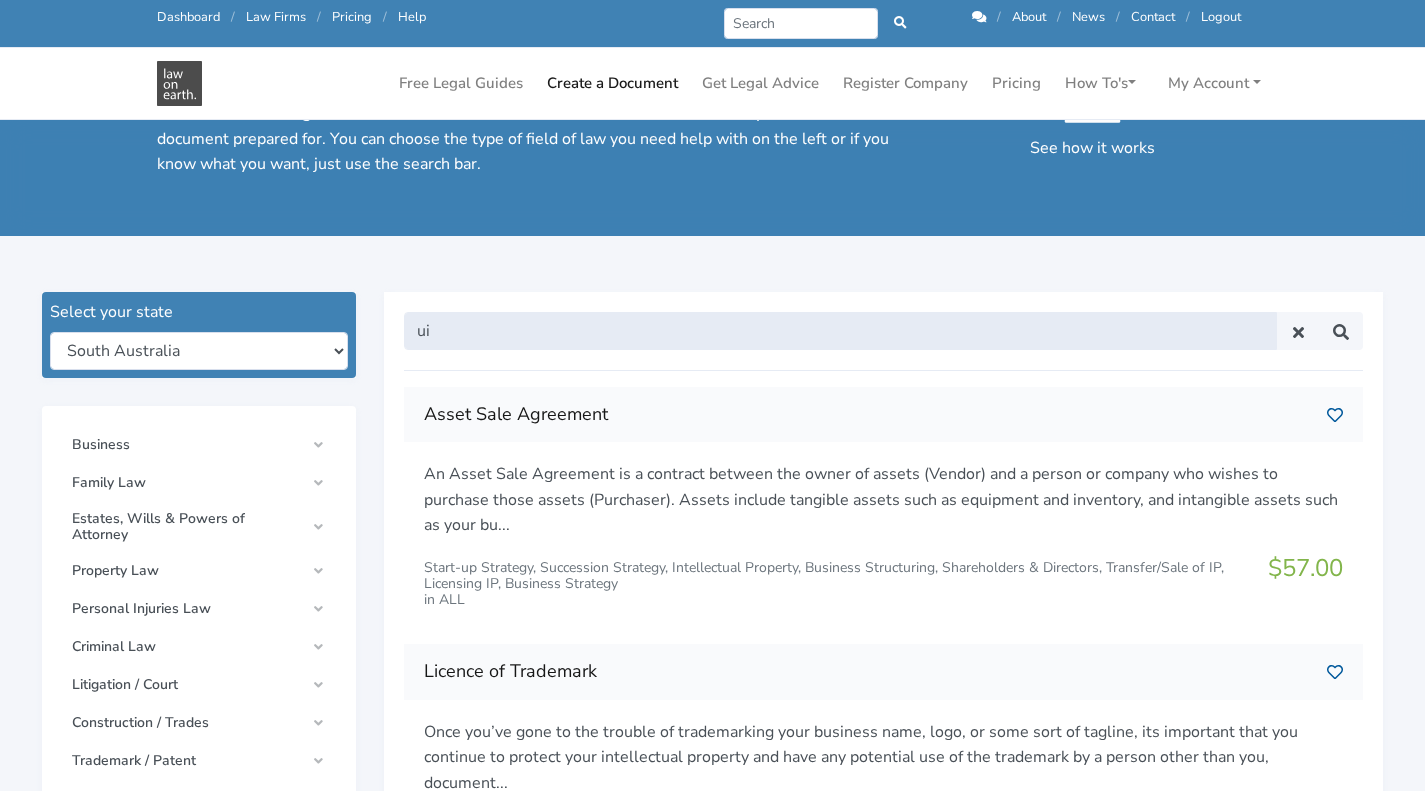 type on "u" 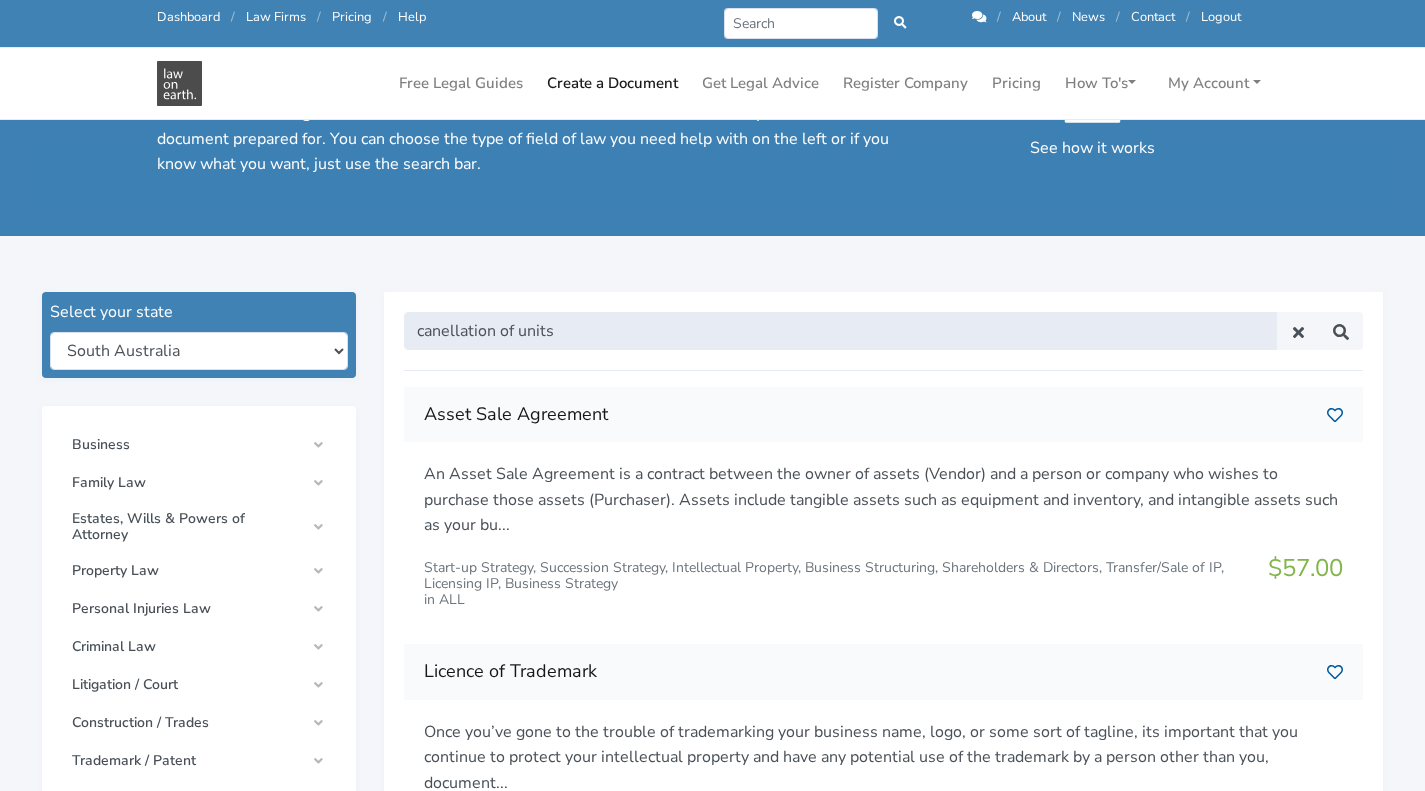 type on "canellation of units" 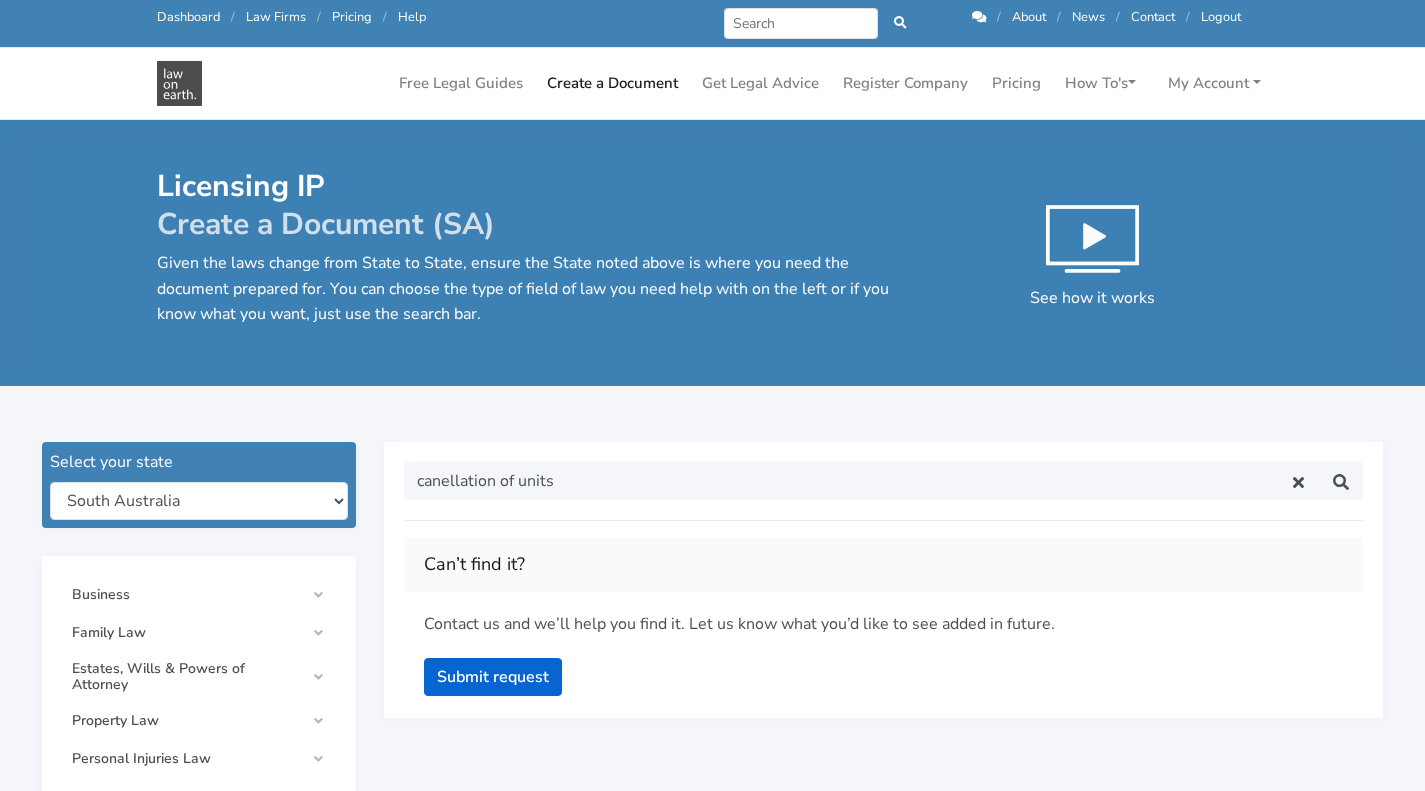 scroll, scrollTop: 0, scrollLeft: 0, axis: both 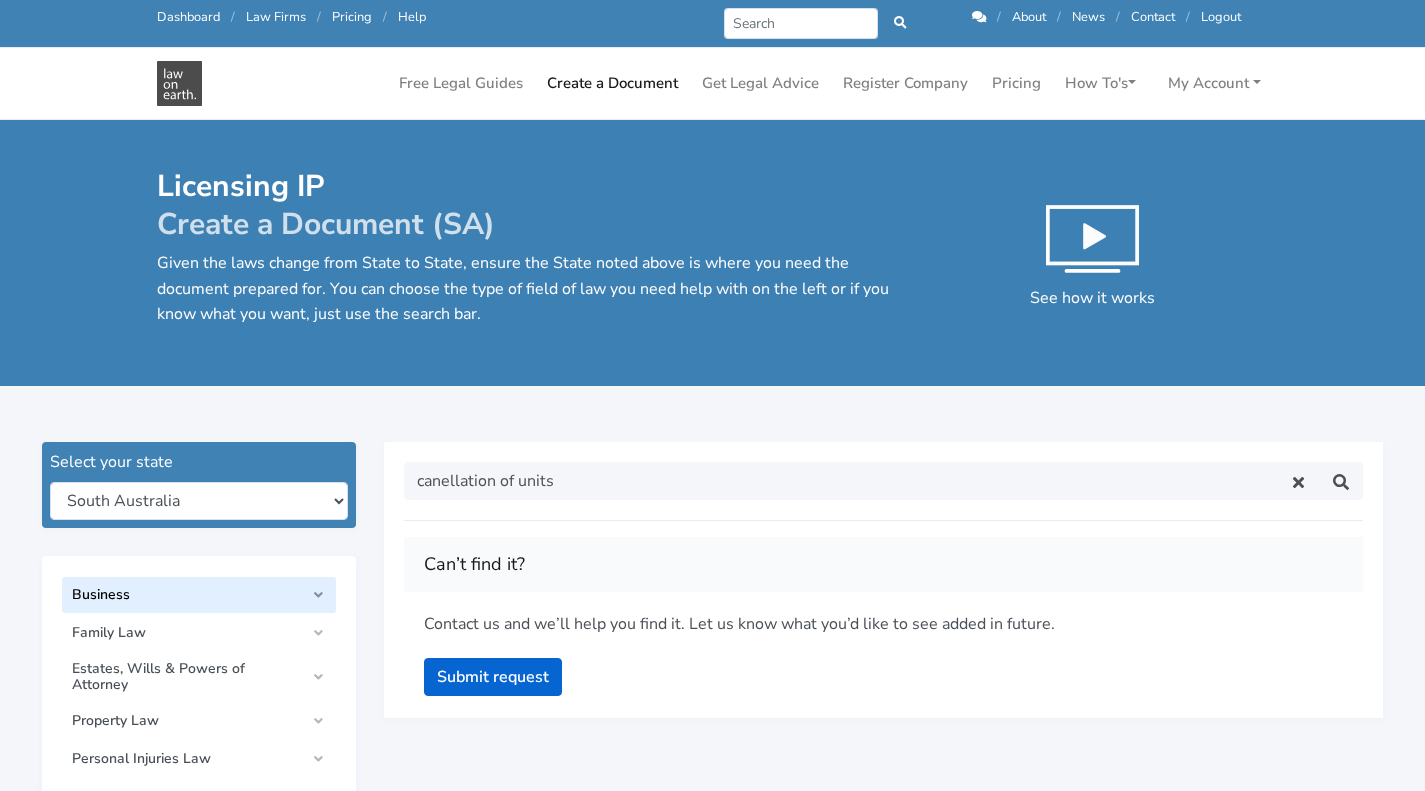 click on "Business" at bounding box center [188, 595] 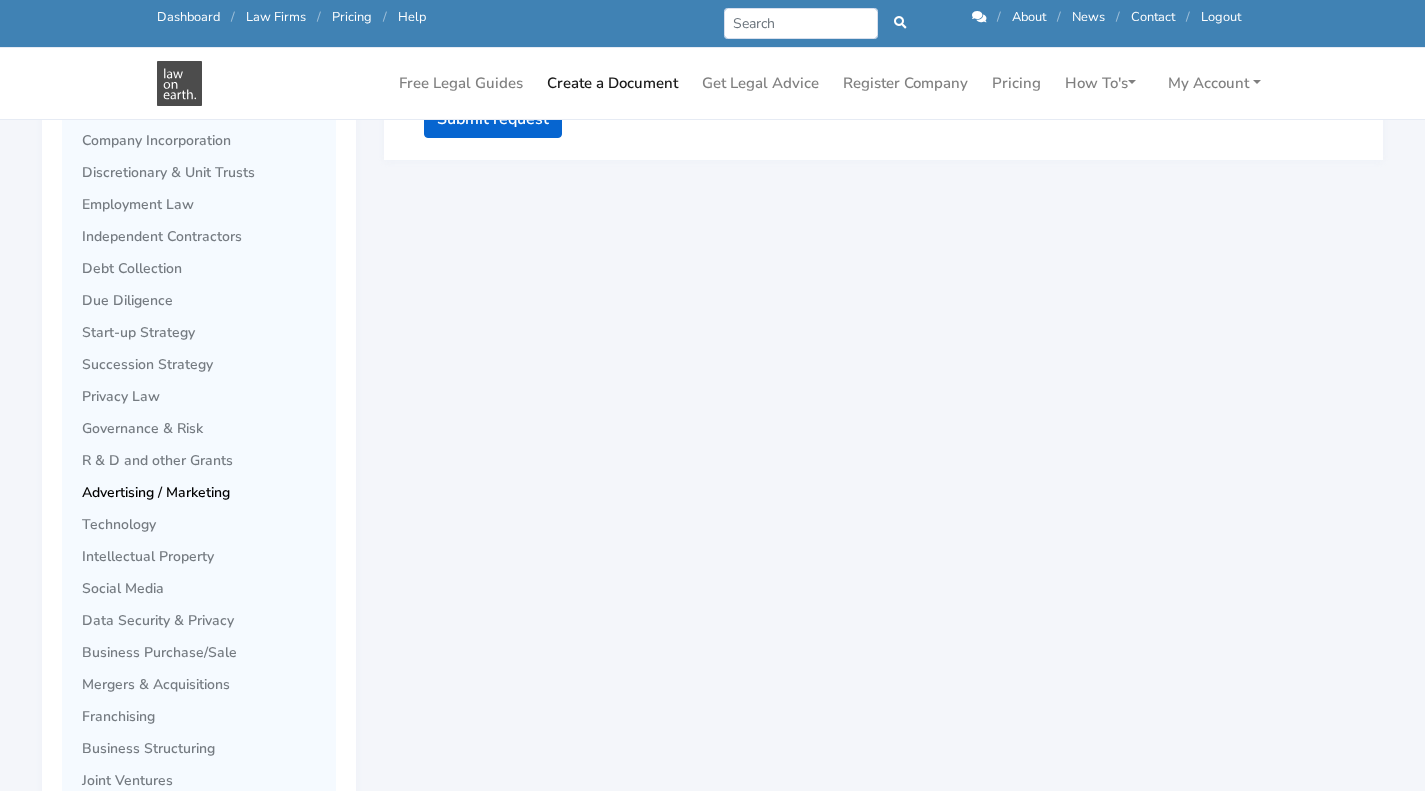 scroll, scrollTop: 400, scrollLeft: 0, axis: vertical 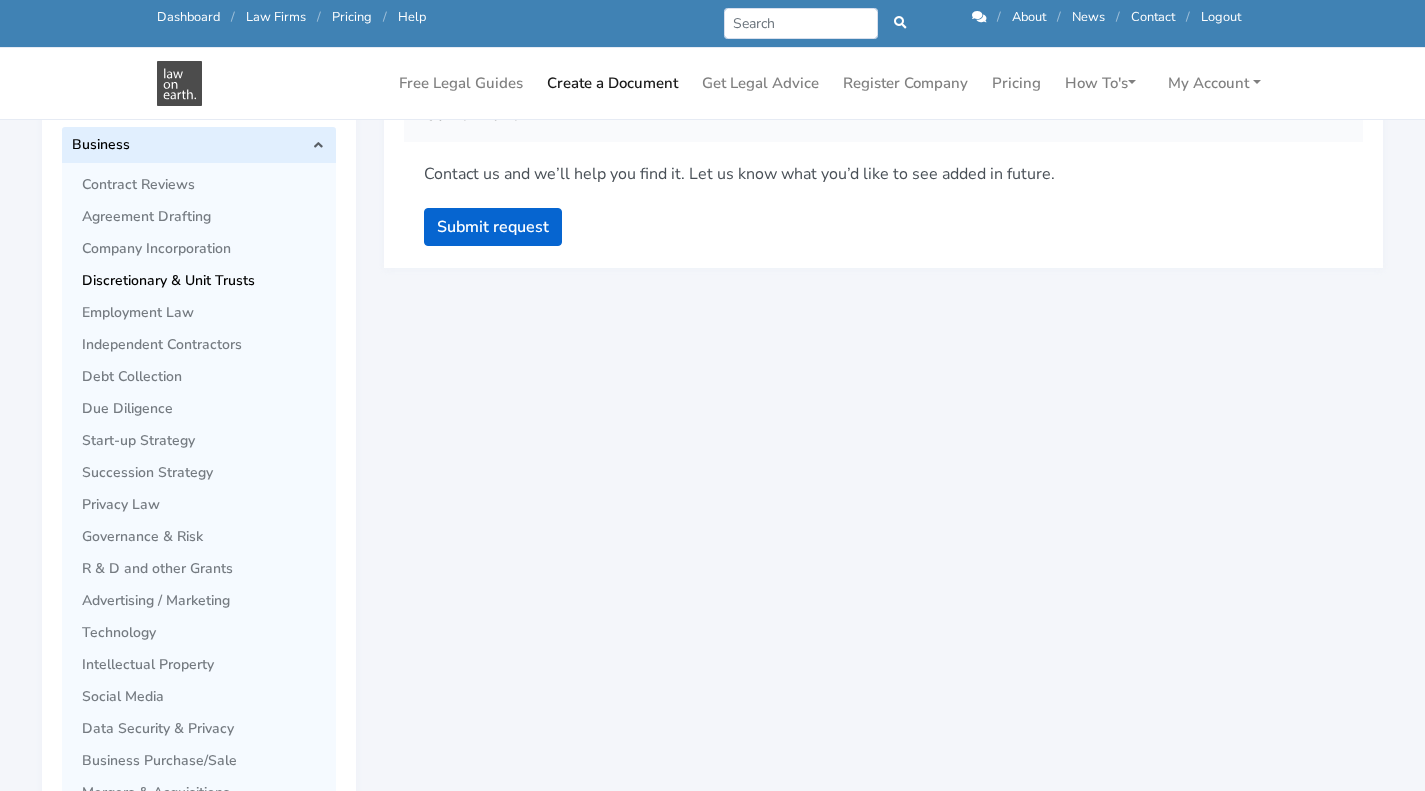 click on "Discretionary & Unit Trusts" at bounding box center [204, 281] 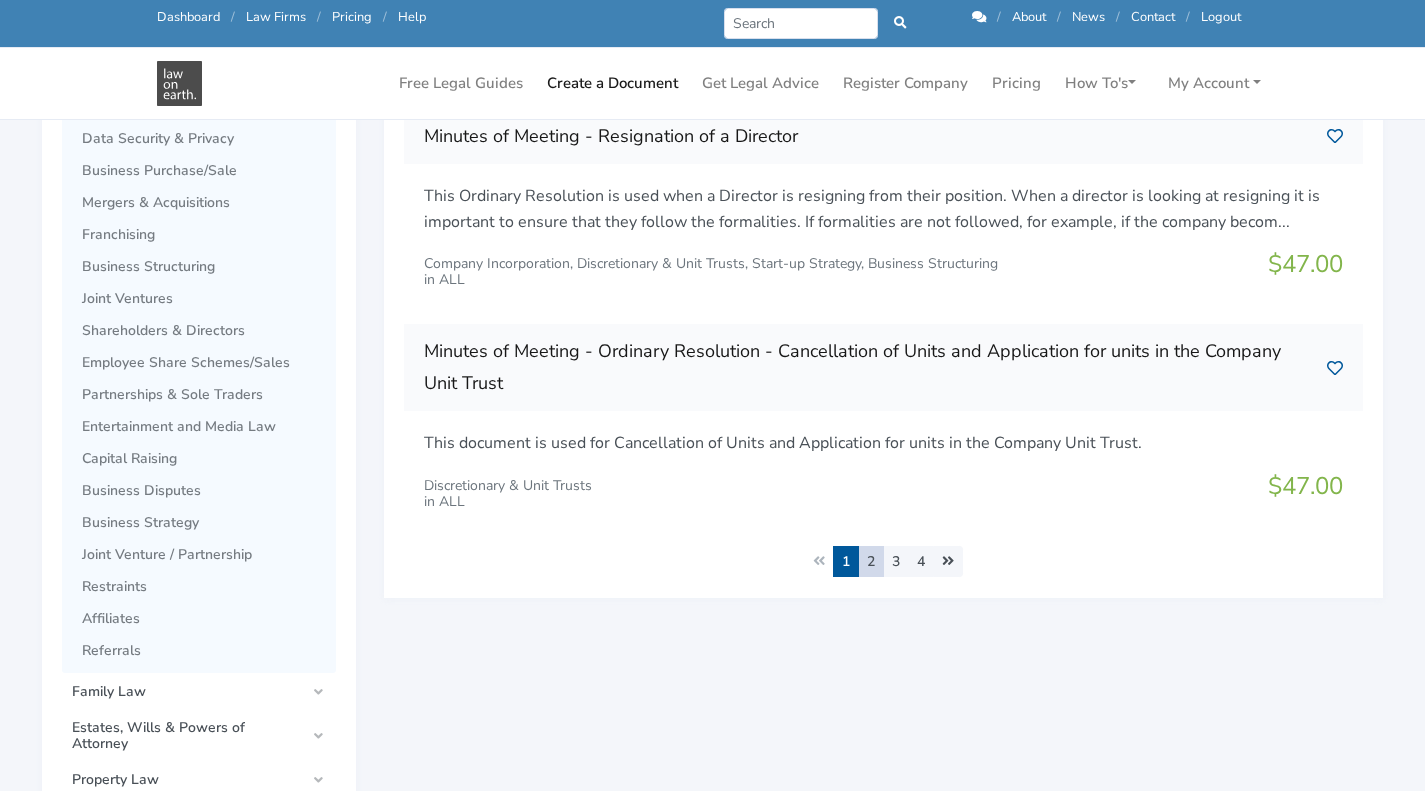 scroll, scrollTop: 1000, scrollLeft: 0, axis: vertical 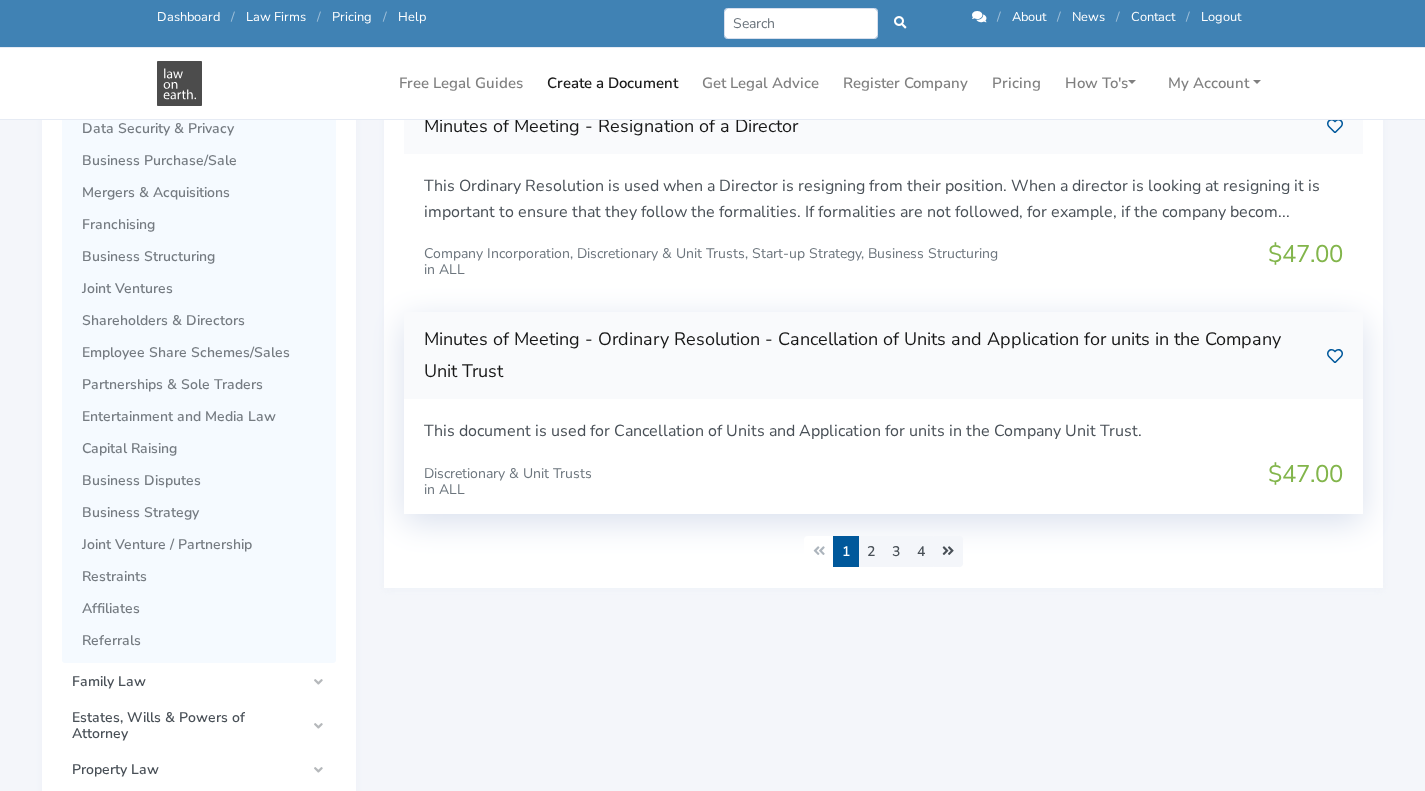 click on "Minutes of Meeting - Ordinary Resolution - Cancellation of Units and Application for units in the Company Unit Trust" at bounding box center (867, 355) 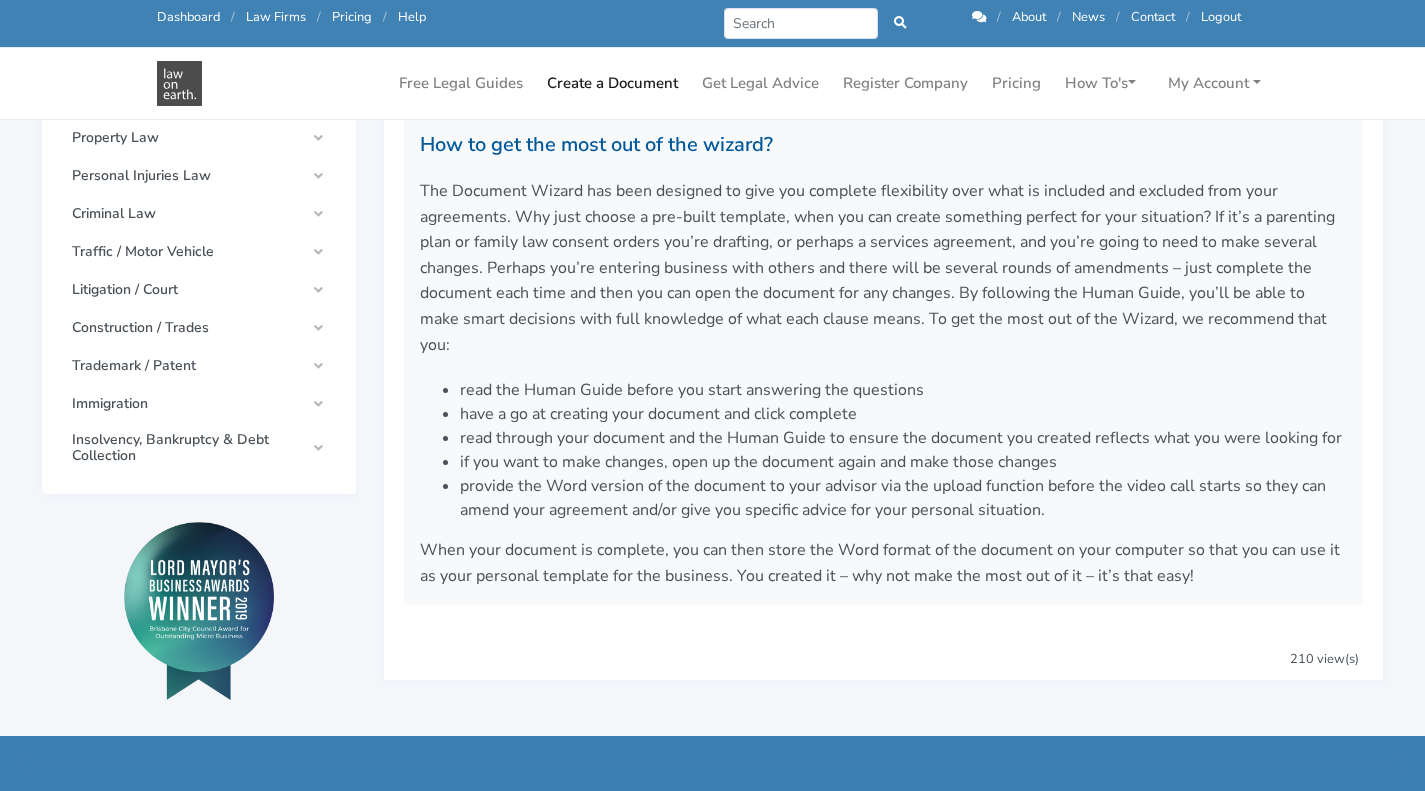 scroll, scrollTop: 300, scrollLeft: 0, axis: vertical 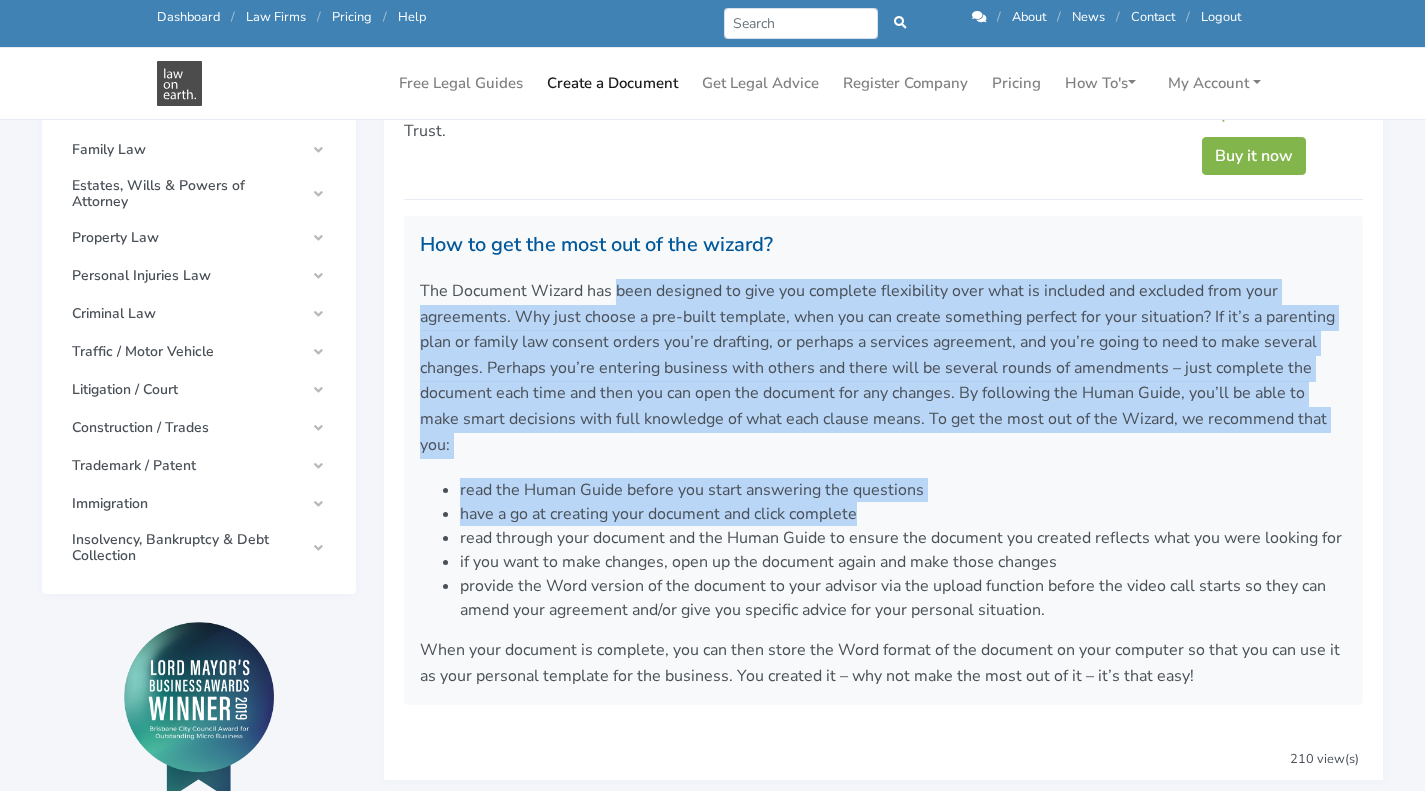 drag, startPoint x: 622, startPoint y: 295, endPoint x: 943, endPoint y: 484, distance: 372.50772 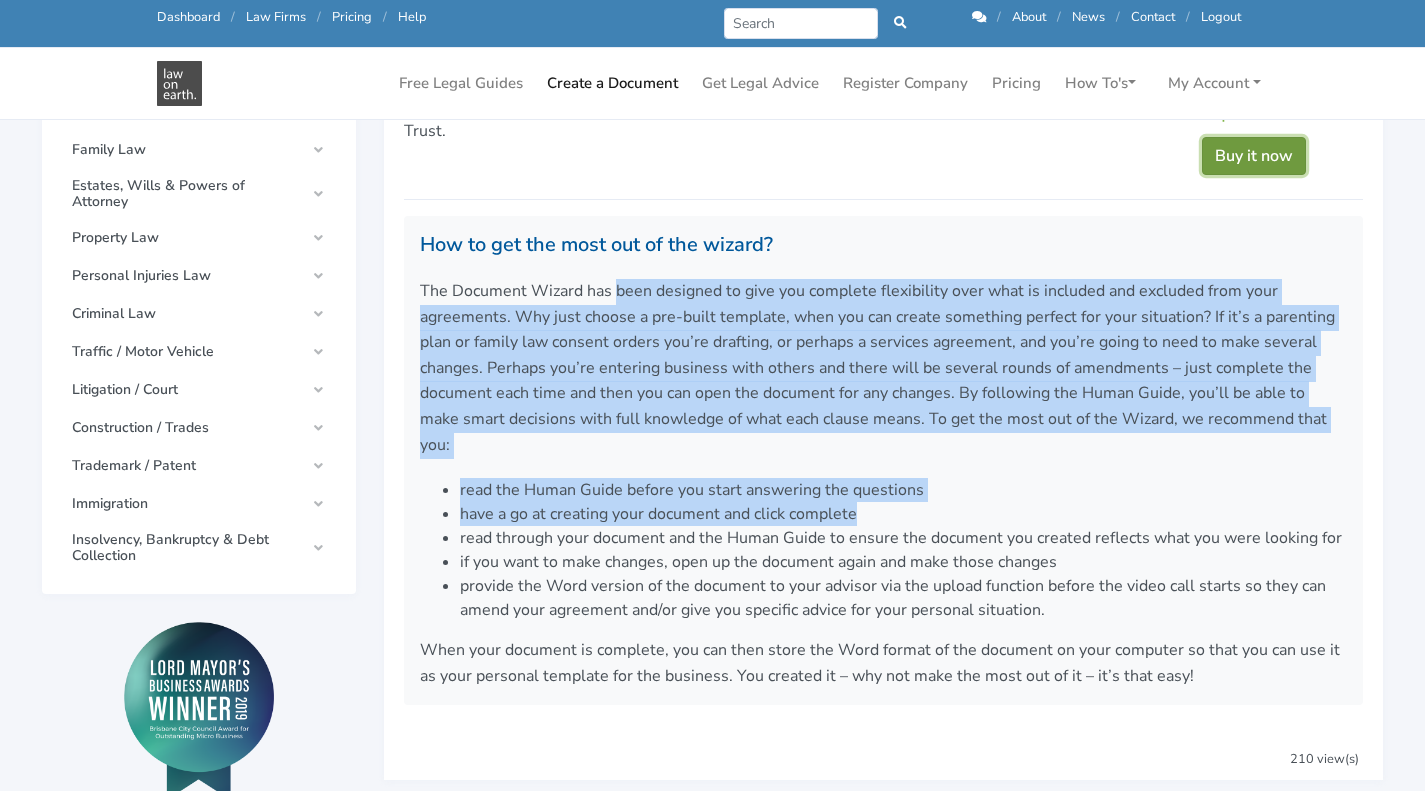 click on "Buy it now" at bounding box center (1254, 156) 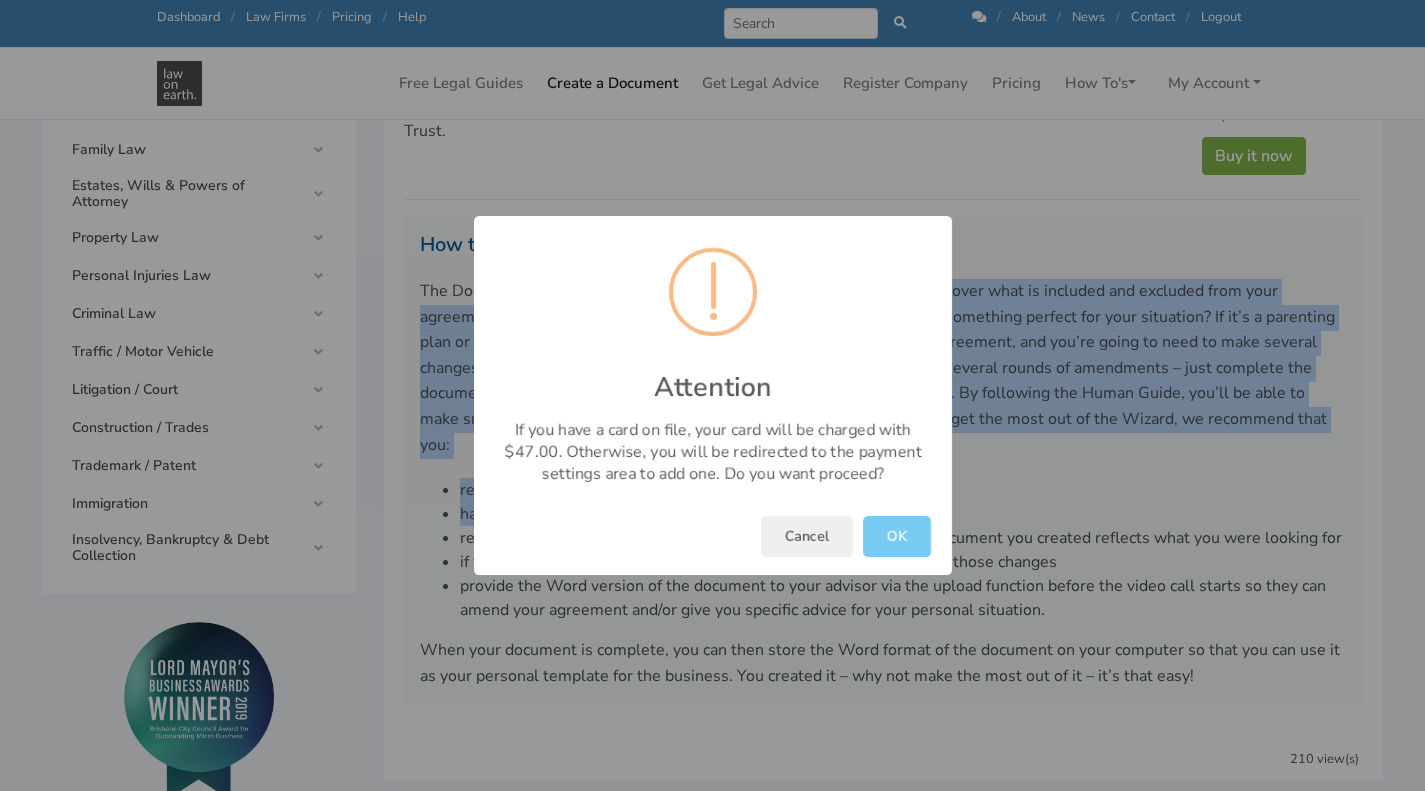 click on "OK" at bounding box center [897, 536] 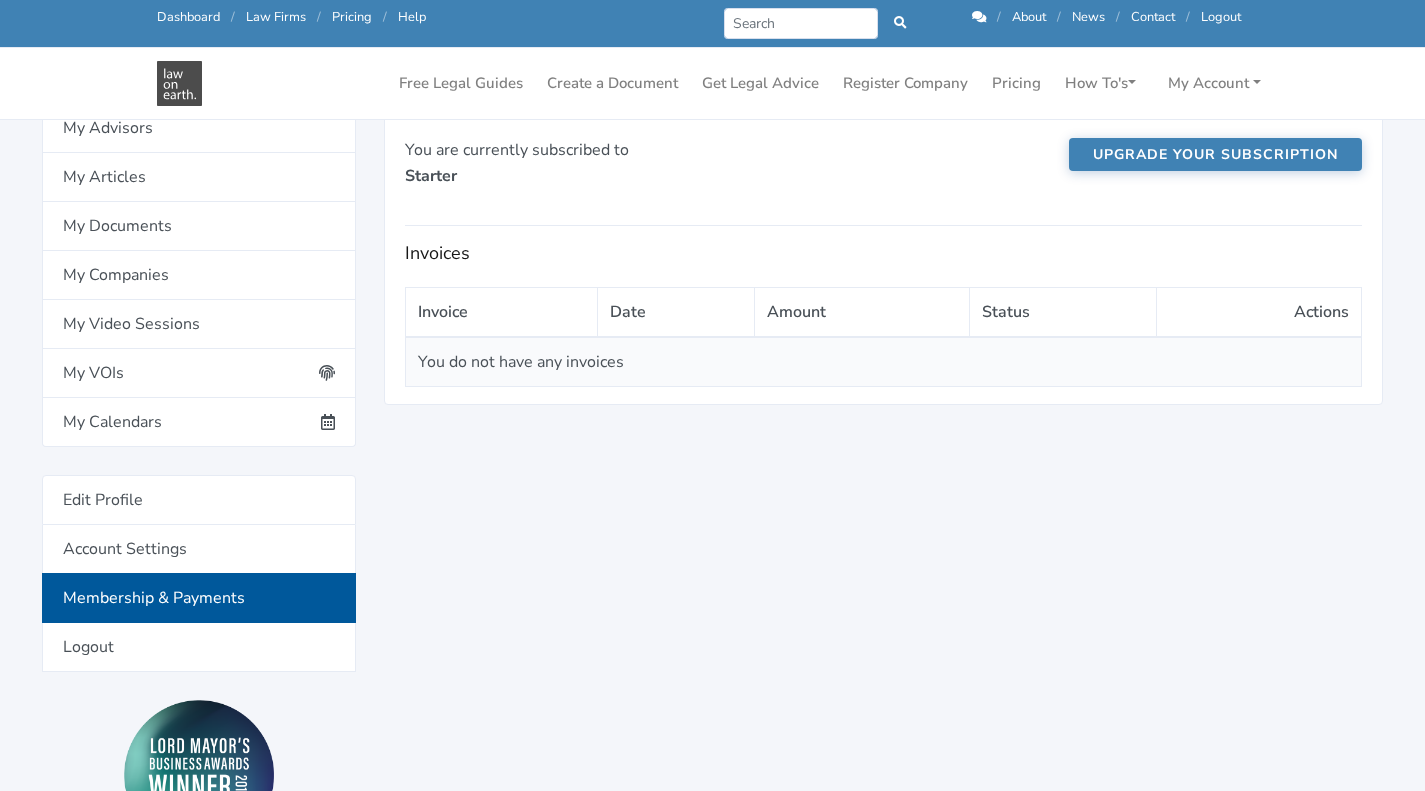 scroll, scrollTop: 0, scrollLeft: 0, axis: both 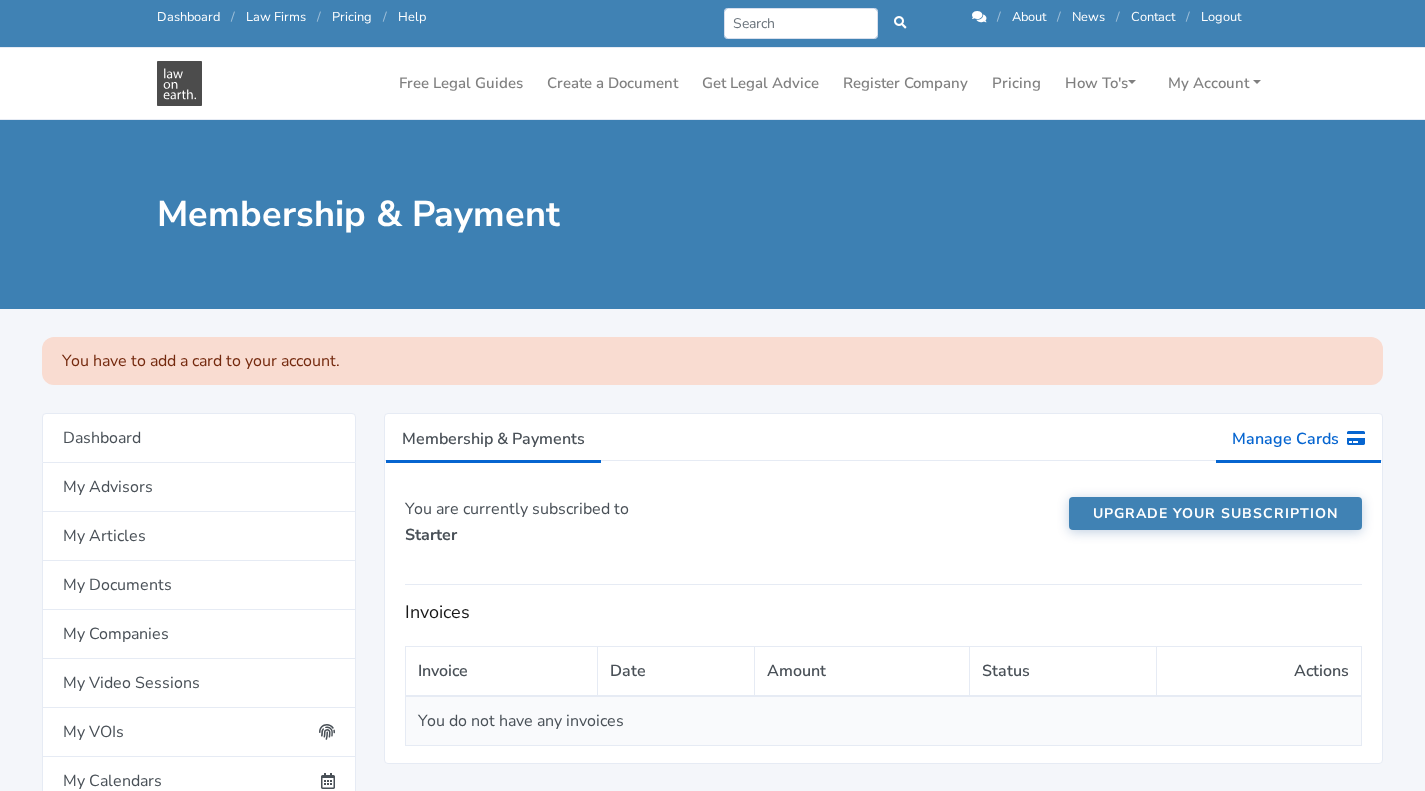 click on "Manage Cards" at bounding box center (1298, 439) 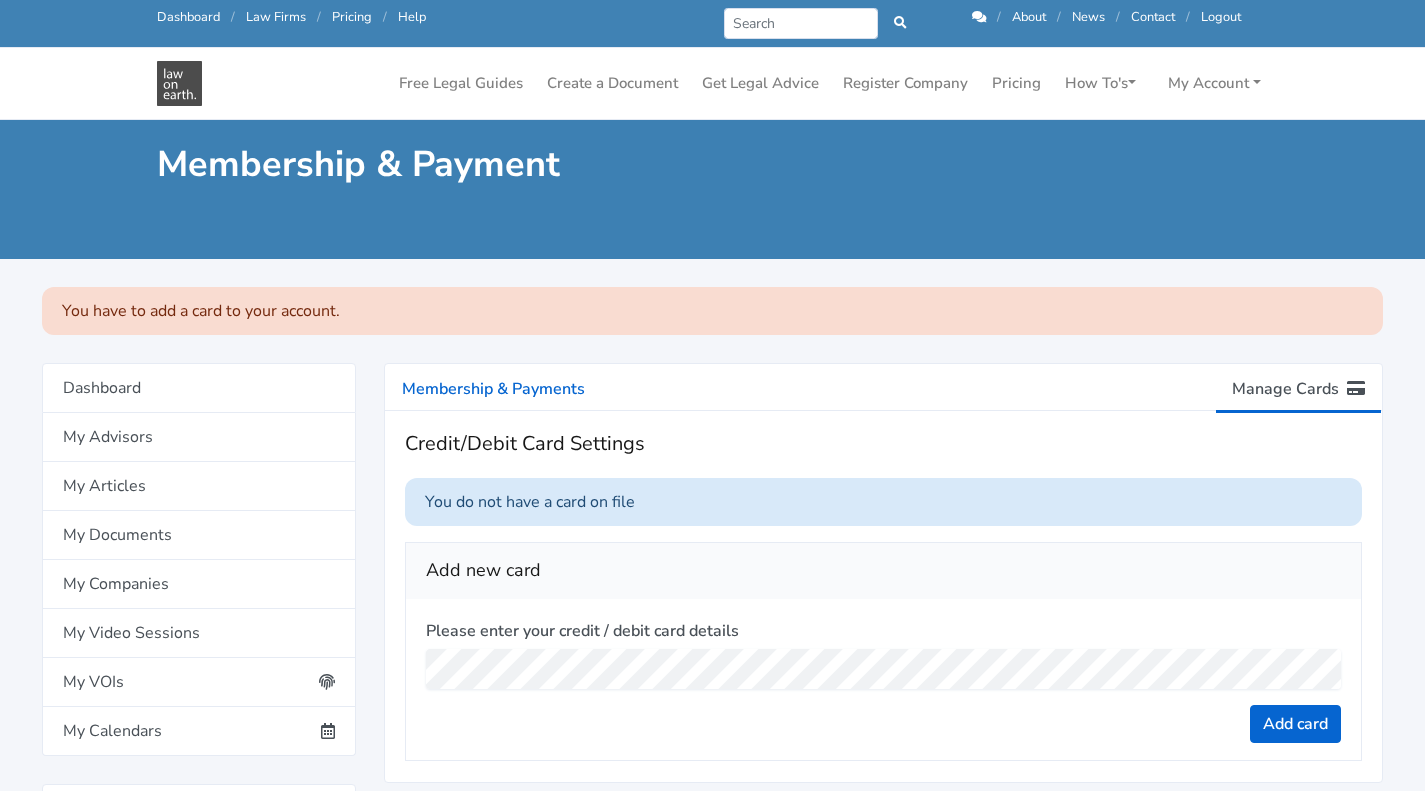 scroll, scrollTop: 200, scrollLeft: 0, axis: vertical 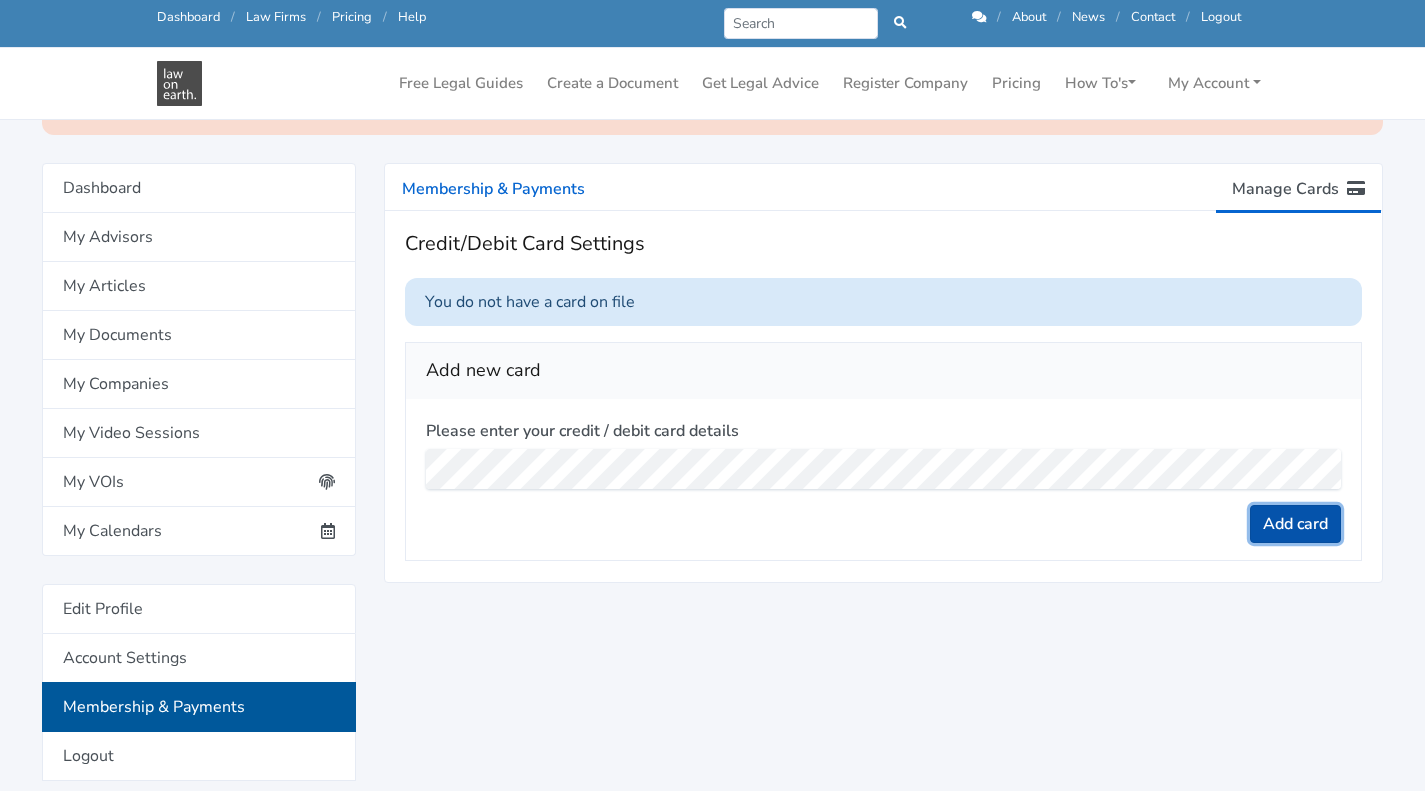 click on "Add card" at bounding box center [1295, 524] 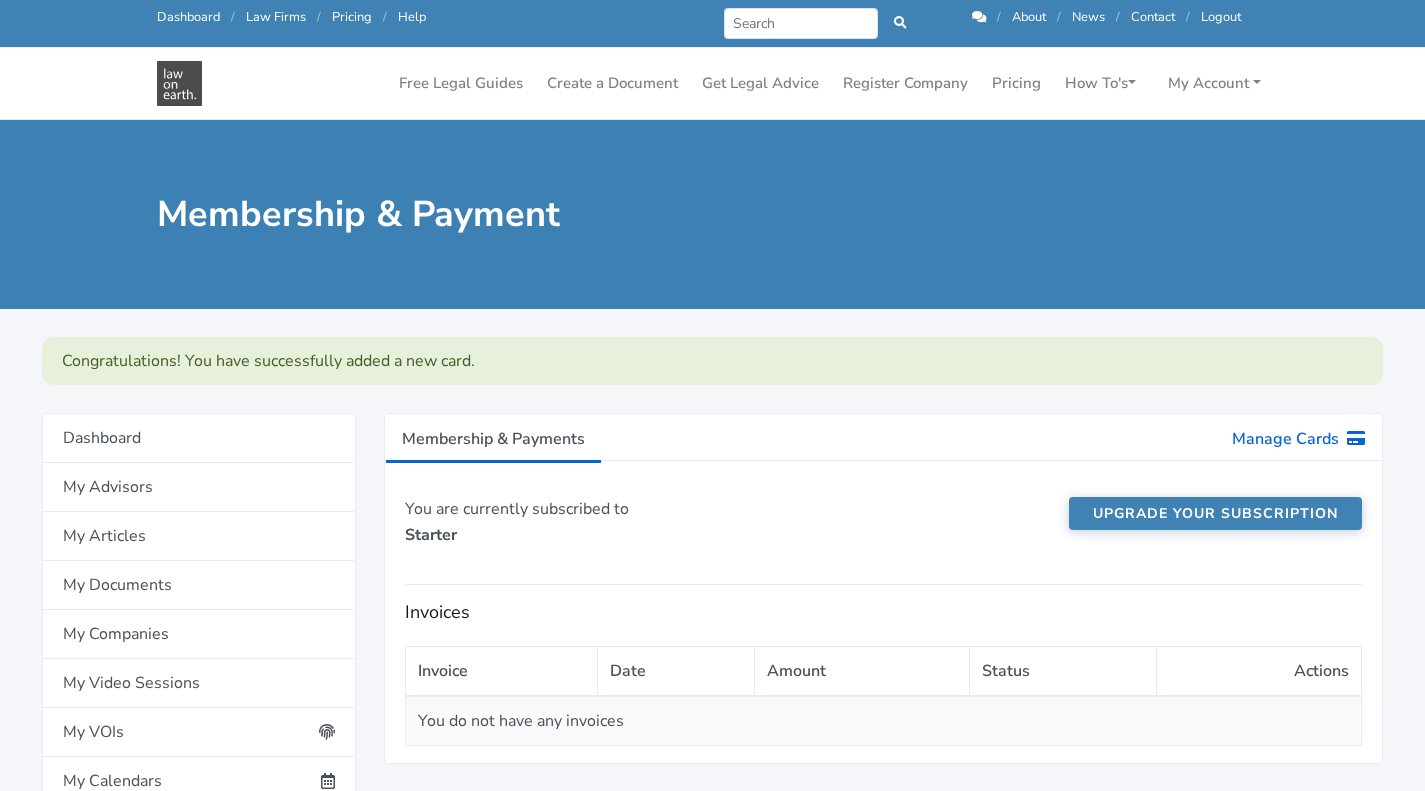 scroll, scrollTop: 0, scrollLeft: 0, axis: both 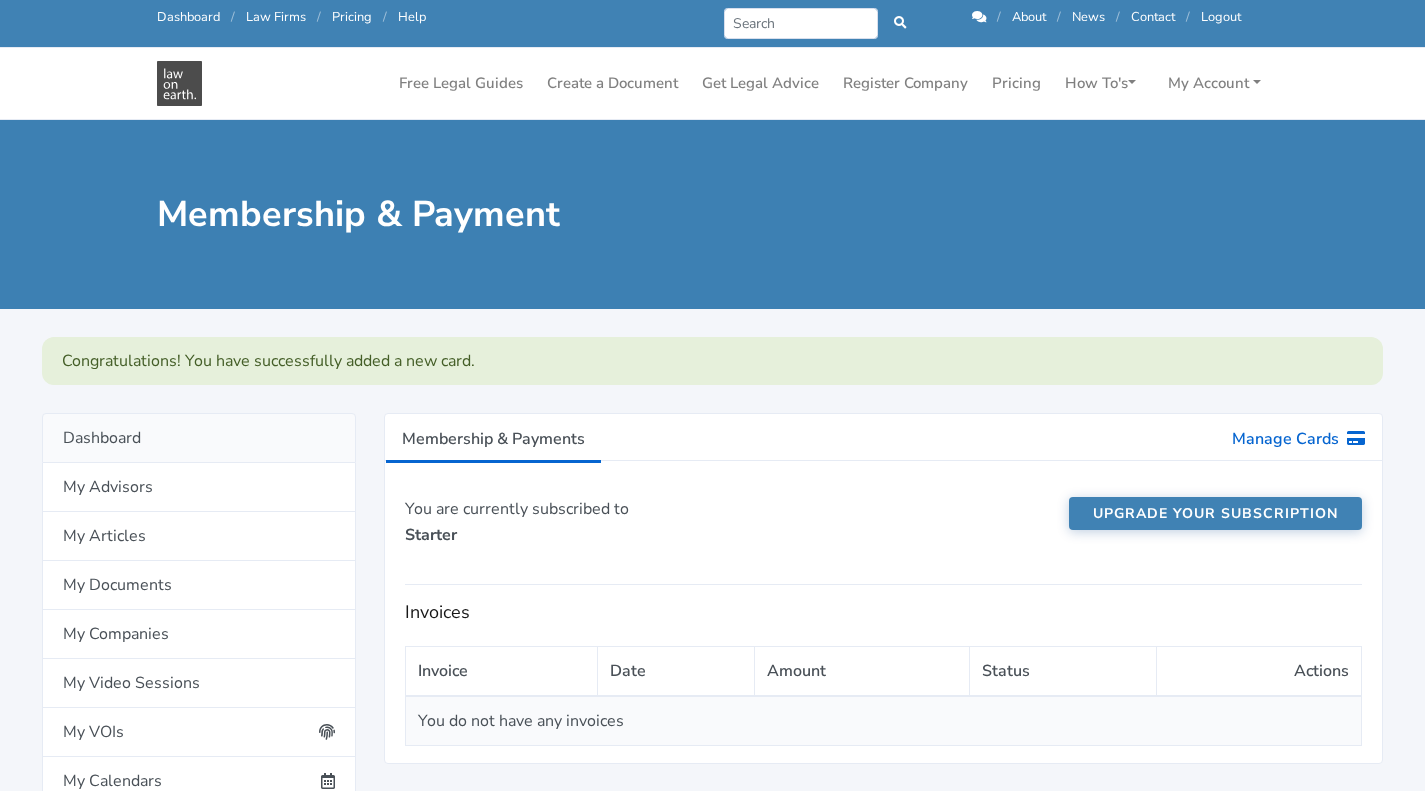 click on "Dashboard" at bounding box center [199, 438] 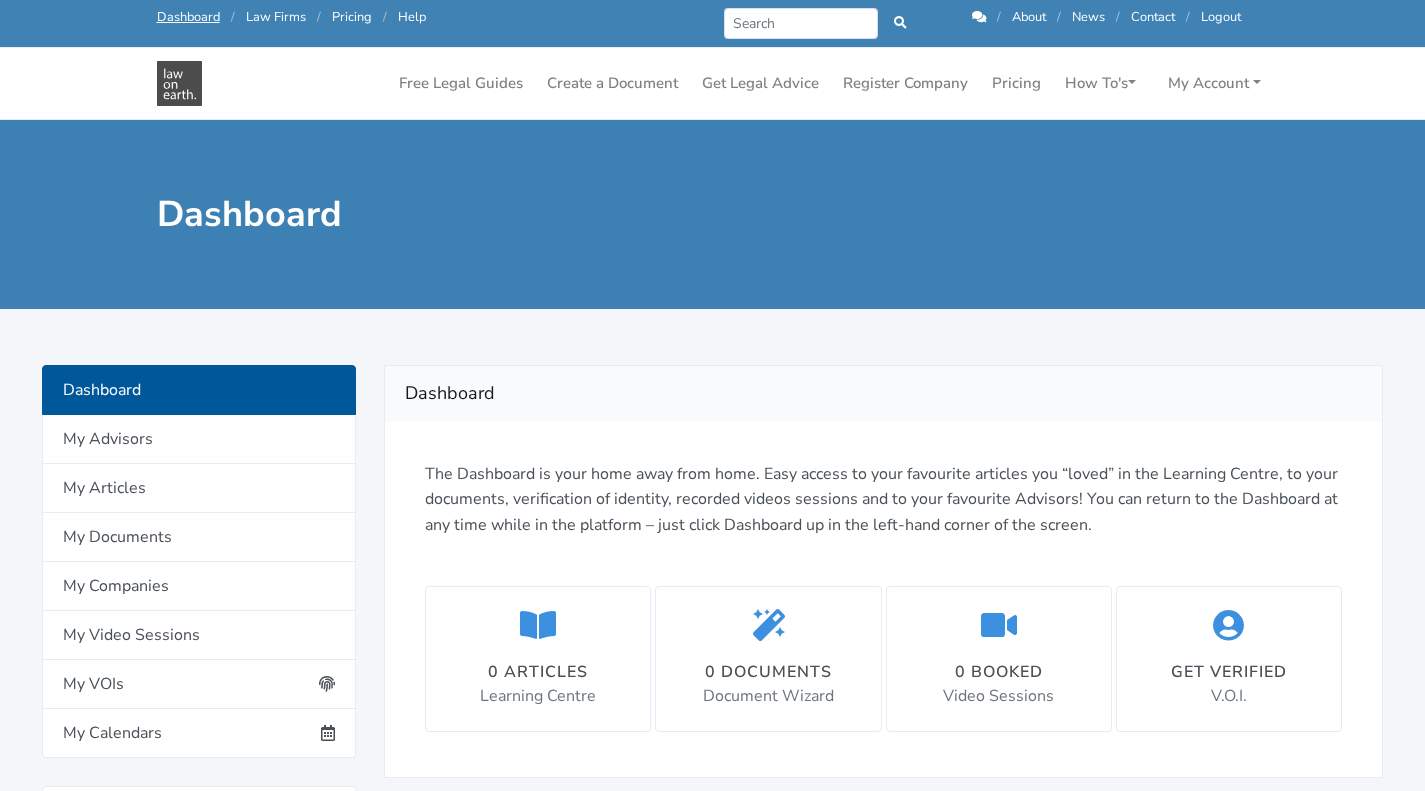 scroll, scrollTop: 0, scrollLeft: 0, axis: both 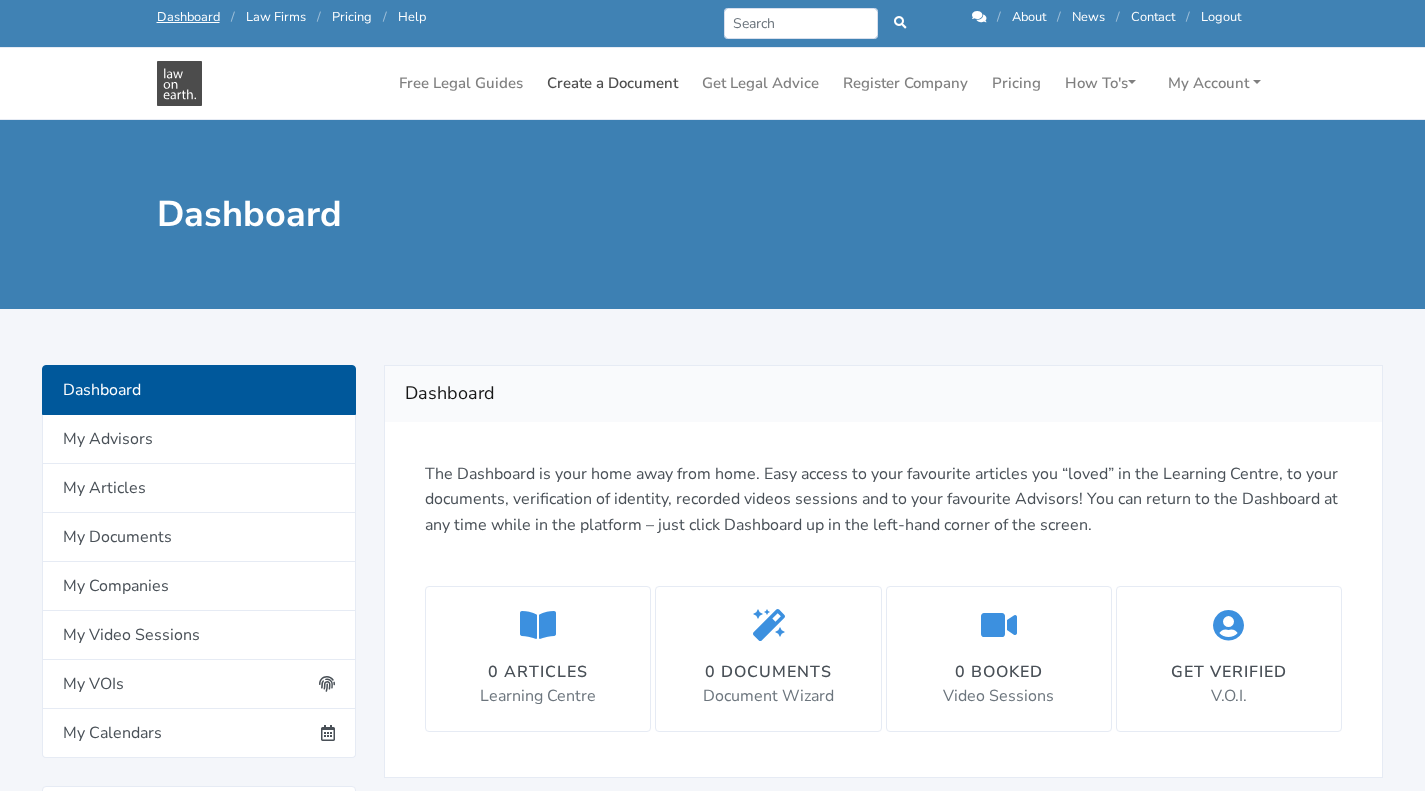 click on "Create a Document" at bounding box center [612, 83] 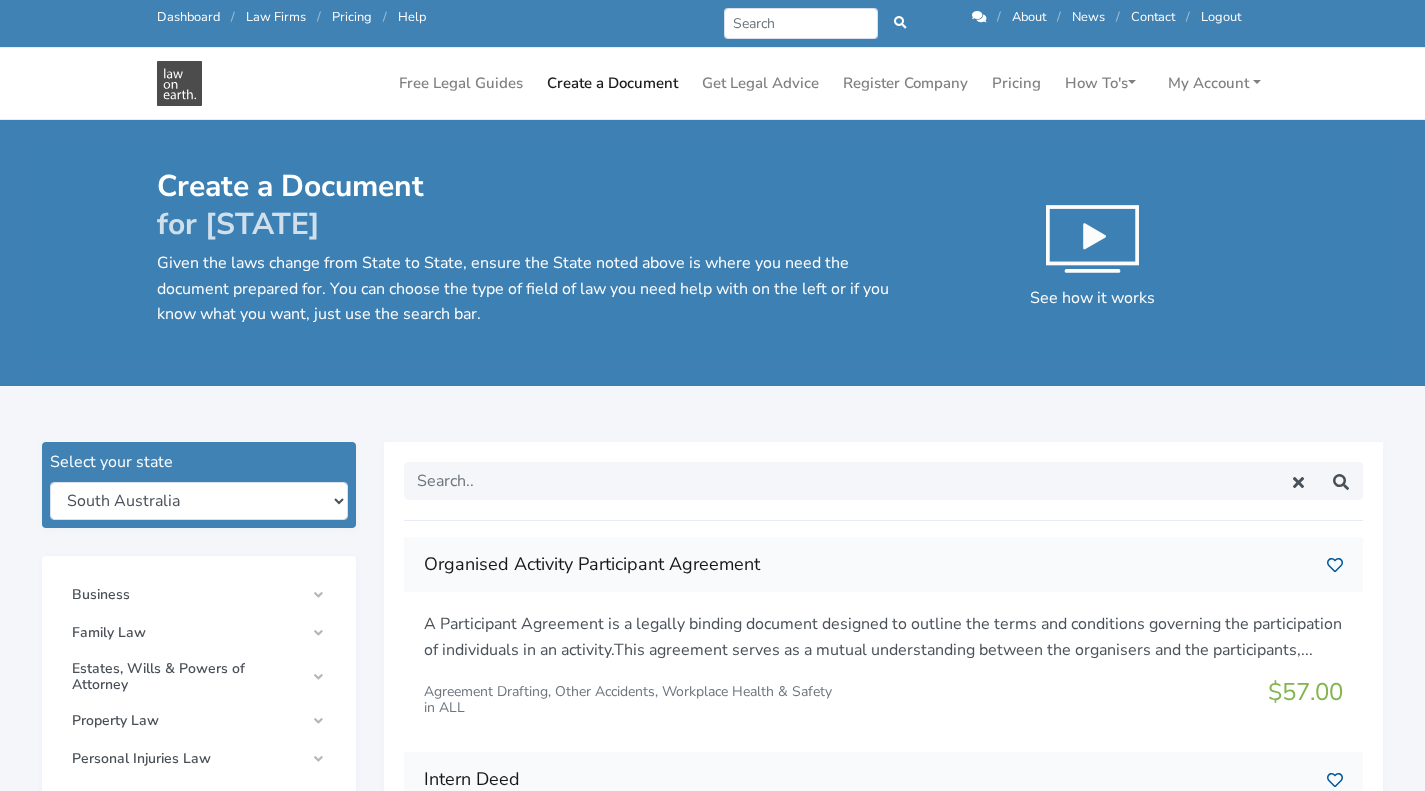 scroll, scrollTop: 0, scrollLeft: 0, axis: both 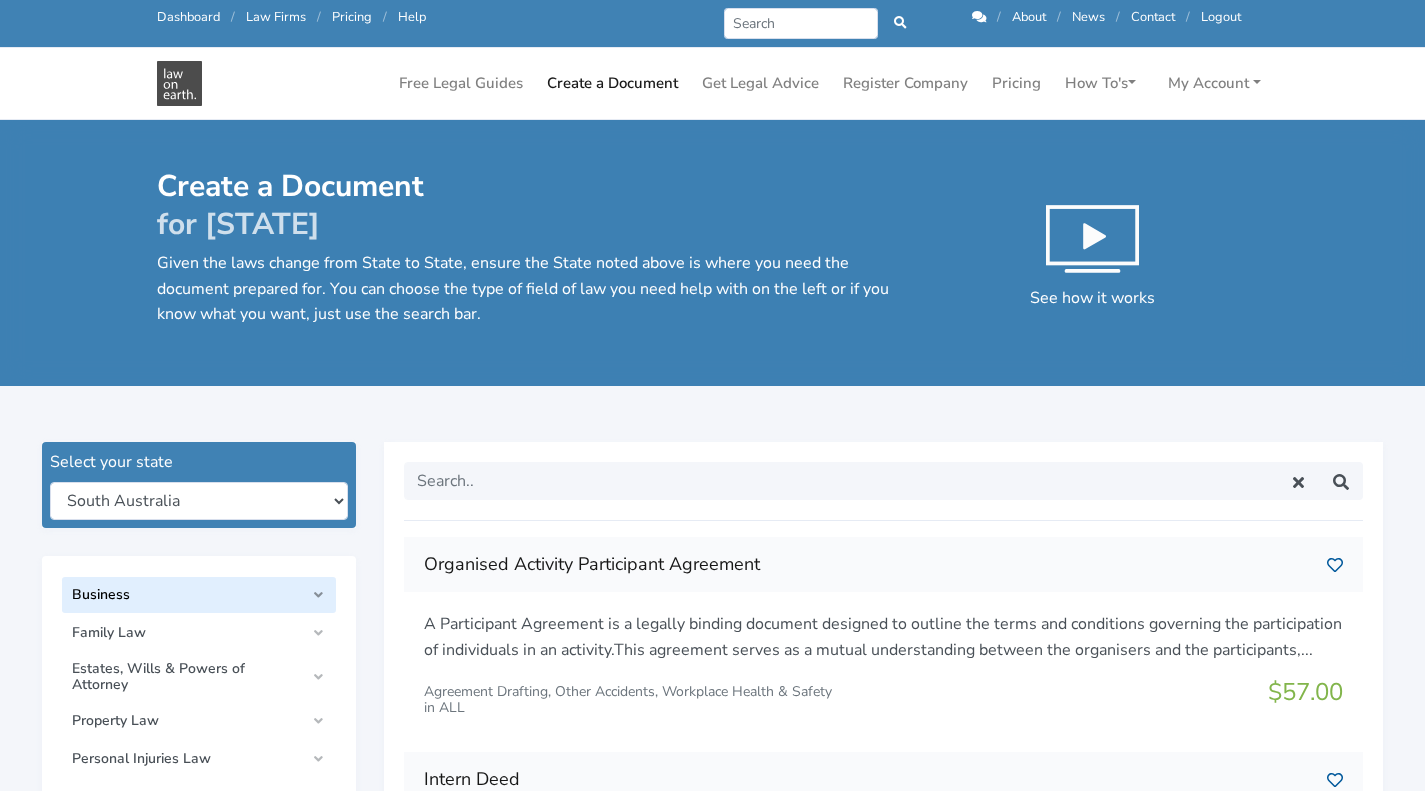 click on "Business" at bounding box center [199, 595] 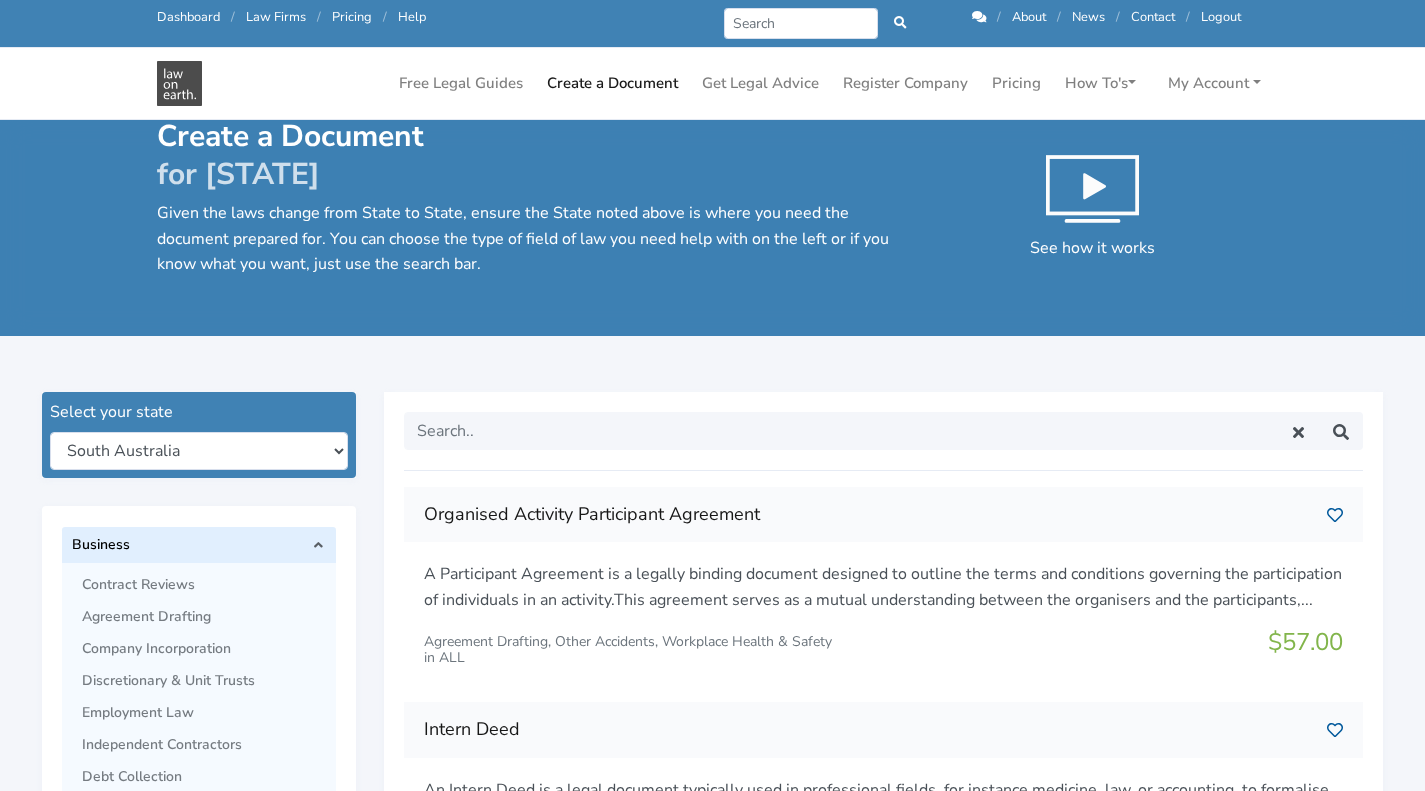 scroll, scrollTop: 300, scrollLeft: 0, axis: vertical 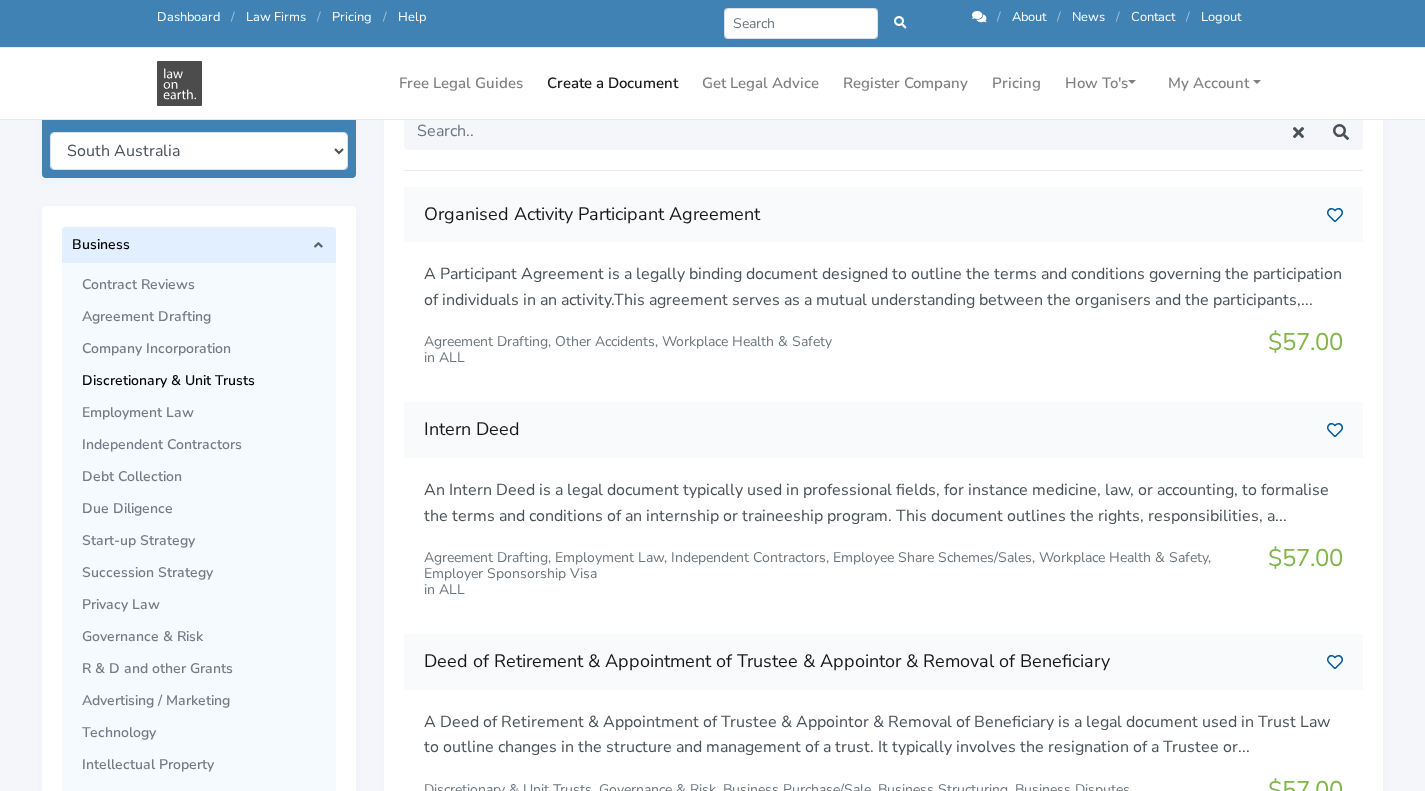 click on "Discretionary & Unit Trusts" at bounding box center [204, 381] 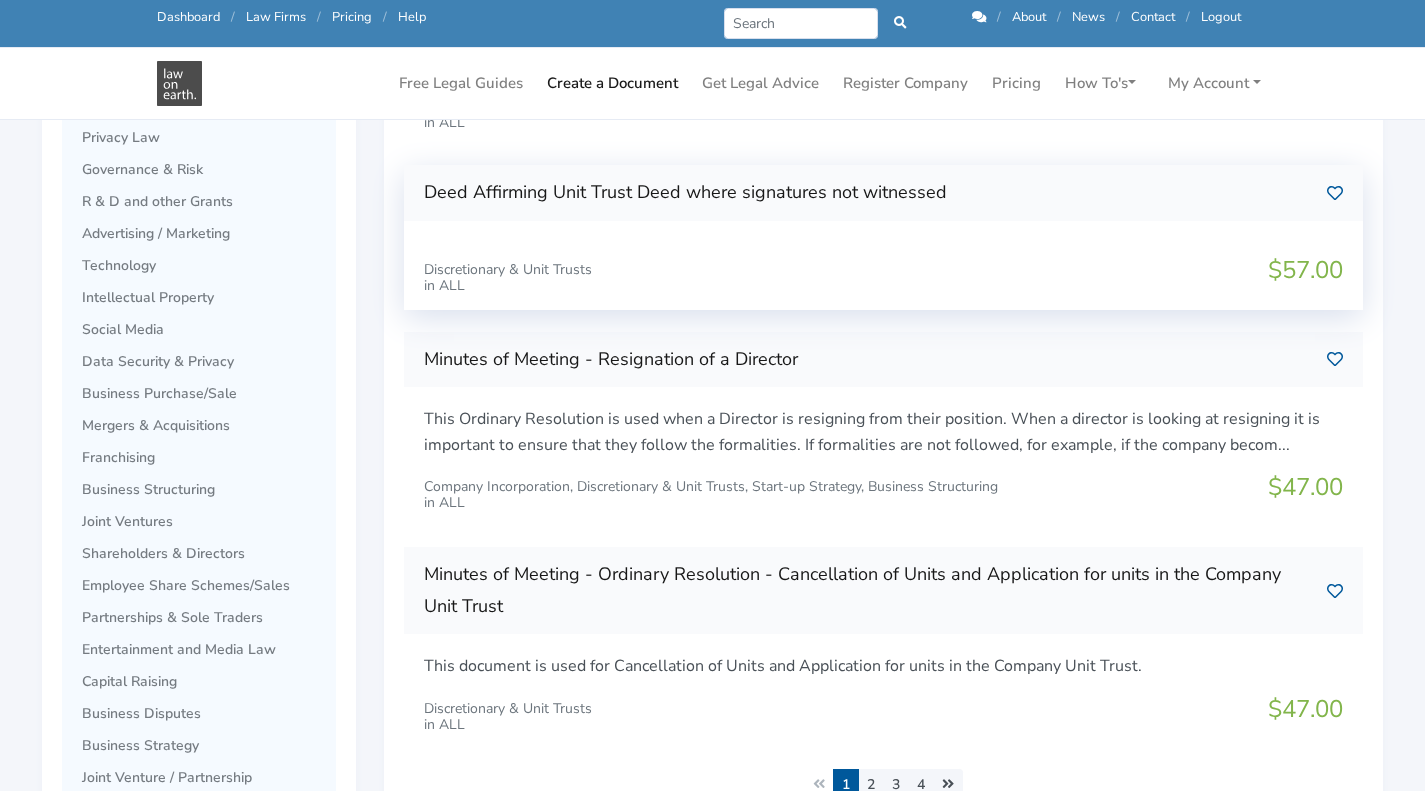 scroll, scrollTop: 900, scrollLeft: 0, axis: vertical 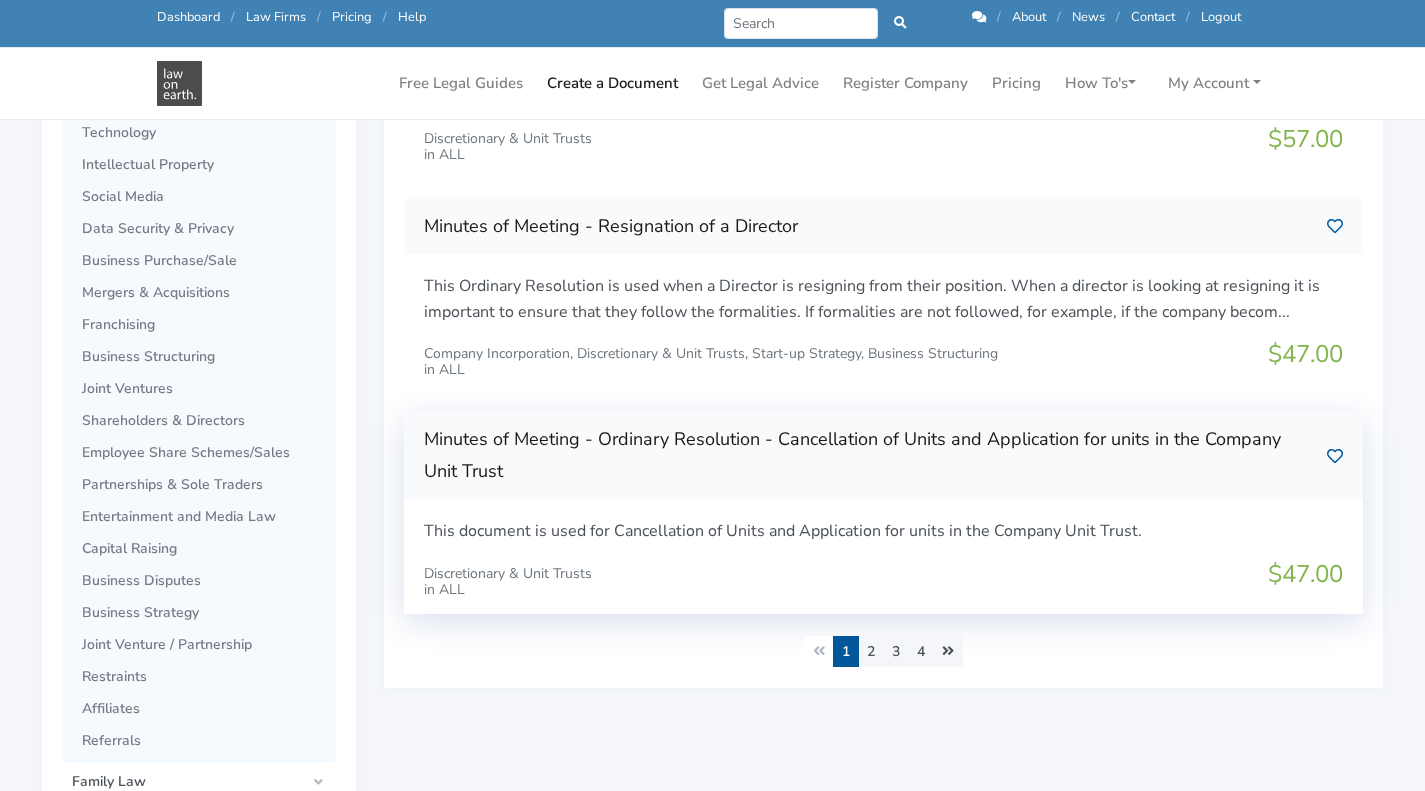 click on "Minutes of Meeting - Ordinary Resolution - Cancellation of Units and Application for units in the Company Unit Trust" at bounding box center [867, 455] 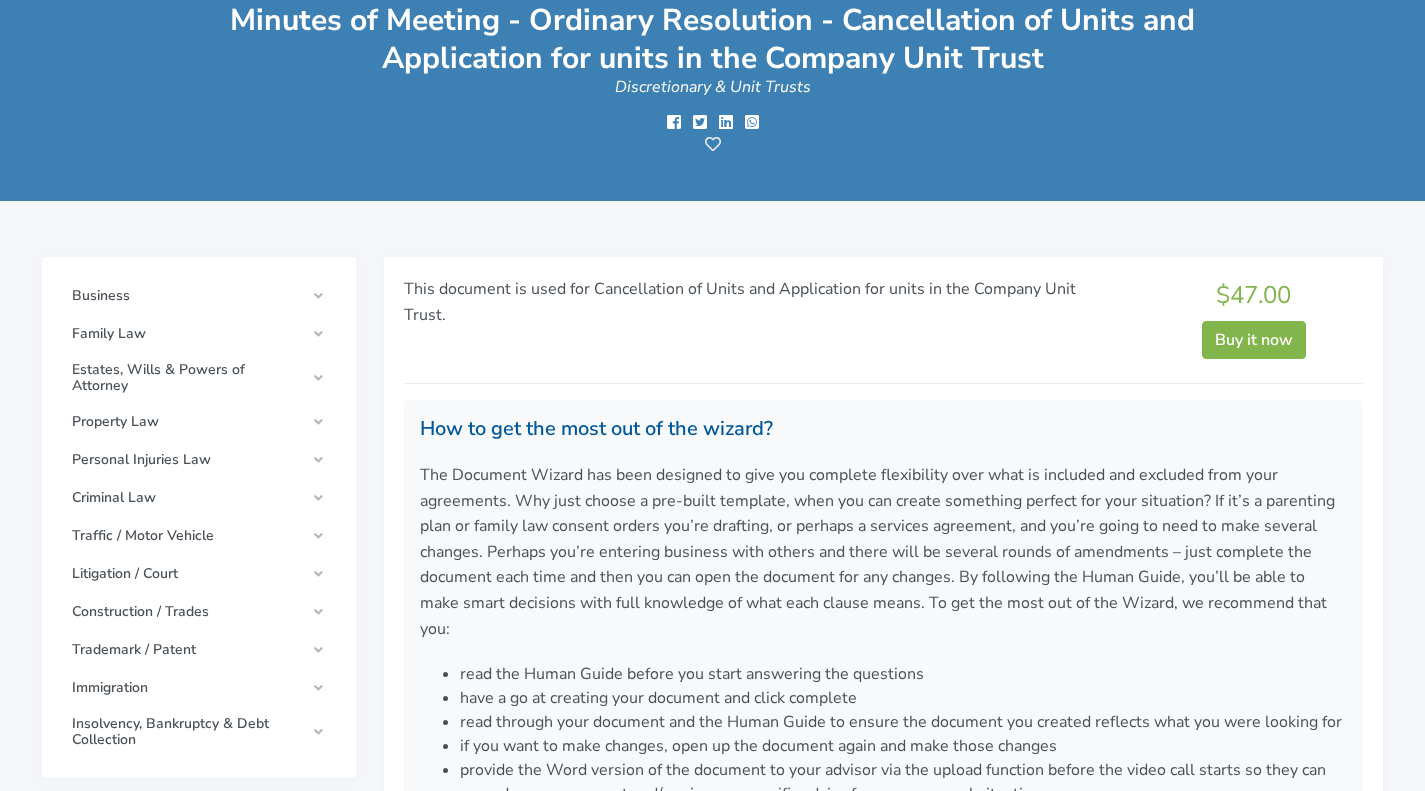 scroll, scrollTop: 300, scrollLeft: 0, axis: vertical 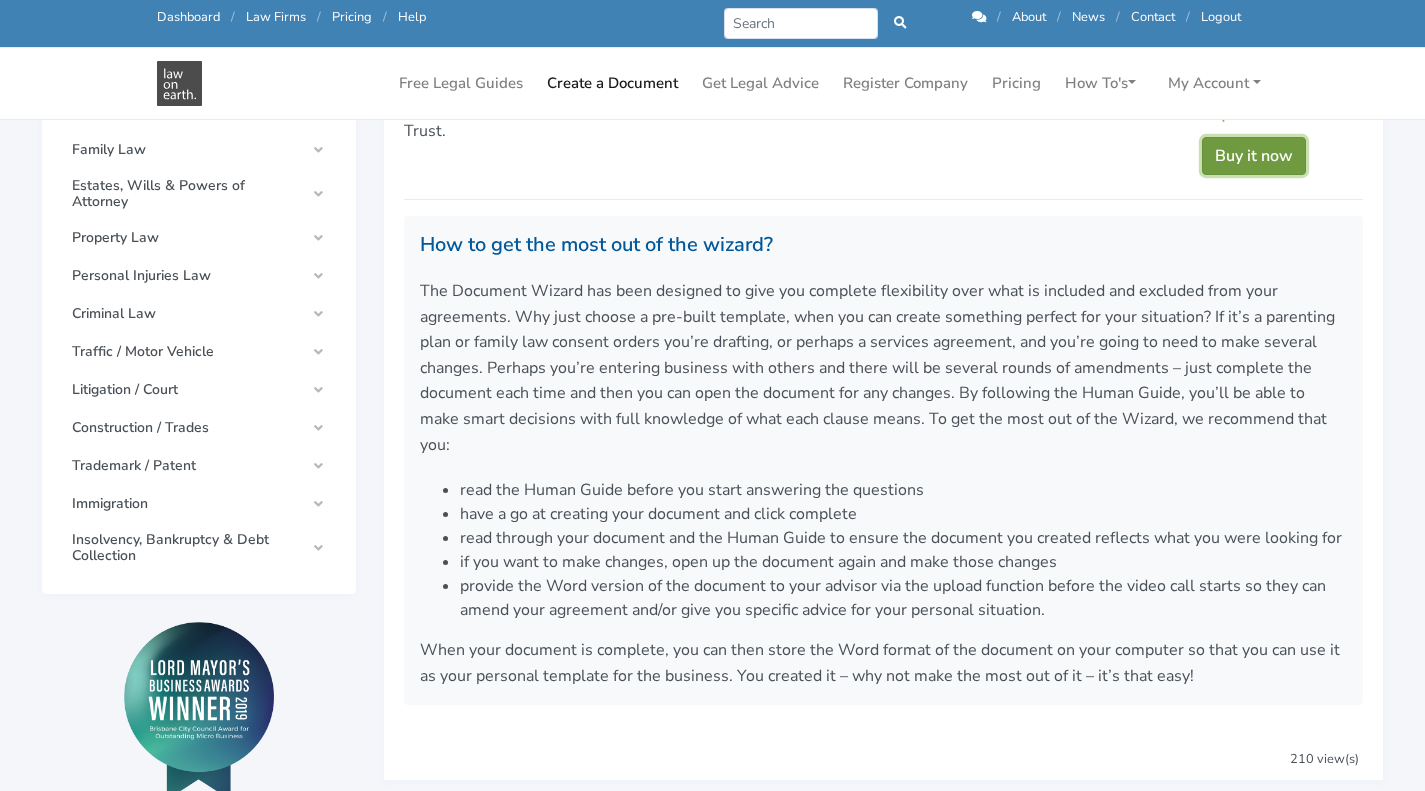 click on "Buy it now" at bounding box center (1254, 156) 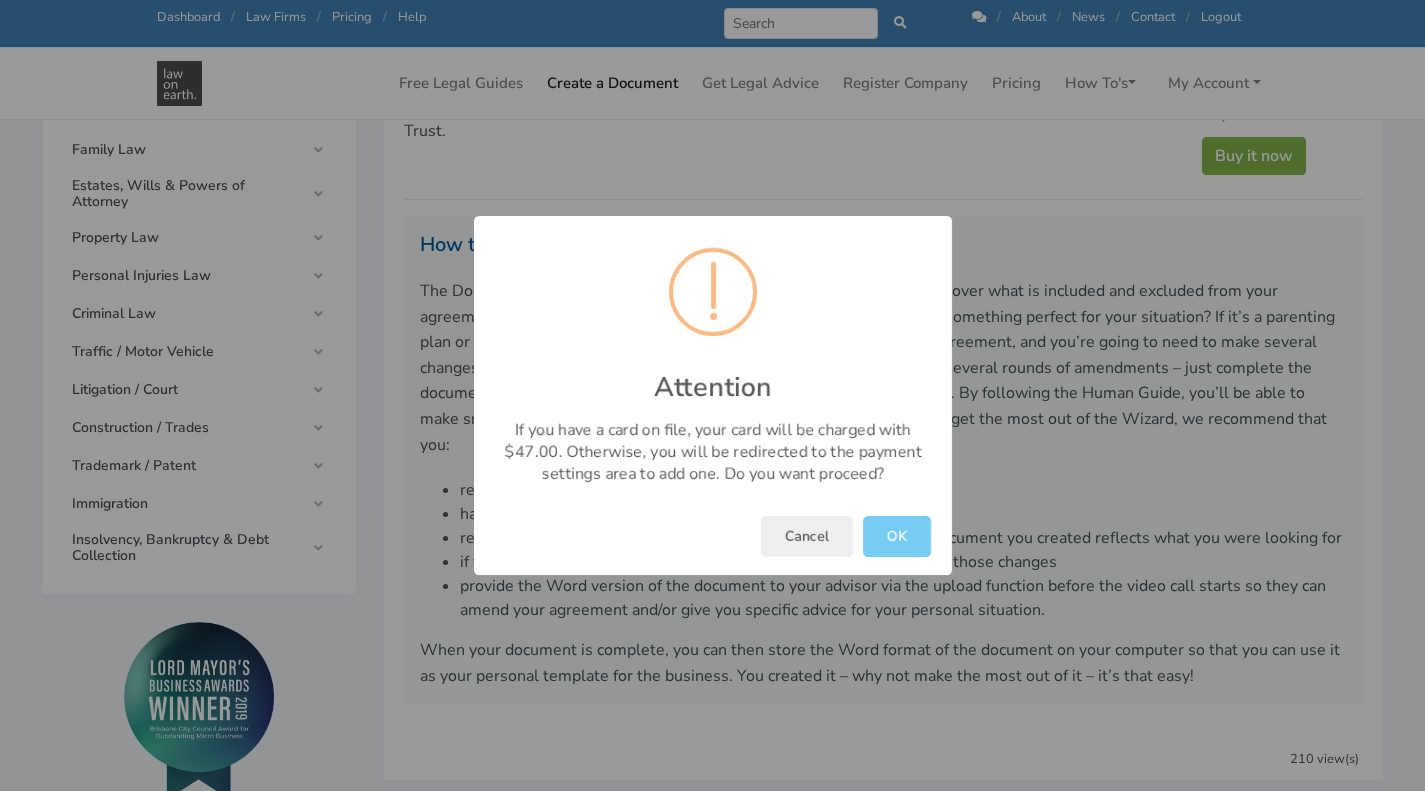 click on "OK" at bounding box center (897, 536) 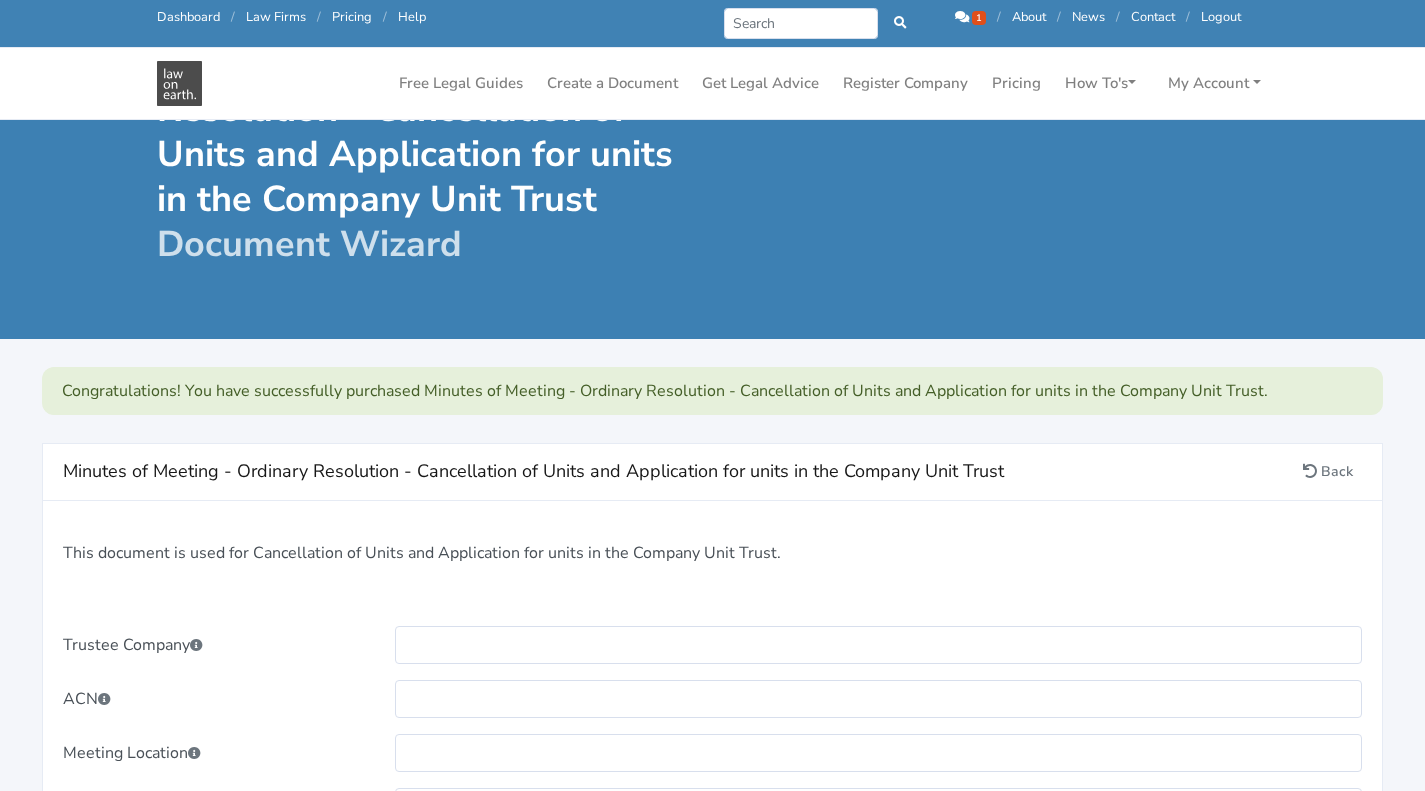 scroll, scrollTop: 300, scrollLeft: 0, axis: vertical 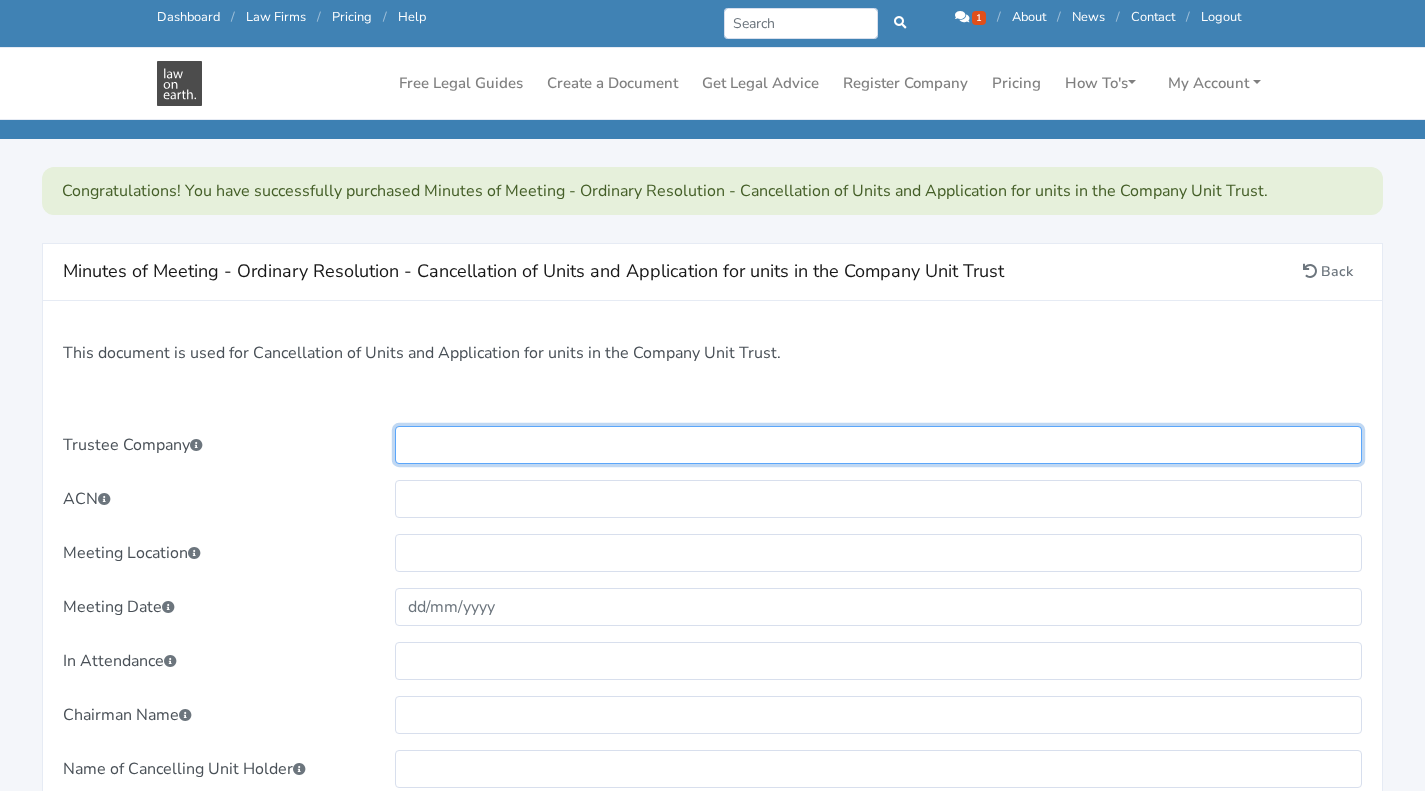 click at bounding box center (878, 445) 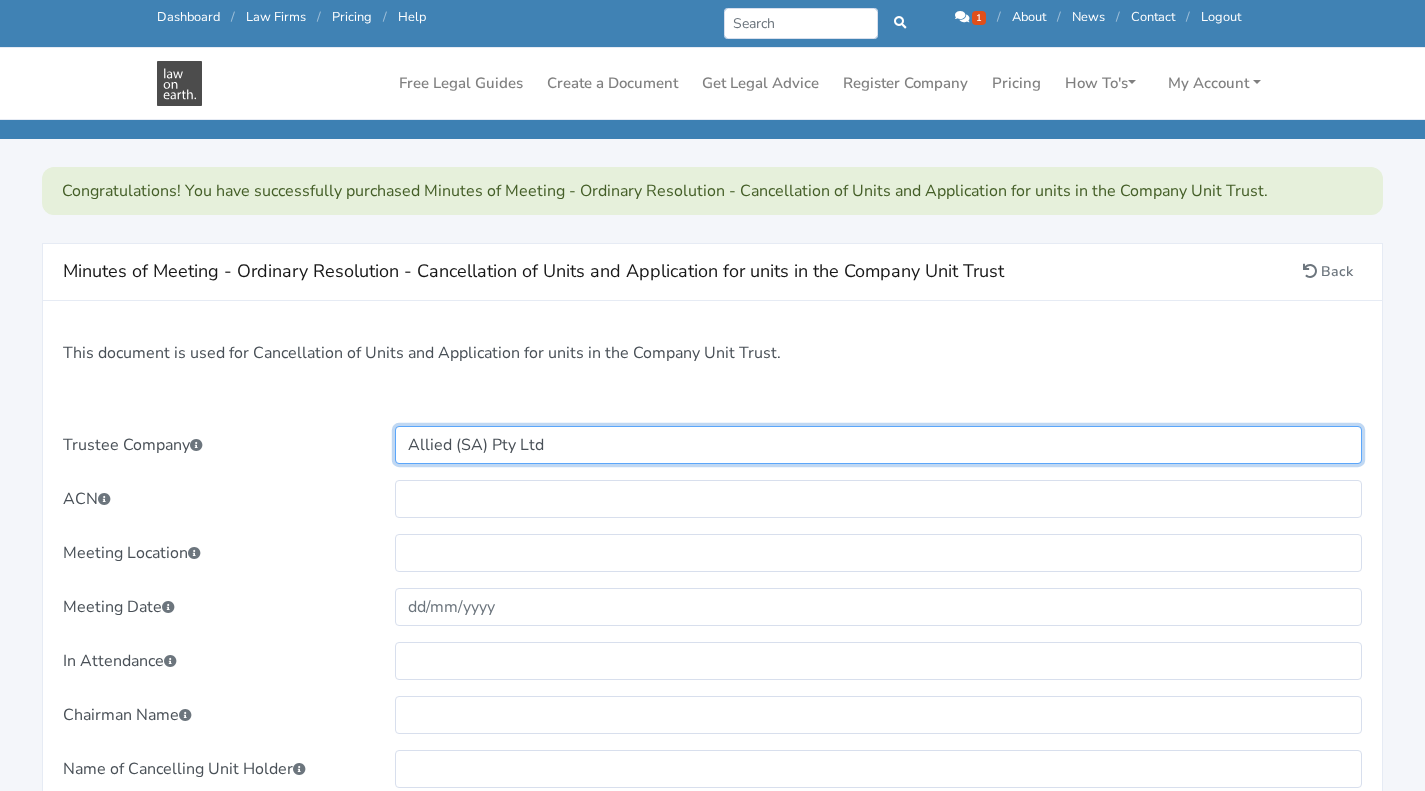 type on "Allied (SA) Pty Ltd" 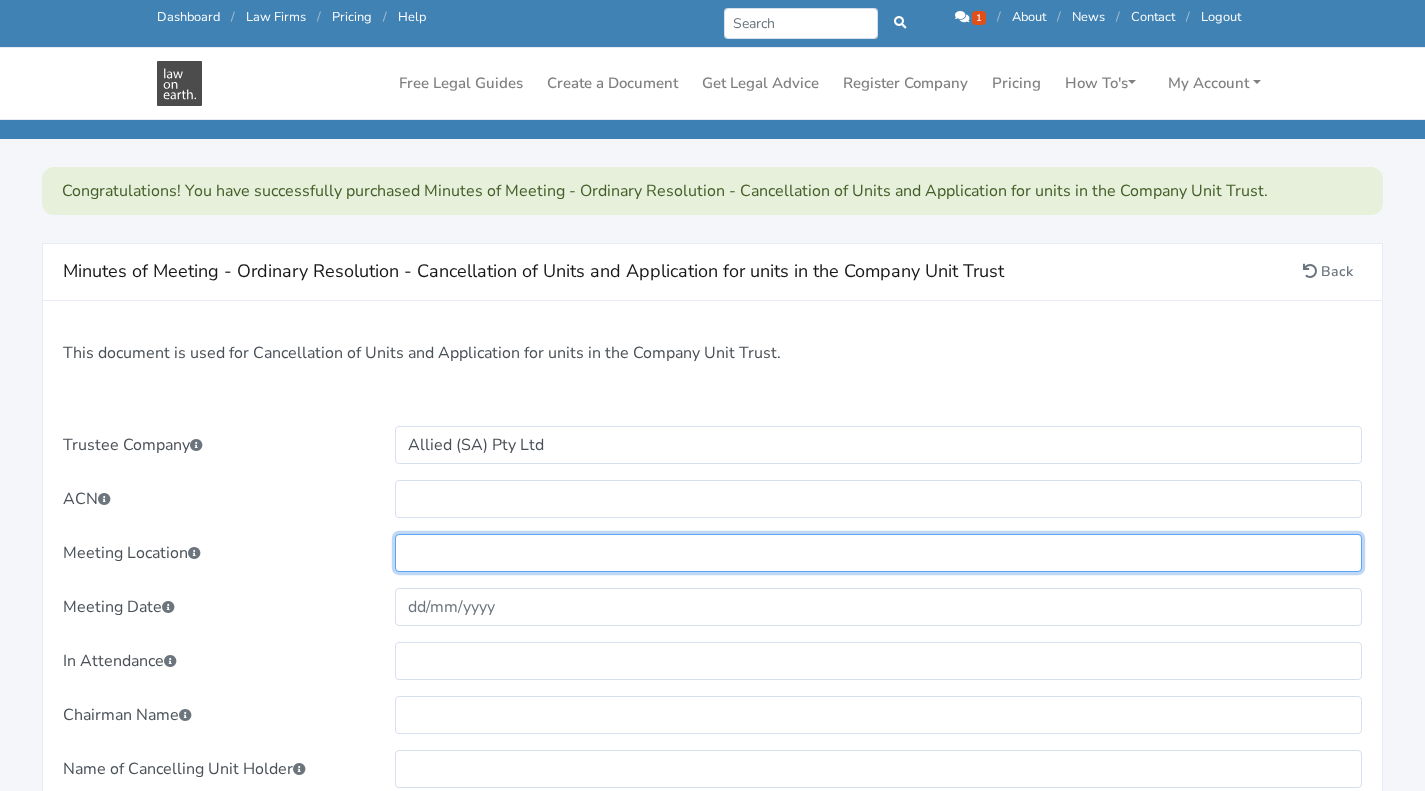 click at bounding box center [878, 553] 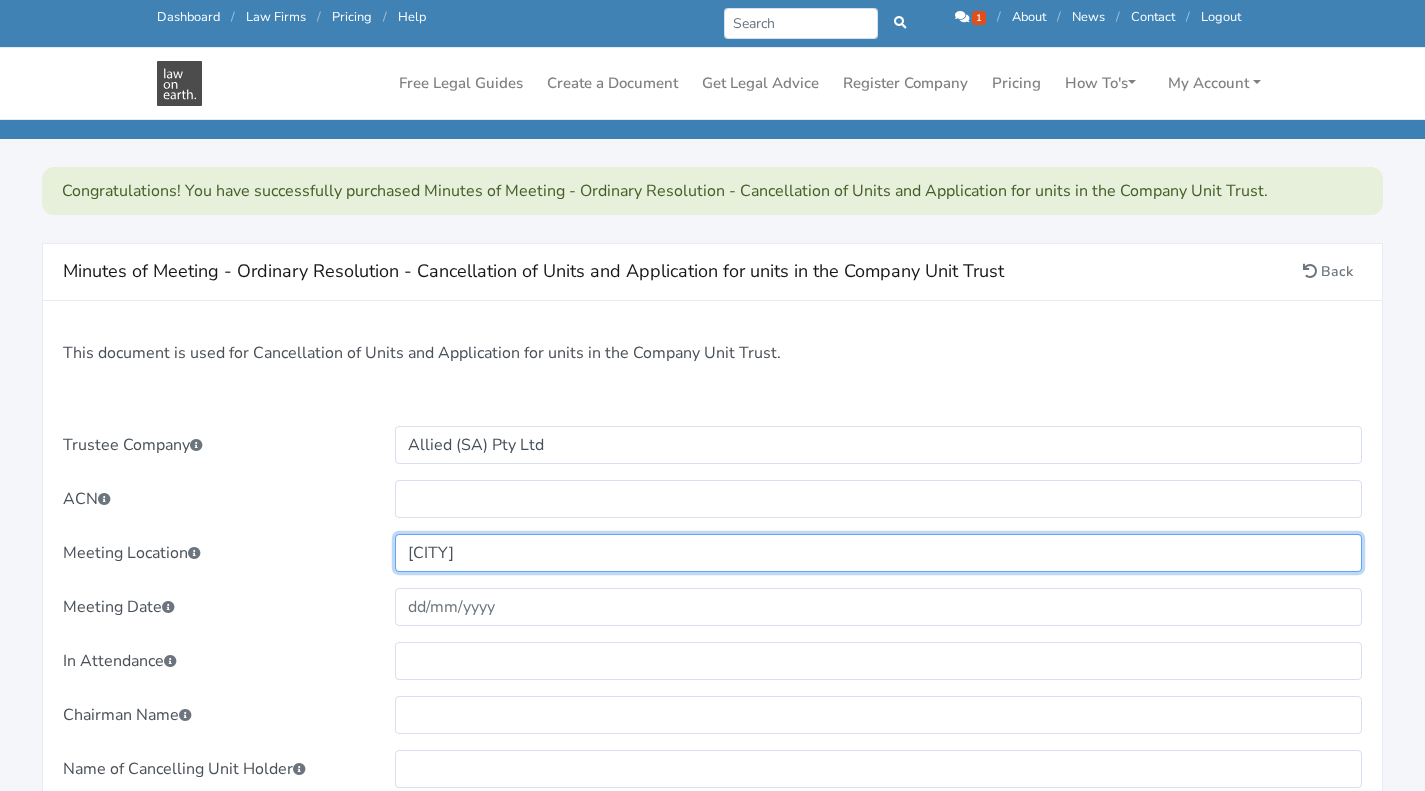 type on "A" 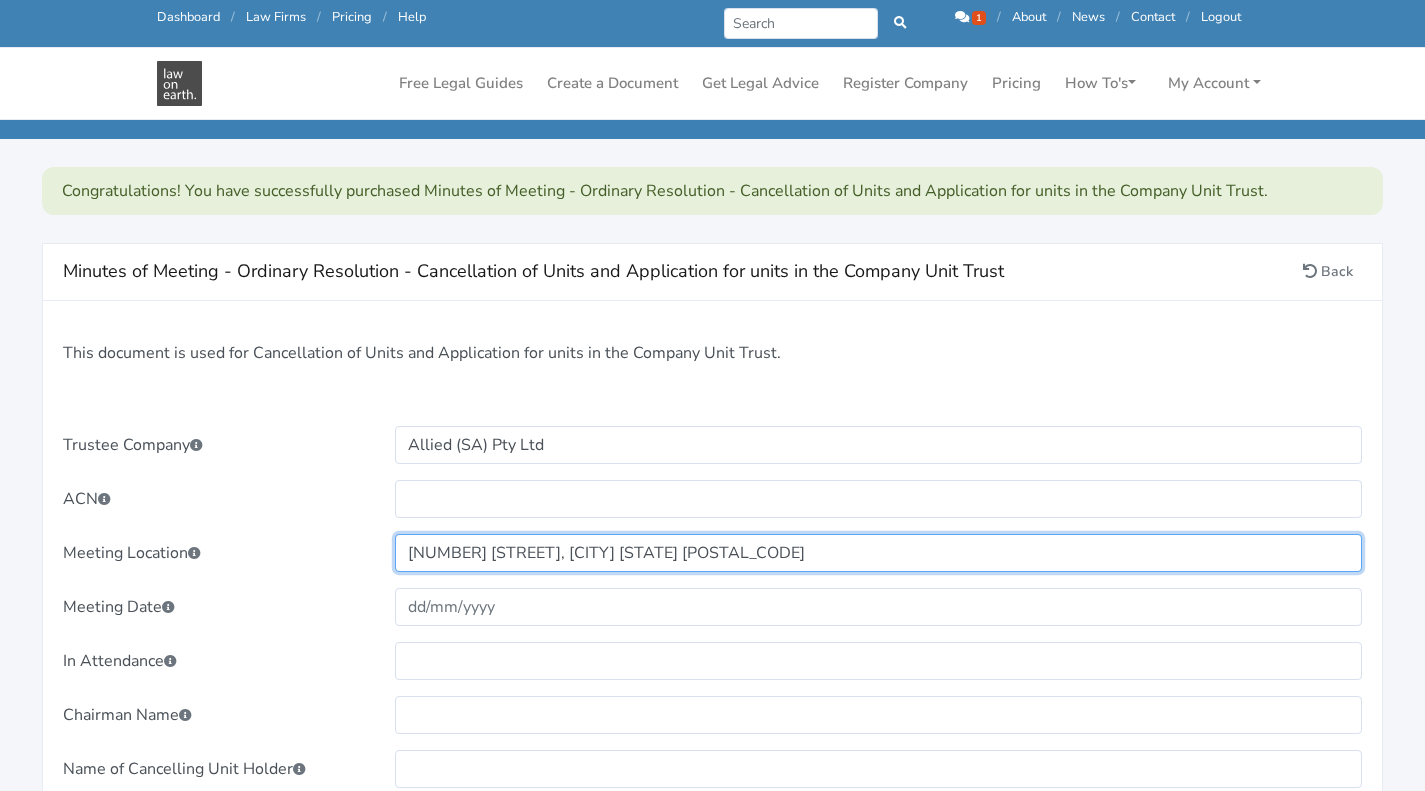 type on "31 Hackney Road, Hackney SA 5069" 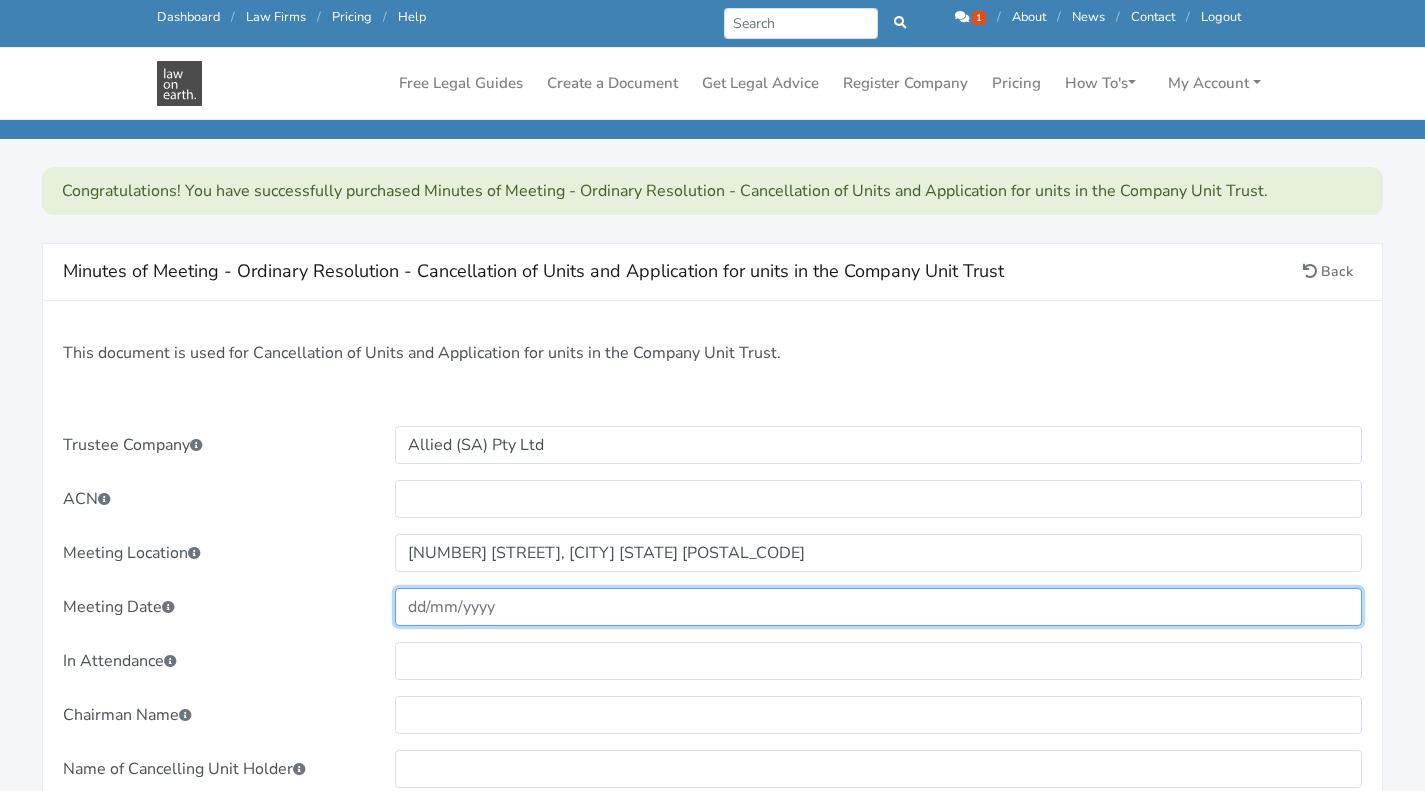 click at bounding box center (878, 607) 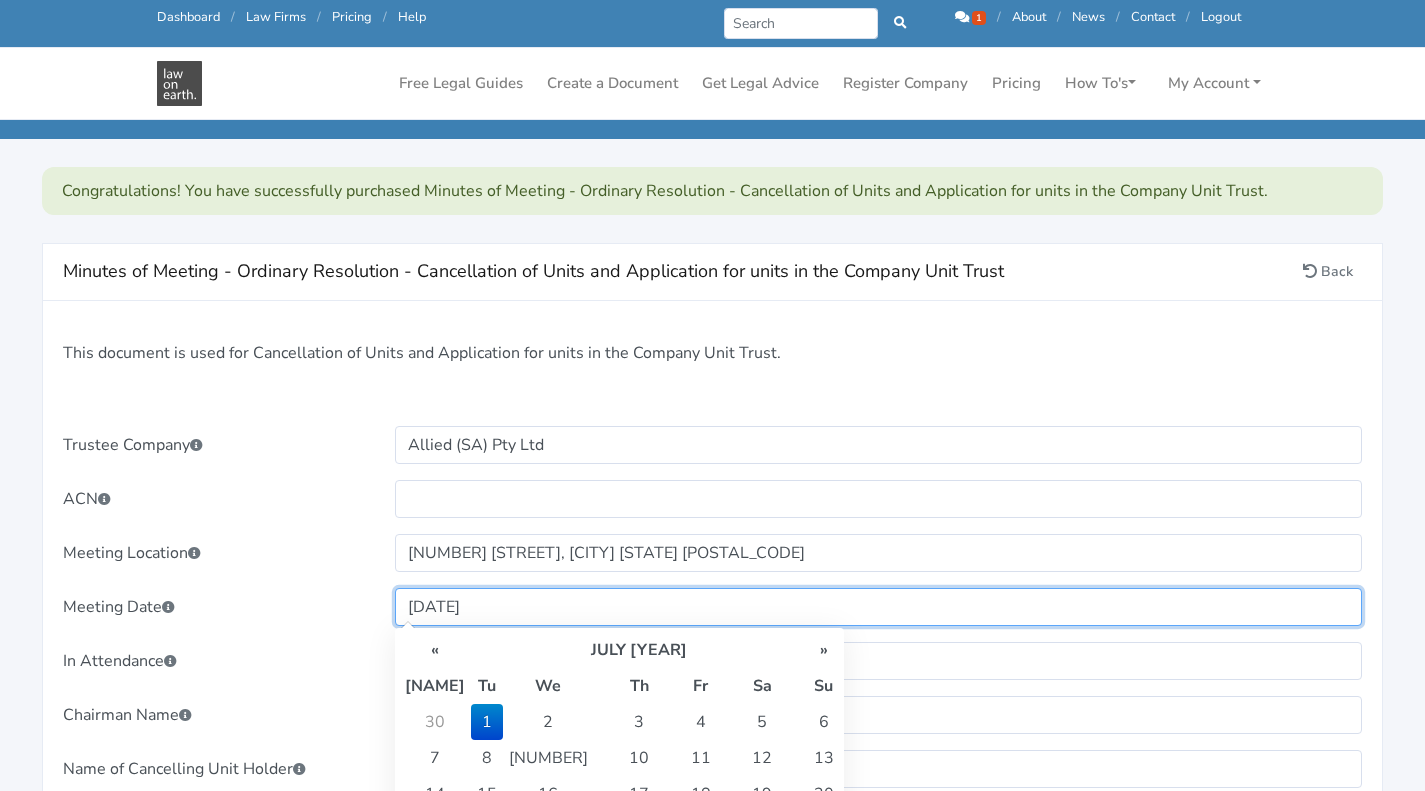 type on "01/07/2025" 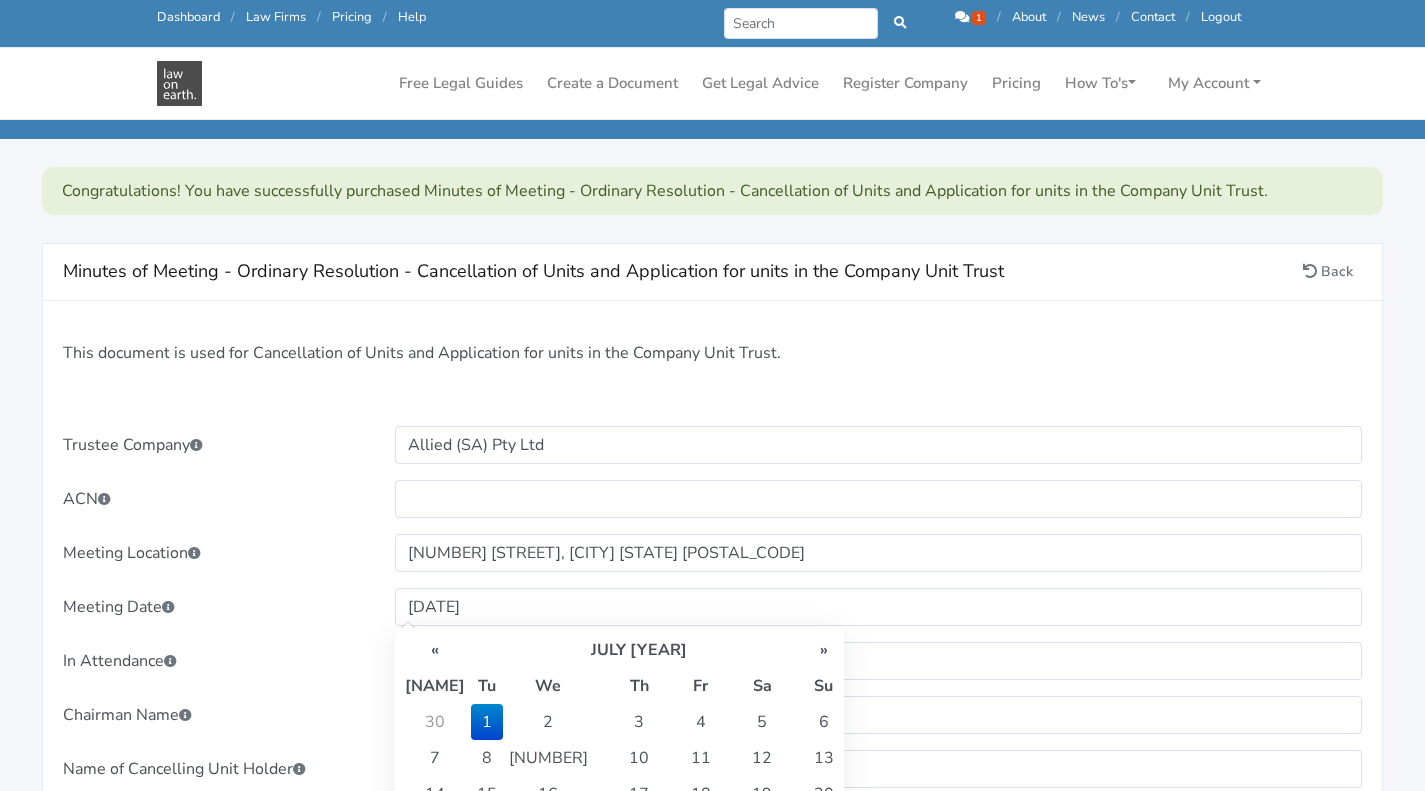 click on "1" at bounding box center (487, 722) 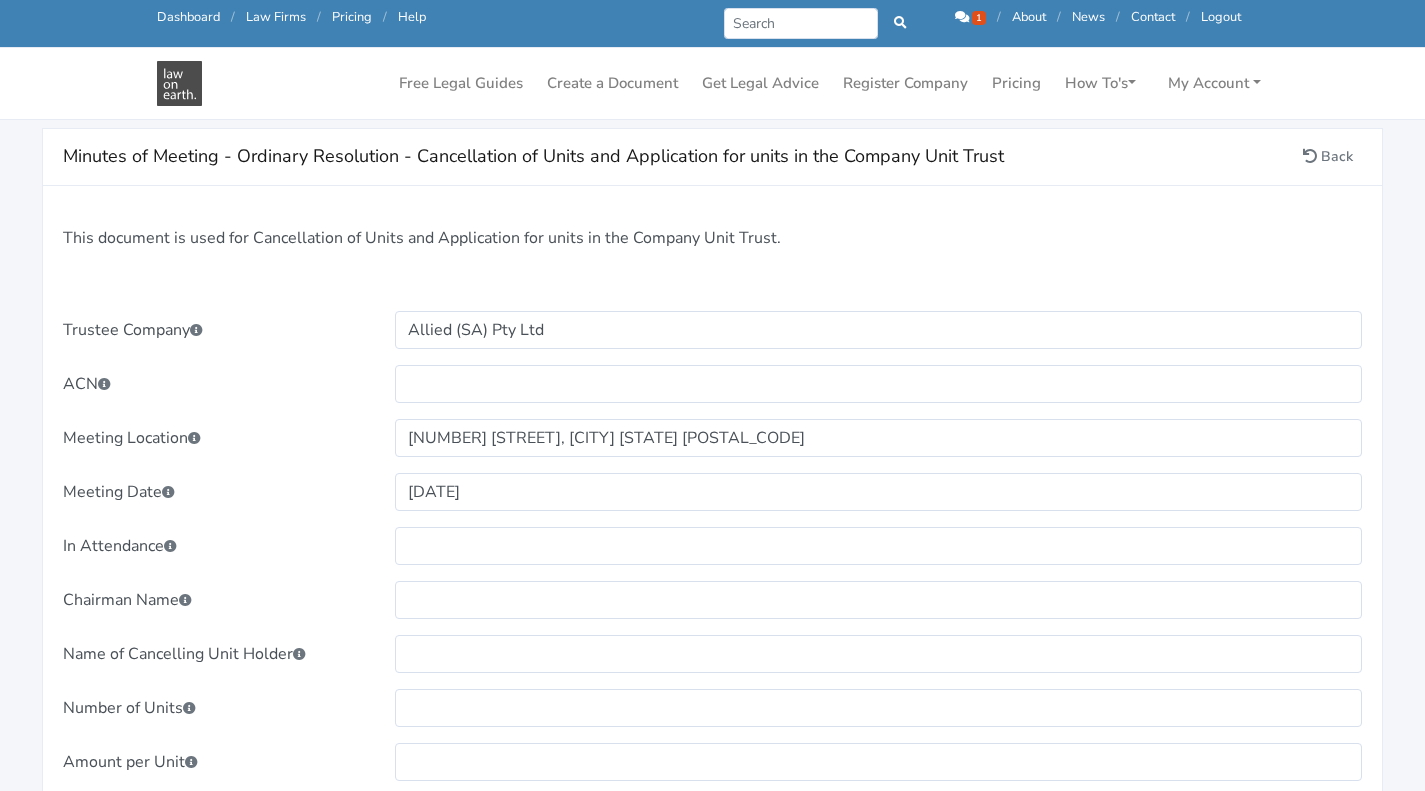 scroll, scrollTop: 400, scrollLeft: 0, axis: vertical 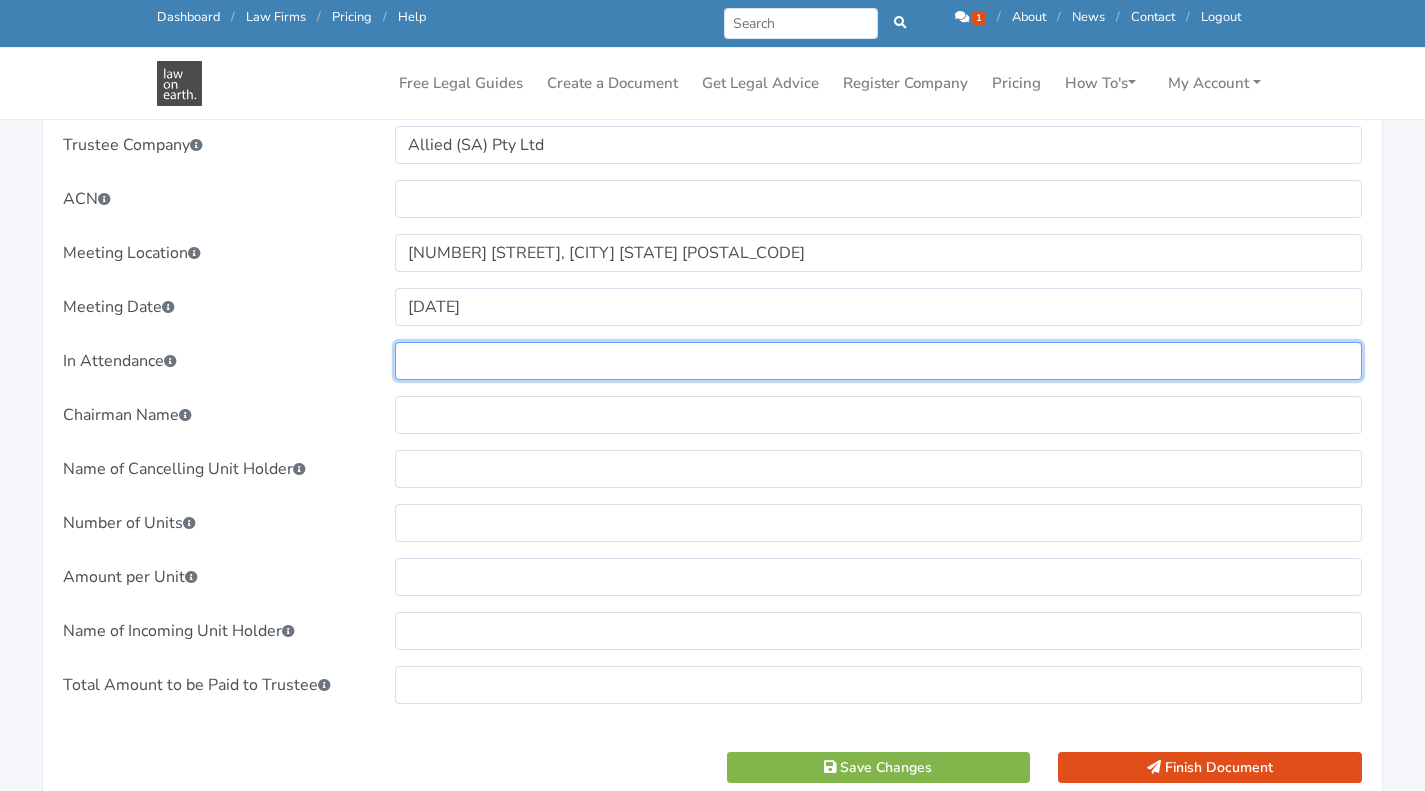 click at bounding box center (878, 361) 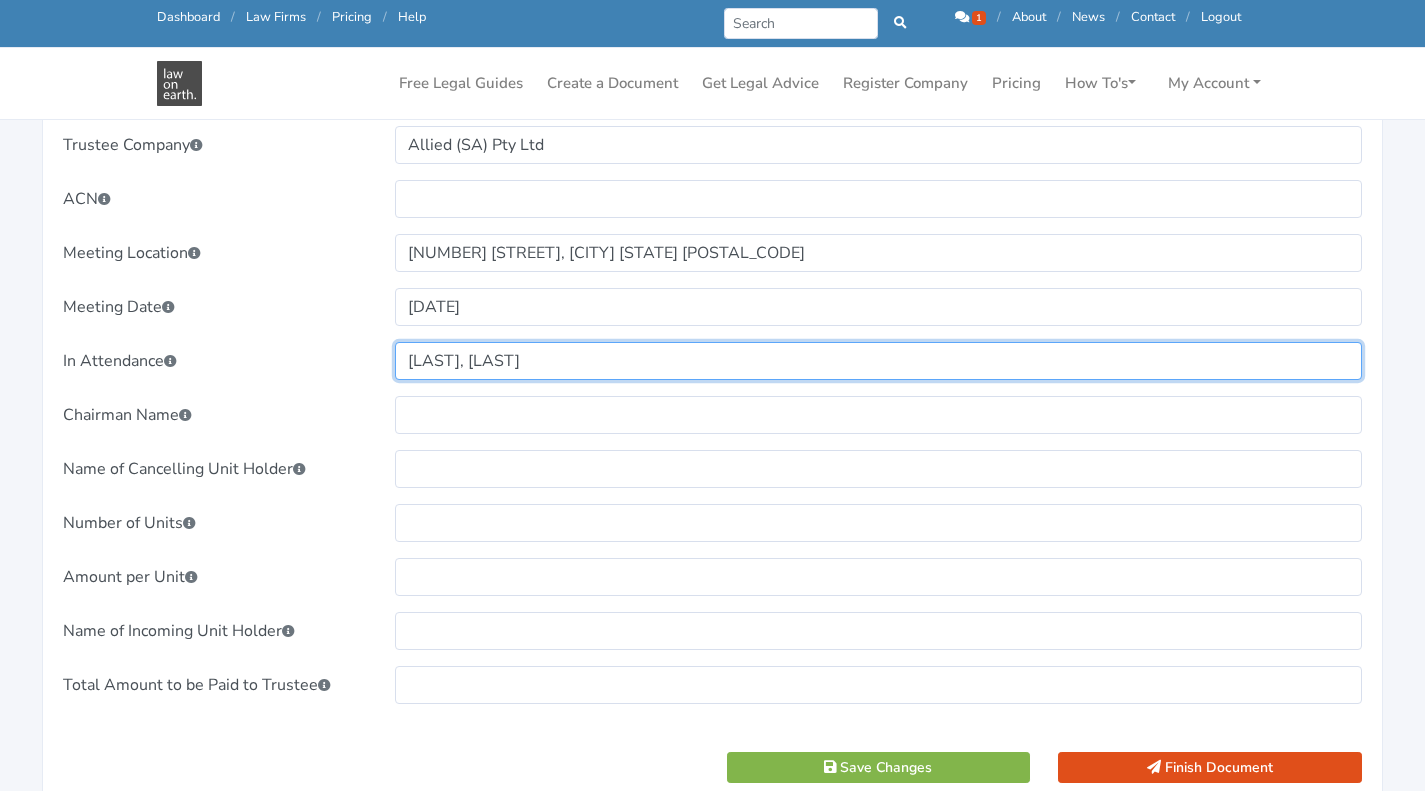 type on "Trent Daly, Gavin Daly" 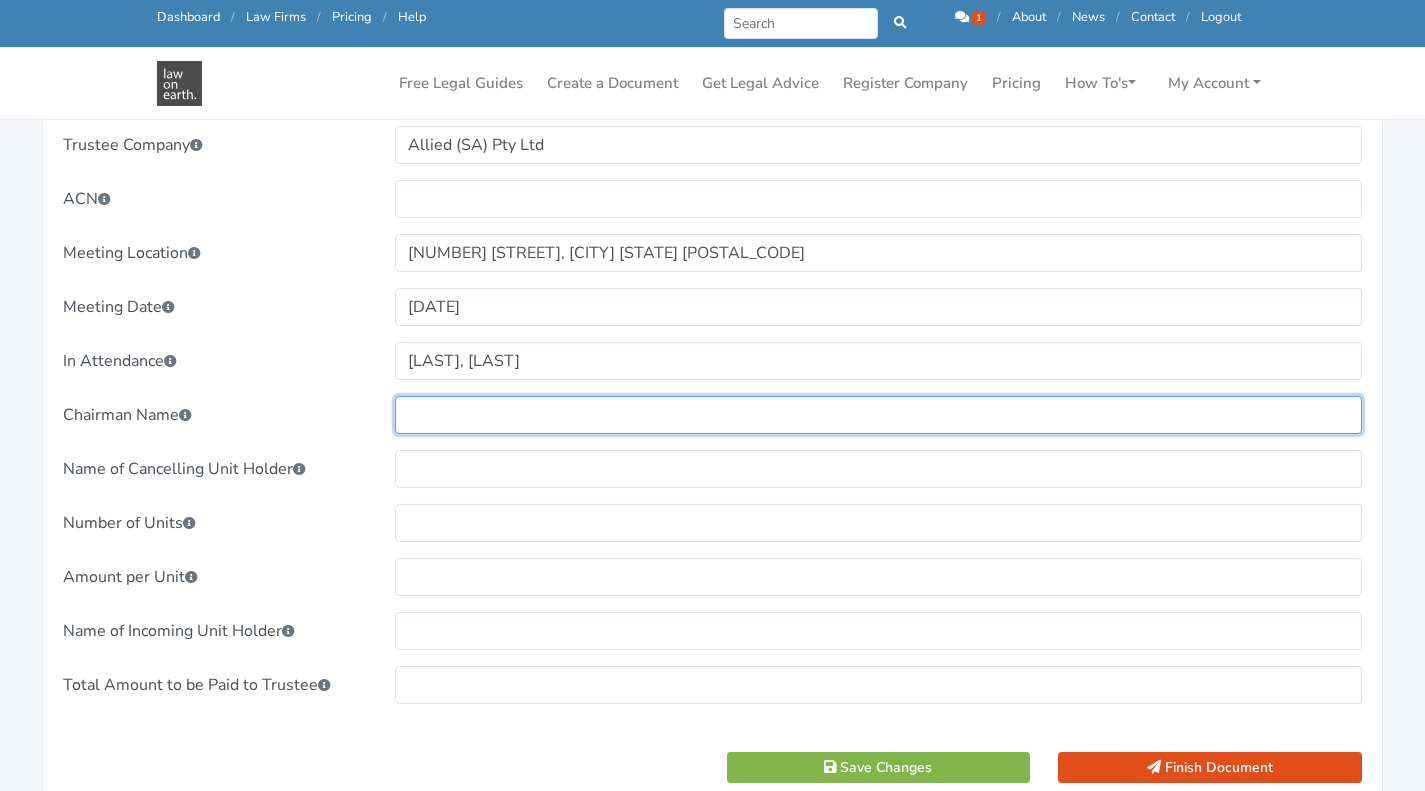 click at bounding box center [878, 415] 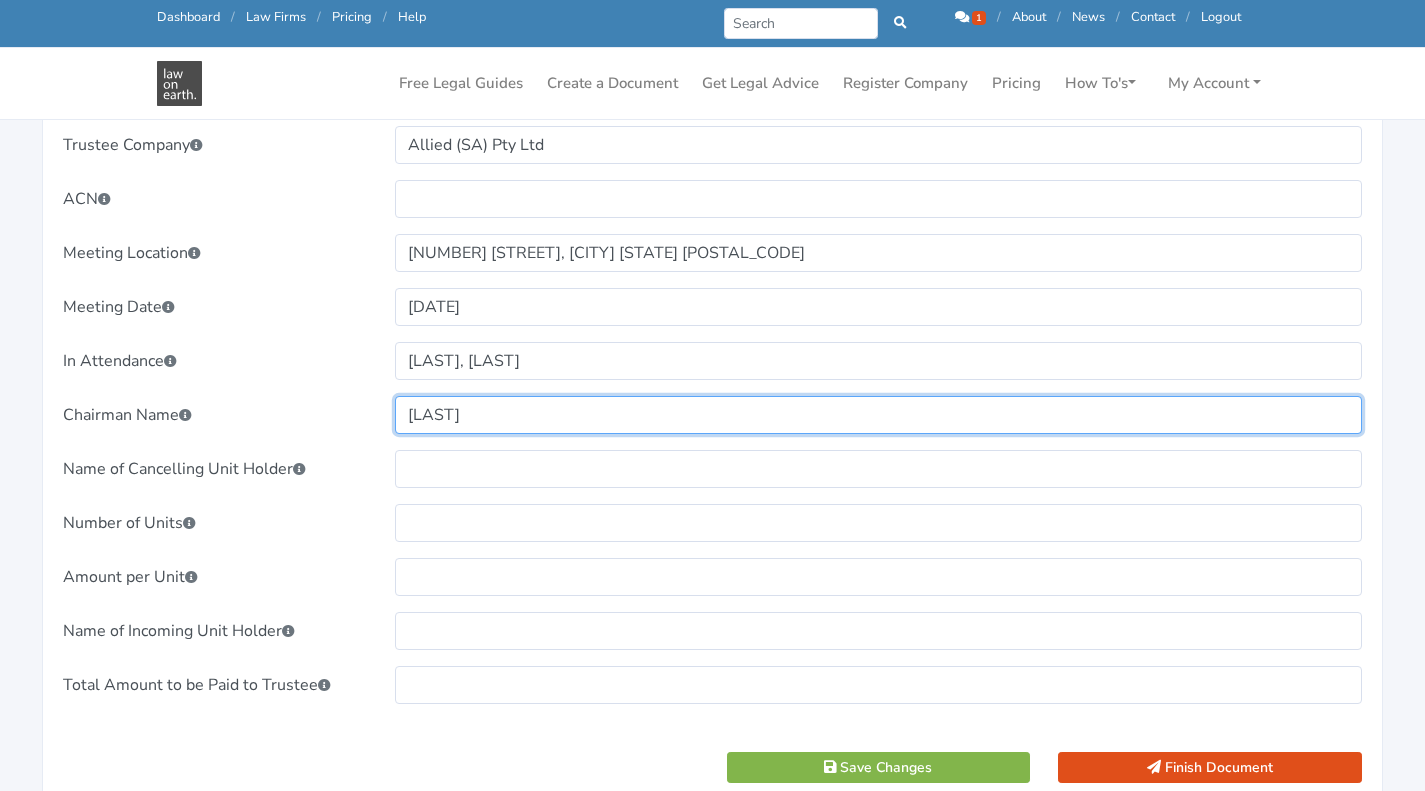 type on "[FIRST] [LAST]" 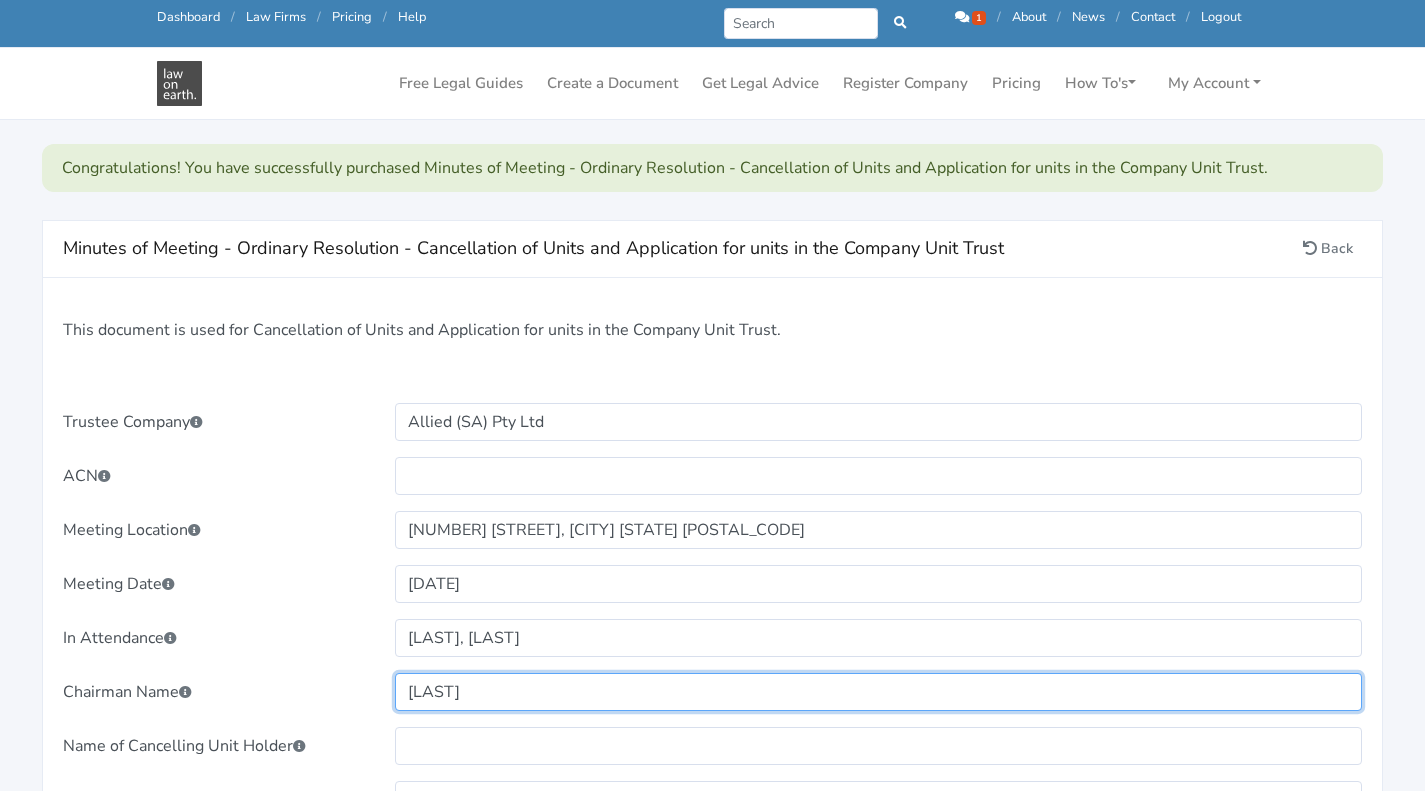 scroll, scrollTop: 300, scrollLeft: 0, axis: vertical 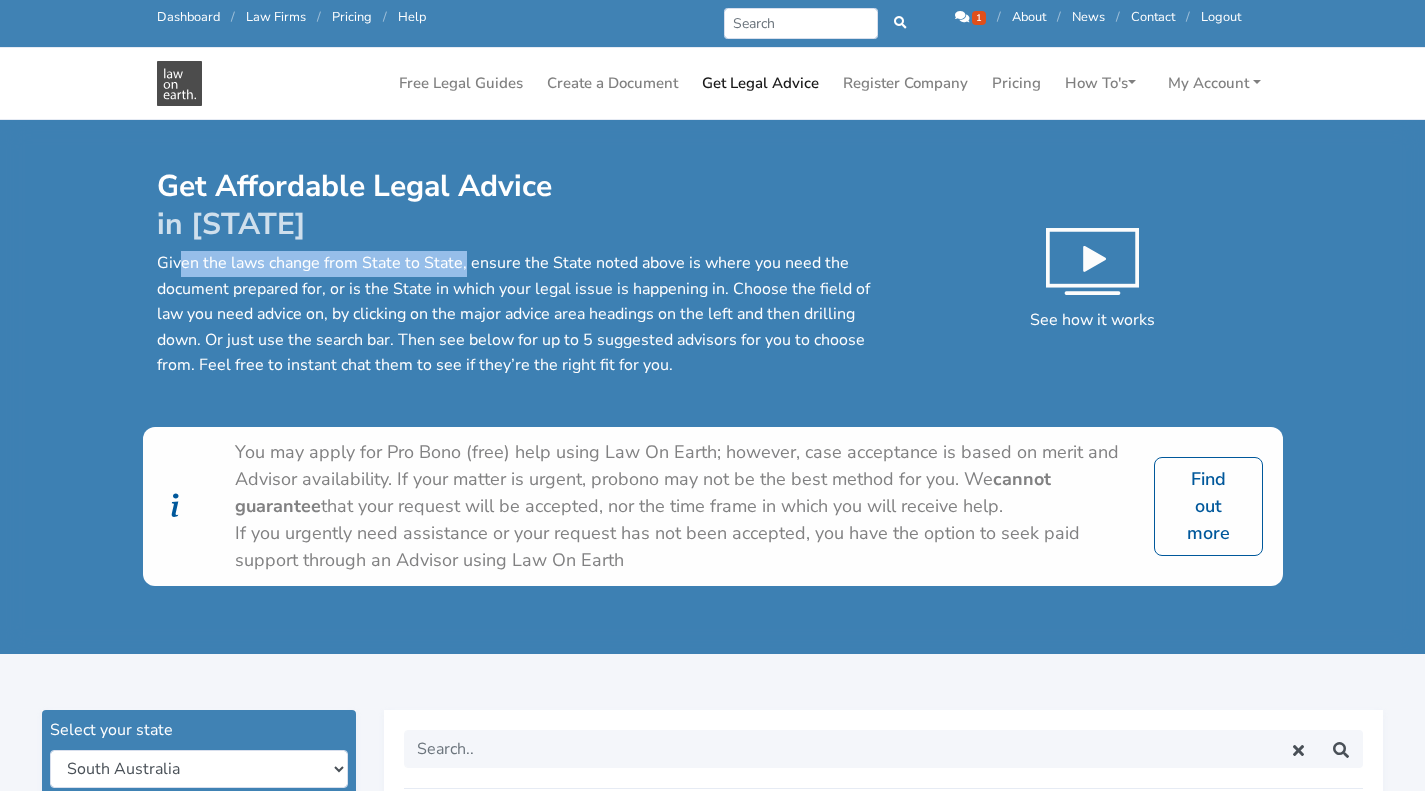 drag, startPoint x: 182, startPoint y: 267, endPoint x: 464, endPoint y: 269, distance: 282.00708 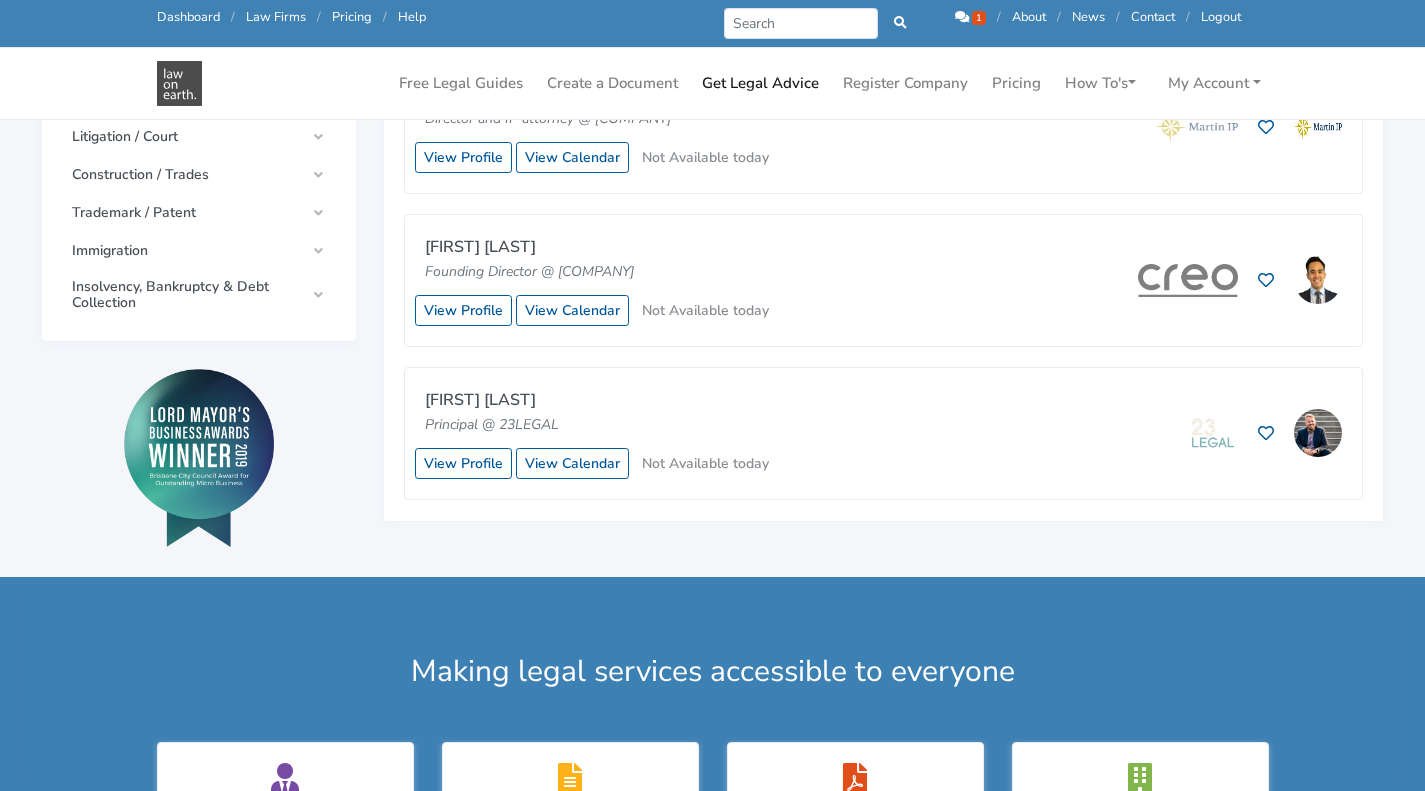 scroll, scrollTop: 600, scrollLeft: 0, axis: vertical 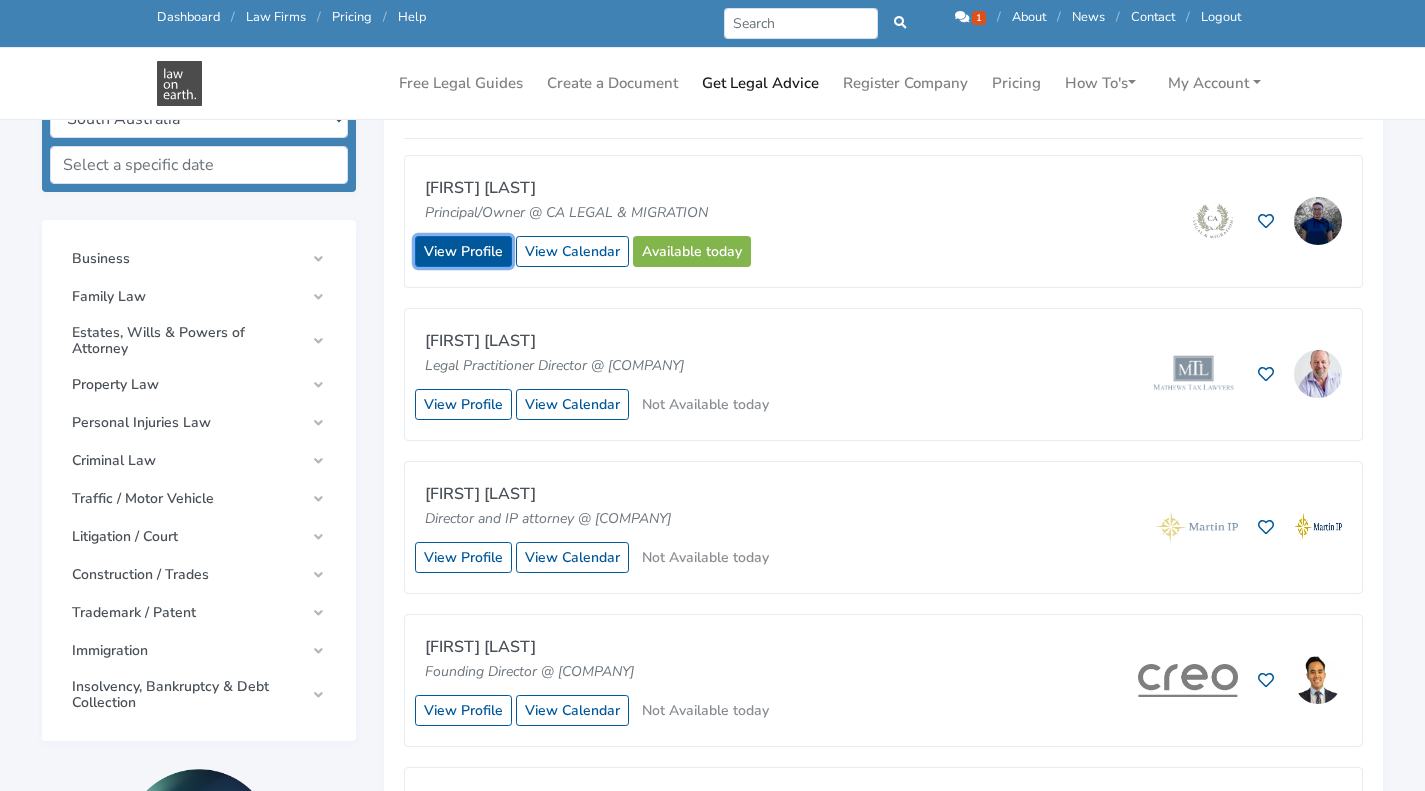 click on "View Profile" at bounding box center [463, 251] 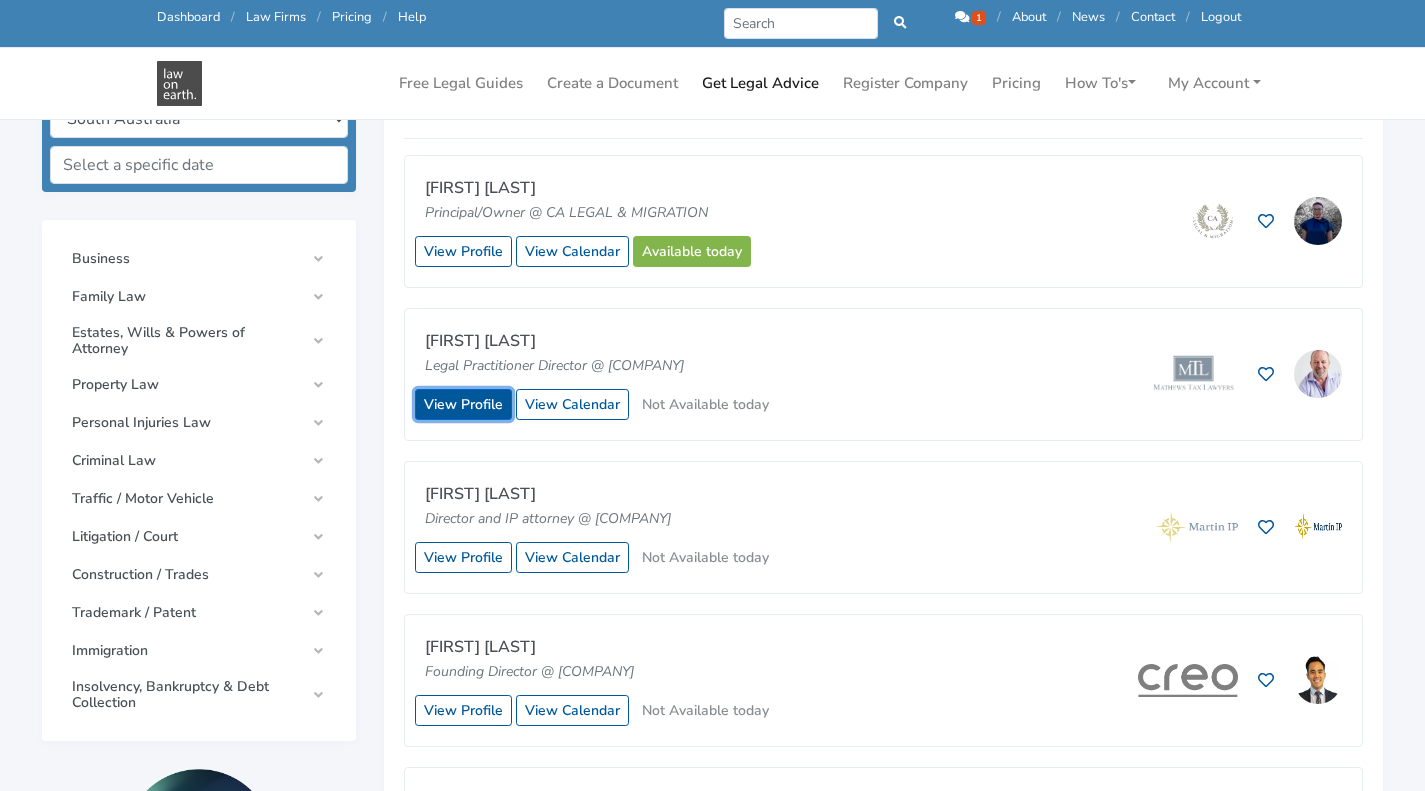 click on "View Profile" at bounding box center [463, 404] 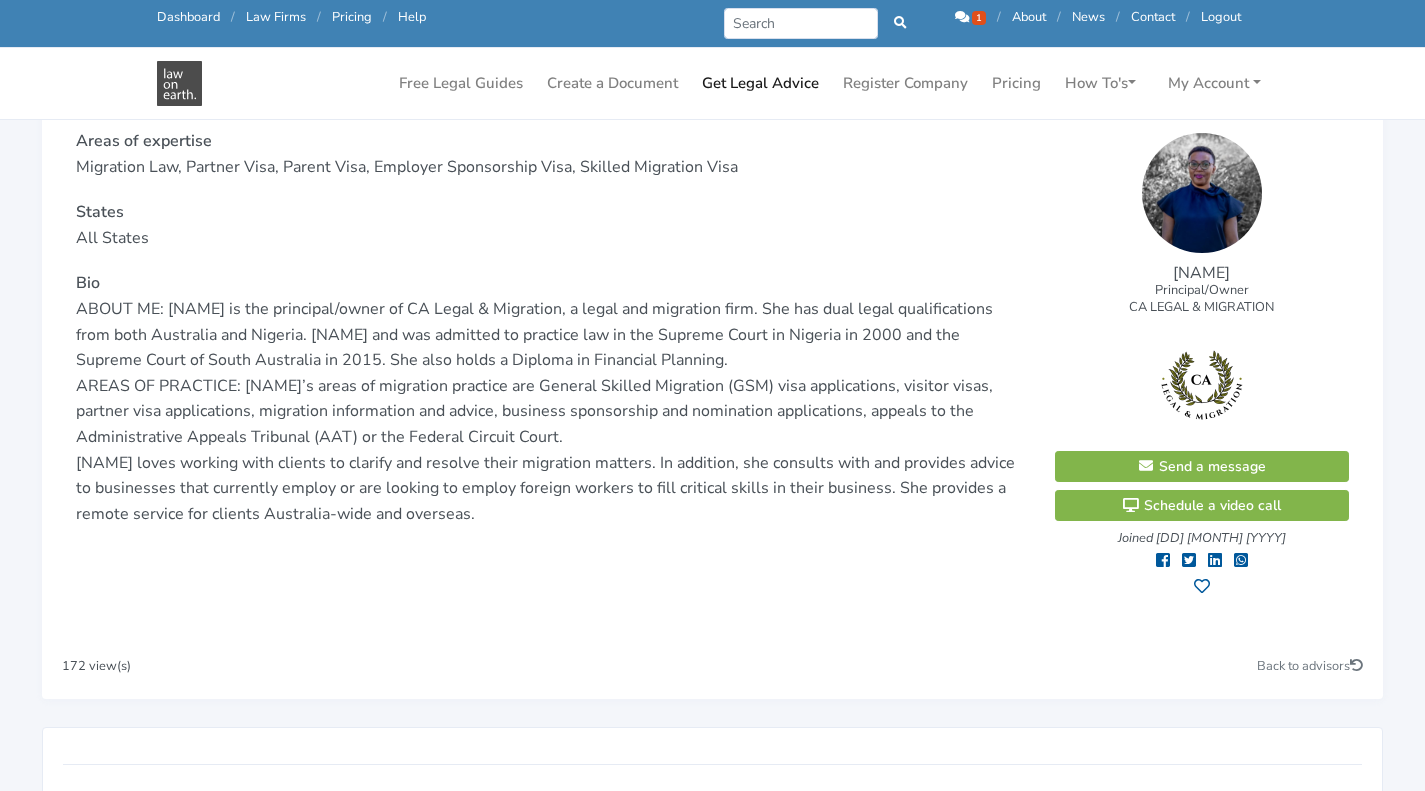 scroll, scrollTop: 200, scrollLeft: 0, axis: vertical 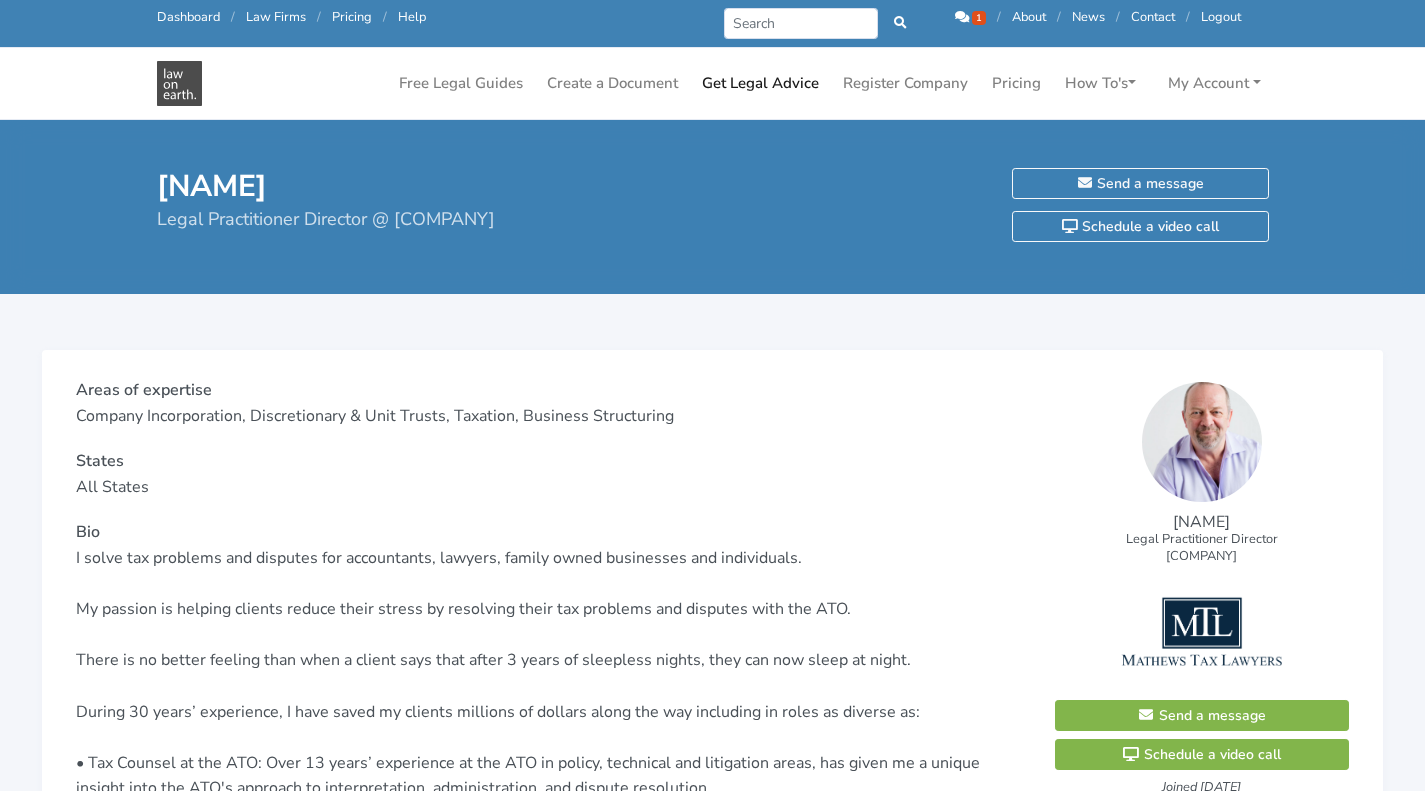 click on "1" at bounding box center (972, 17) 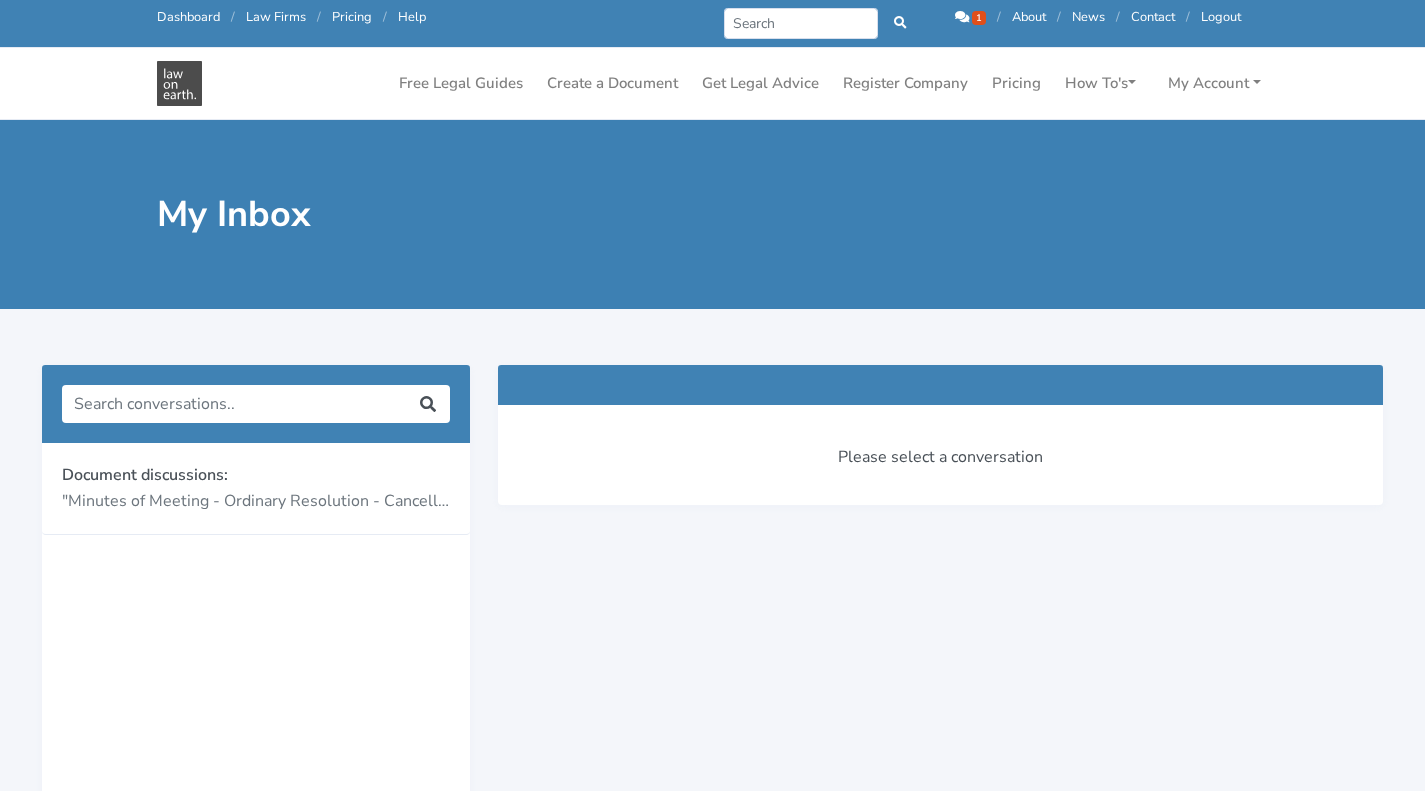 scroll, scrollTop: 0, scrollLeft: 0, axis: both 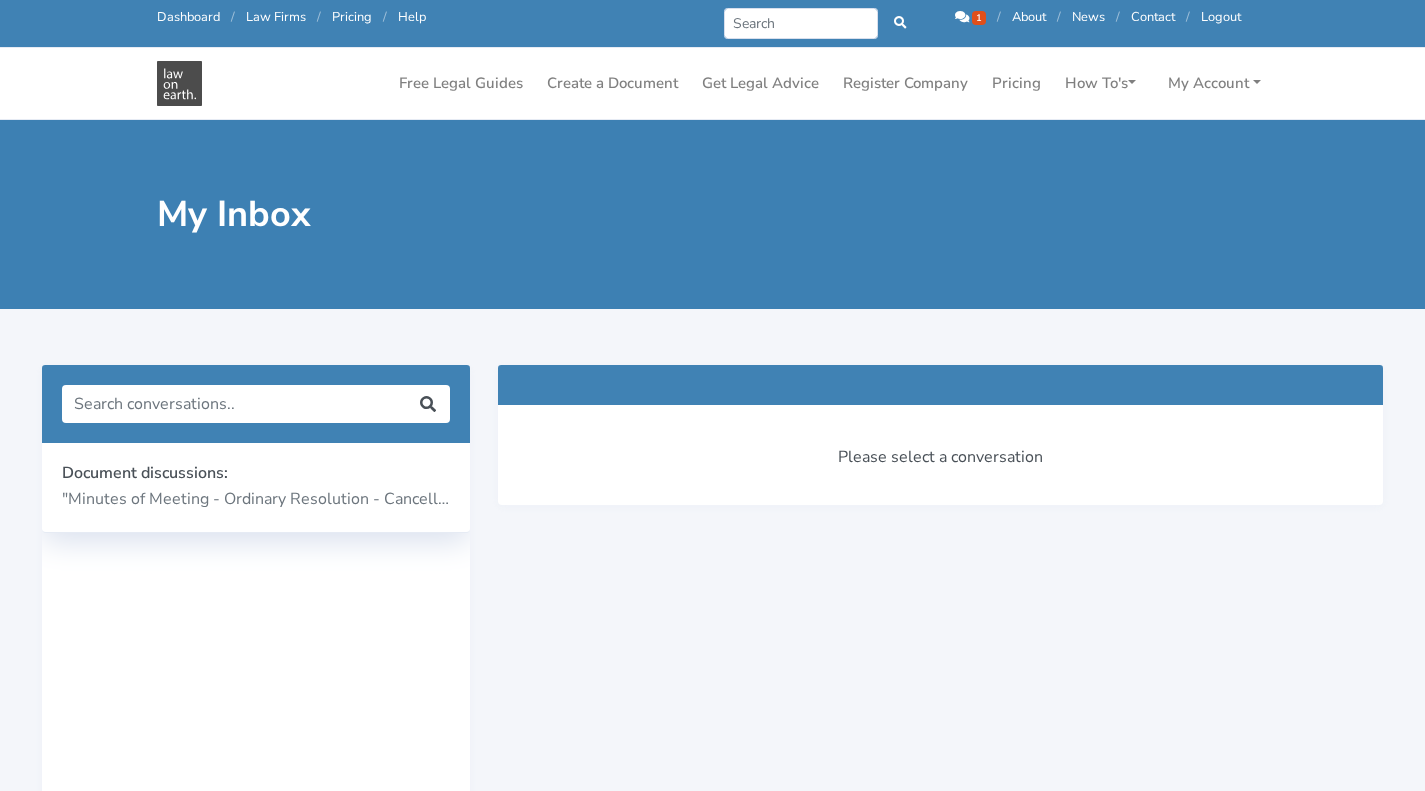 click on ""Minutes of Meeting - Ordinary Resolution - Cancellation of Units and Application for units in the Company Unit Trust"" at bounding box center [256, 500] 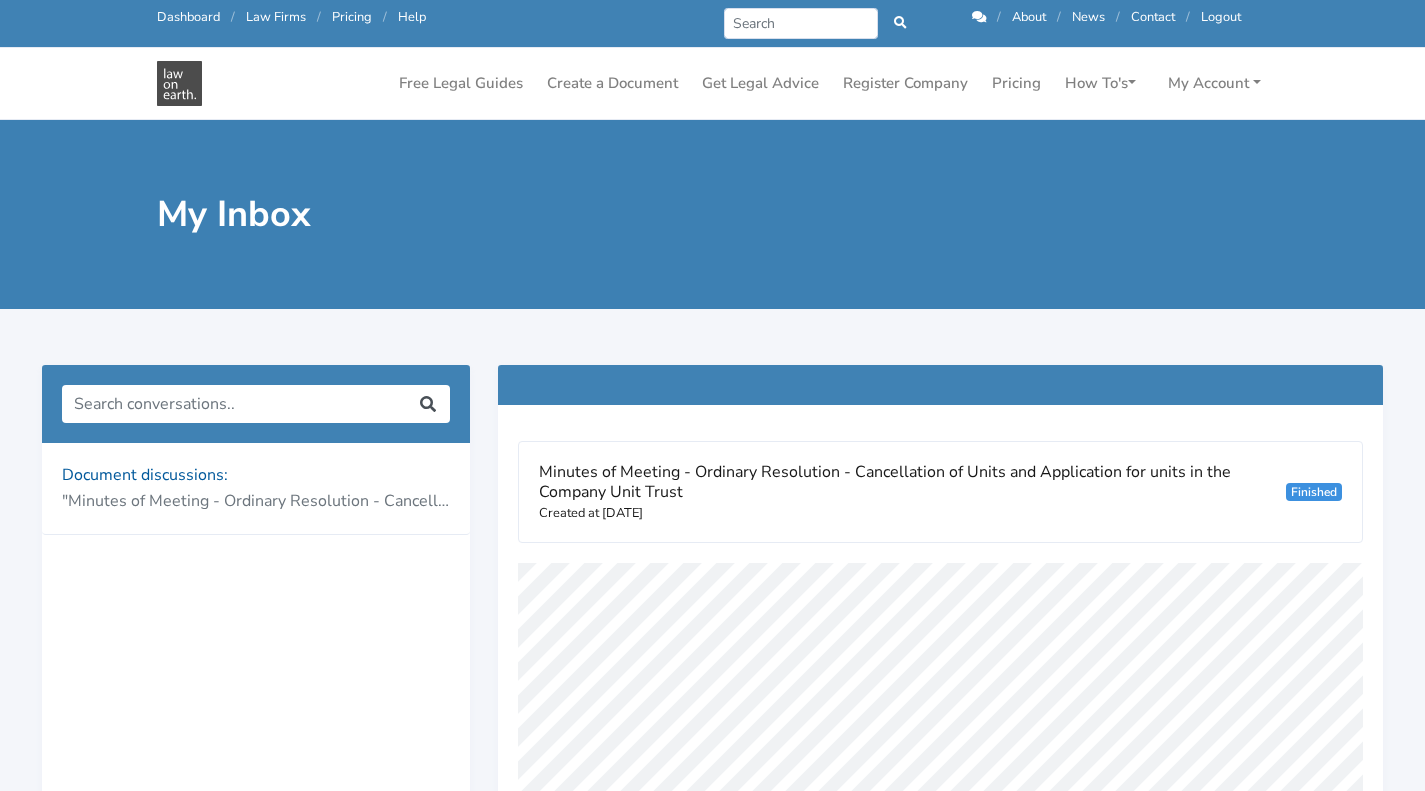 scroll, scrollTop: 0, scrollLeft: 0, axis: both 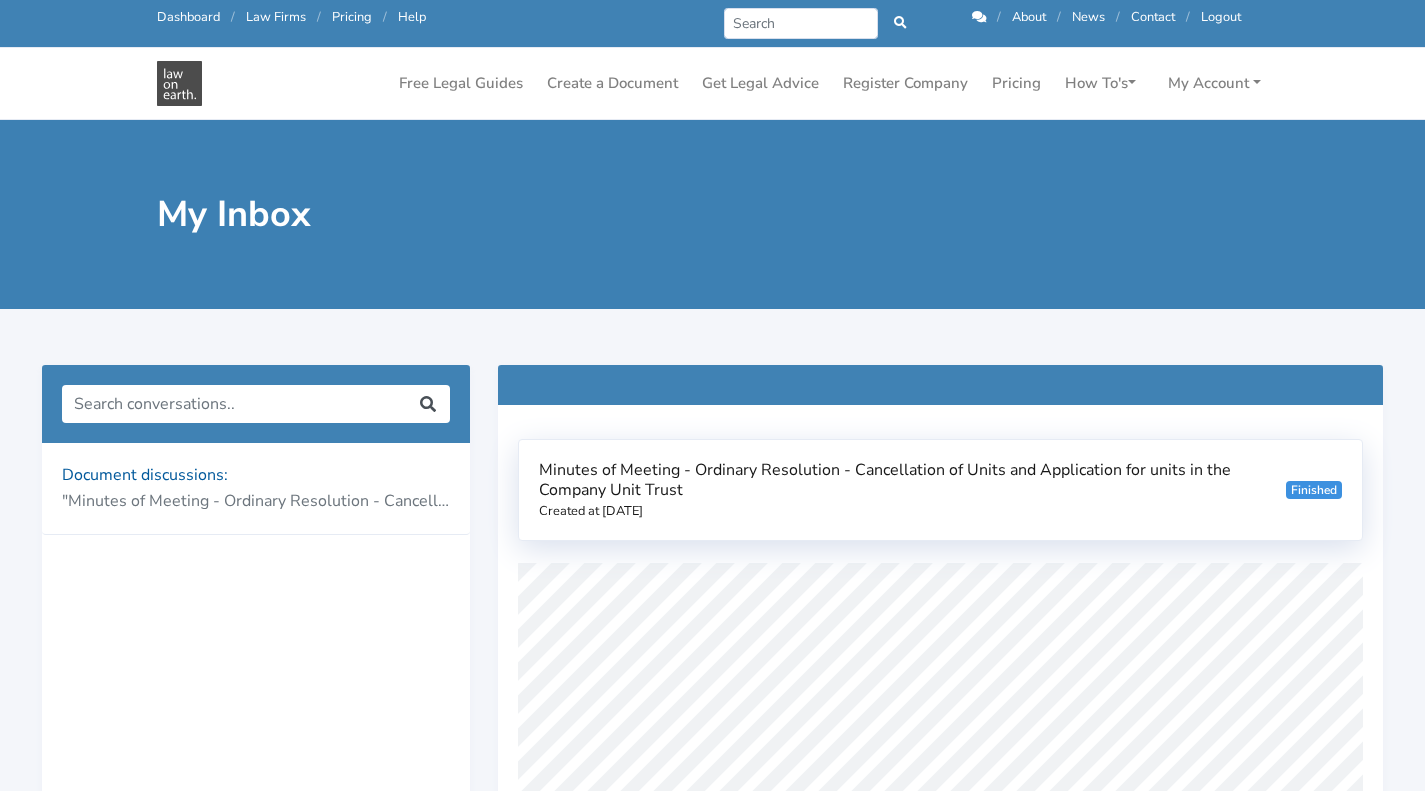click on "Minutes of Meeting - Ordinary Resolution - Cancellation of Units and Application for units in the Company Unit Trust
Created
at [DATE]" at bounding box center (912, 490) 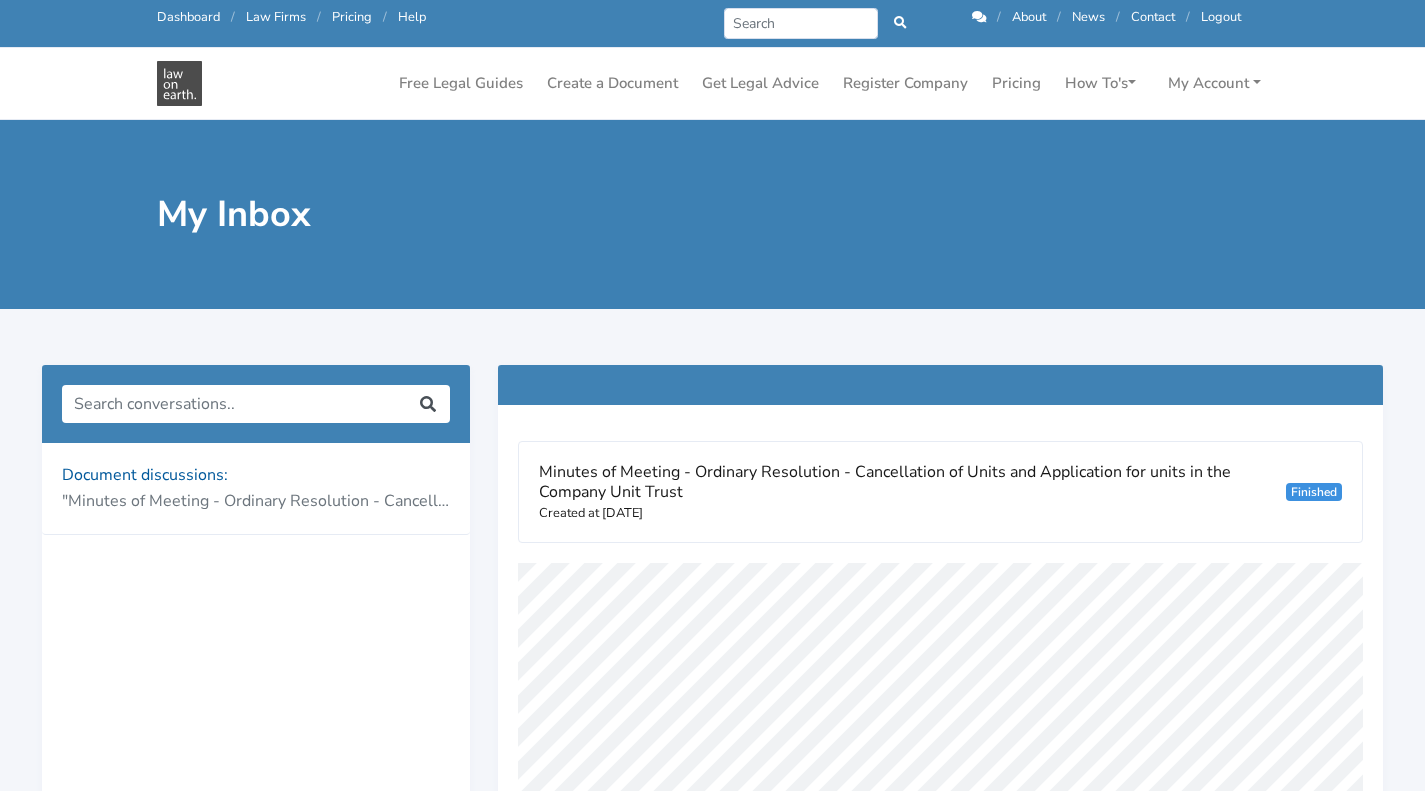 click on "Dashboard" at bounding box center [188, 17] 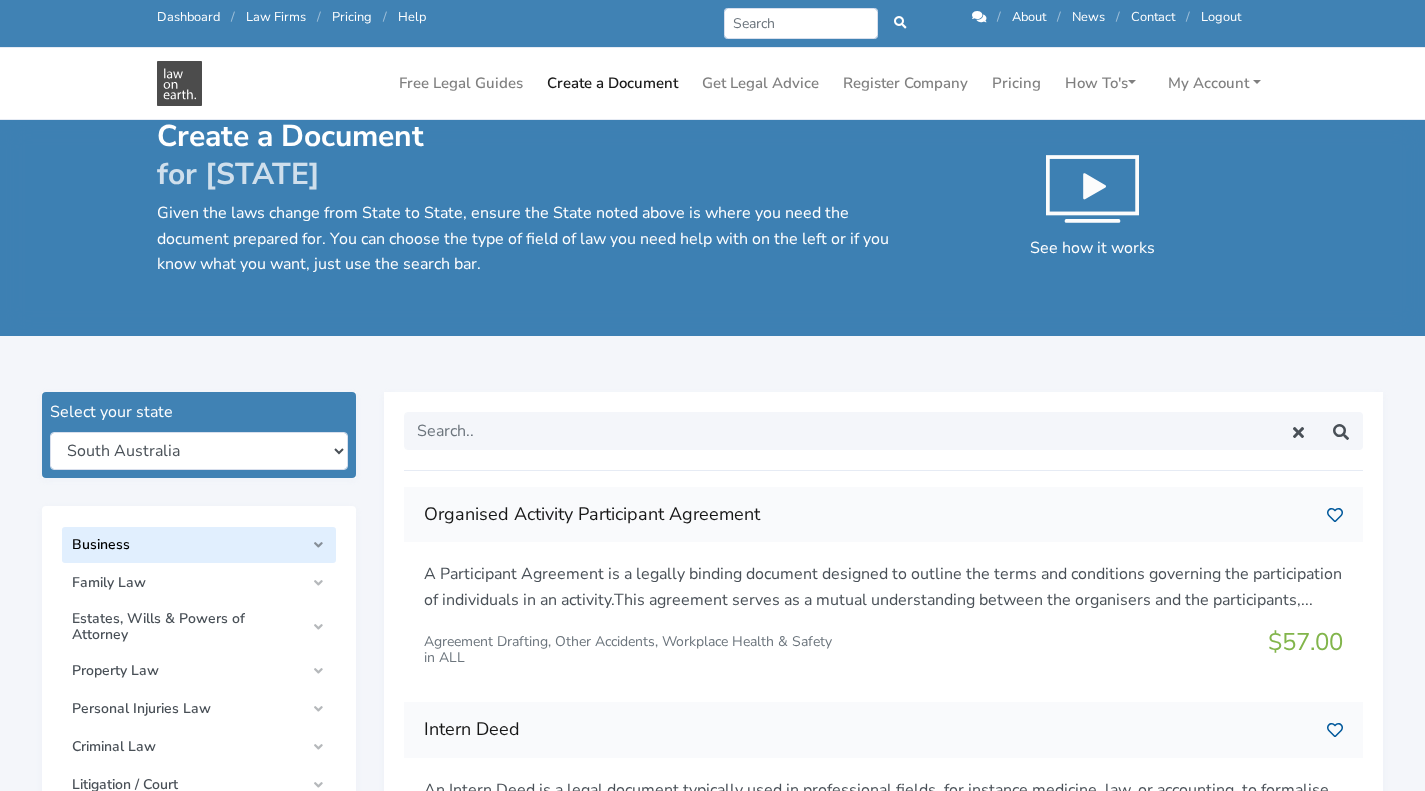 scroll, scrollTop: 200, scrollLeft: 0, axis: vertical 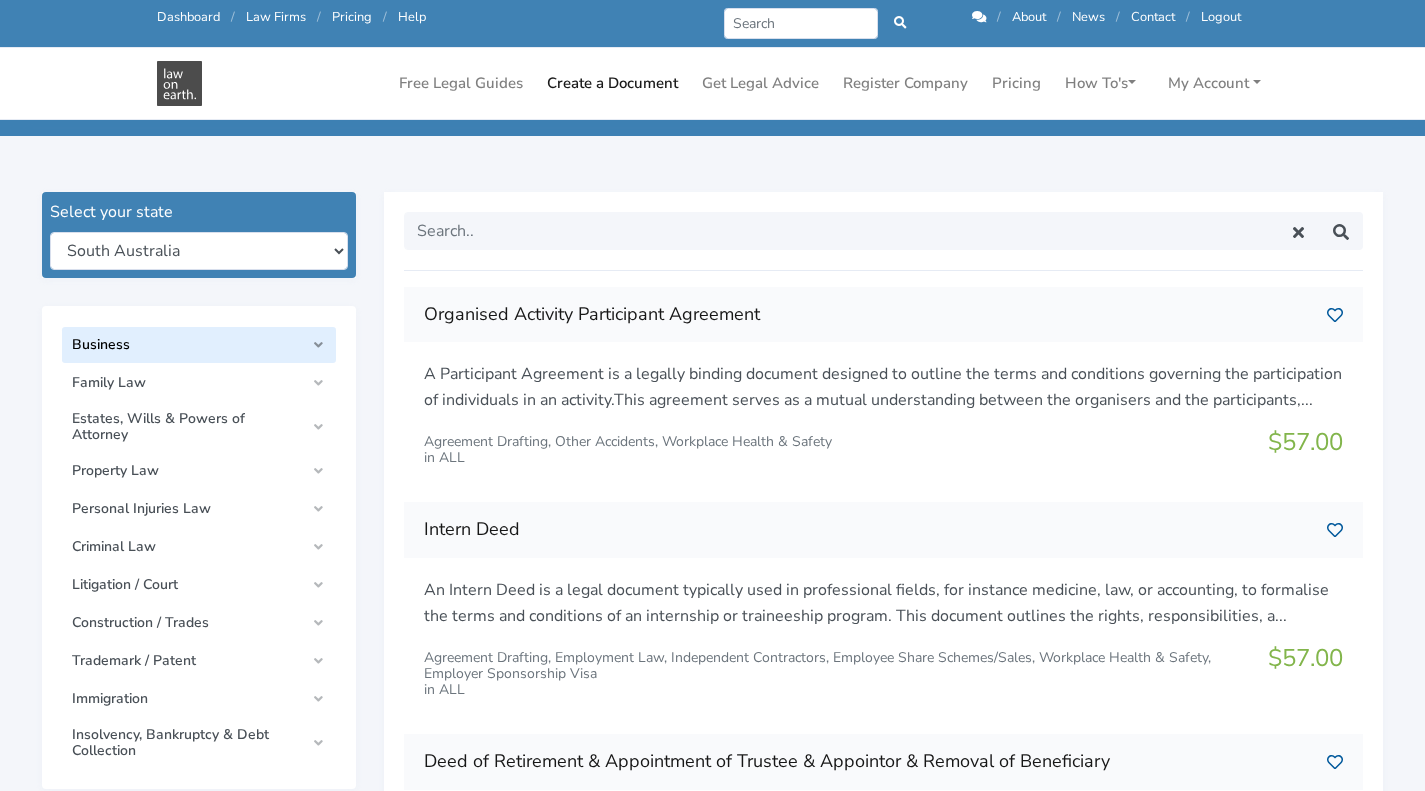click on "Business" at bounding box center [199, 345] 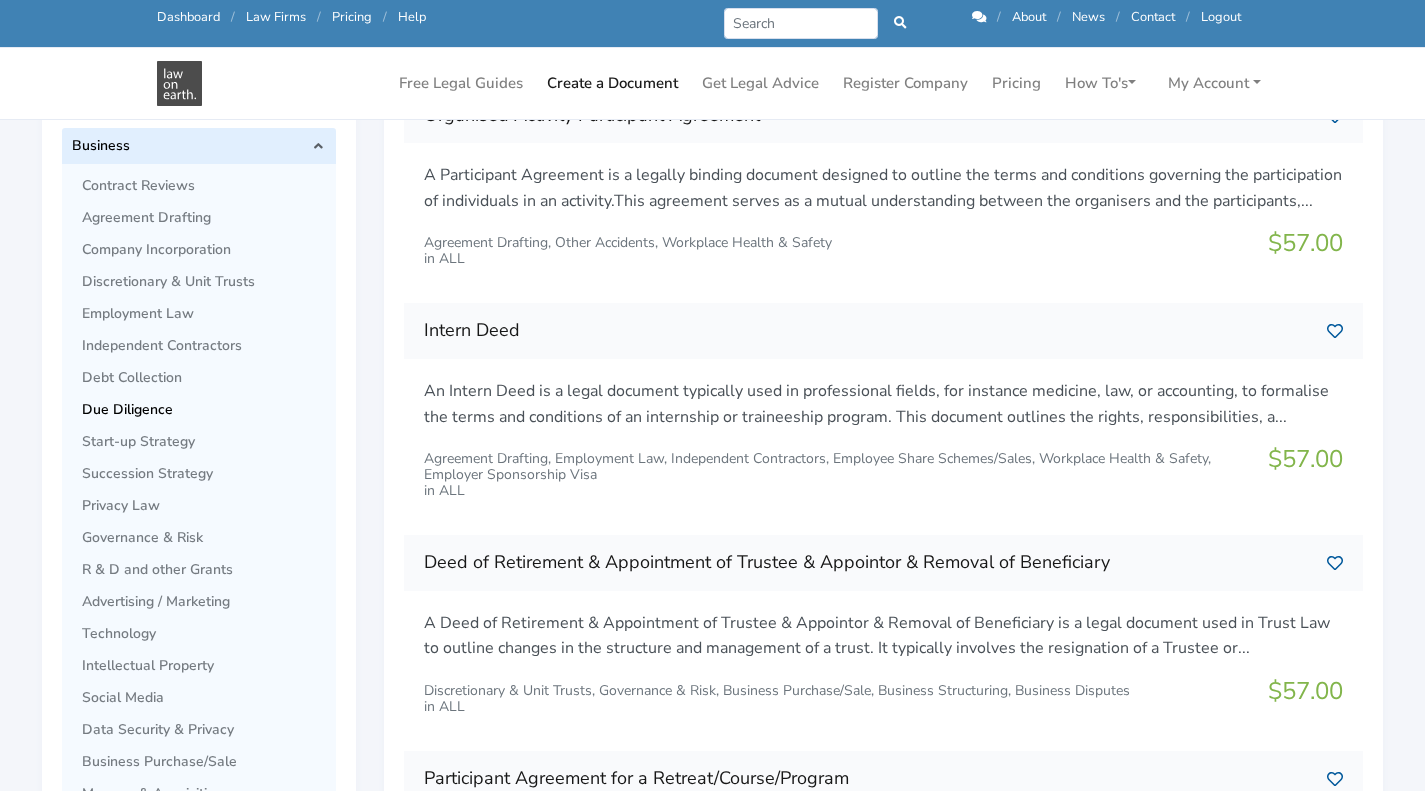 scroll, scrollTop: 500, scrollLeft: 0, axis: vertical 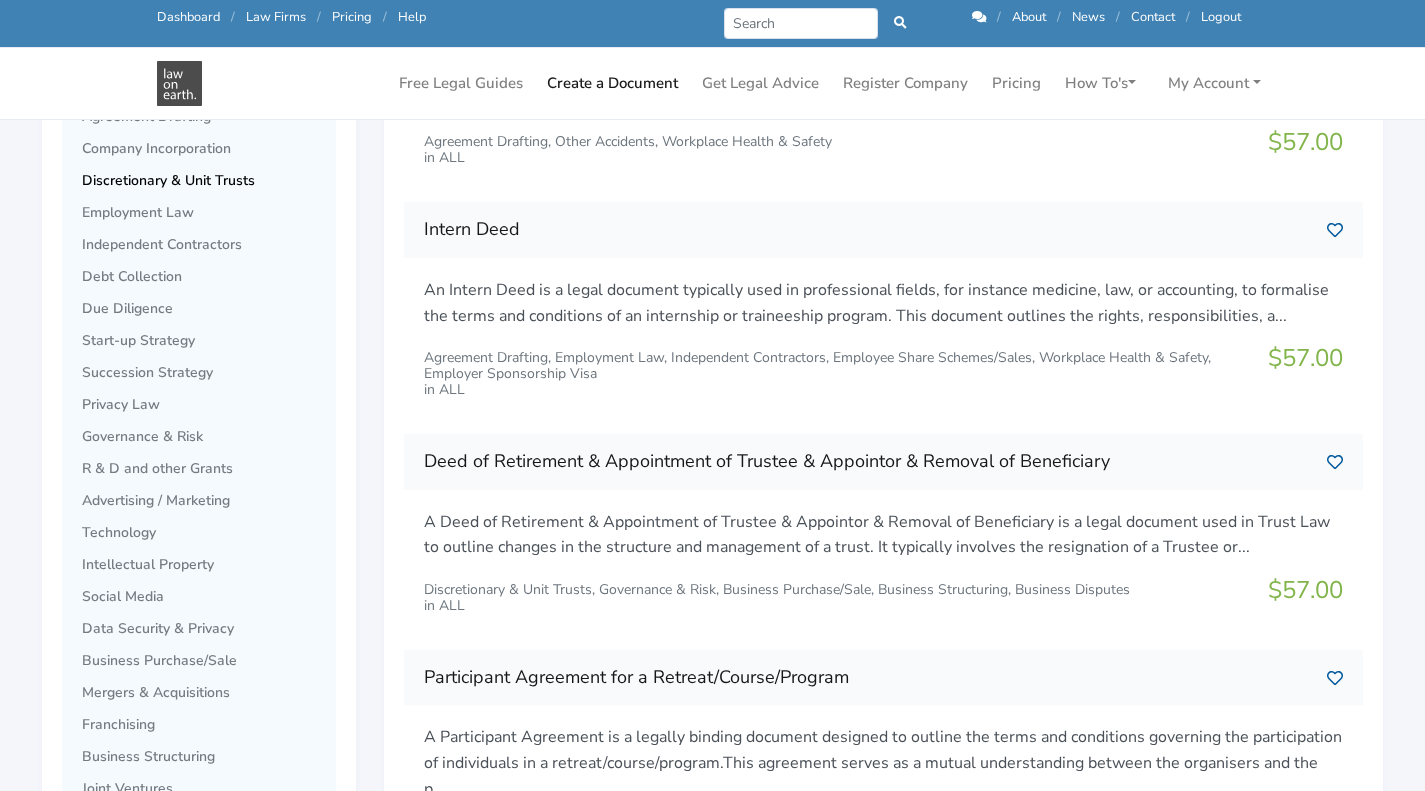 click on "Discretionary & Unit Trusts" at bounding box center [204, 181] 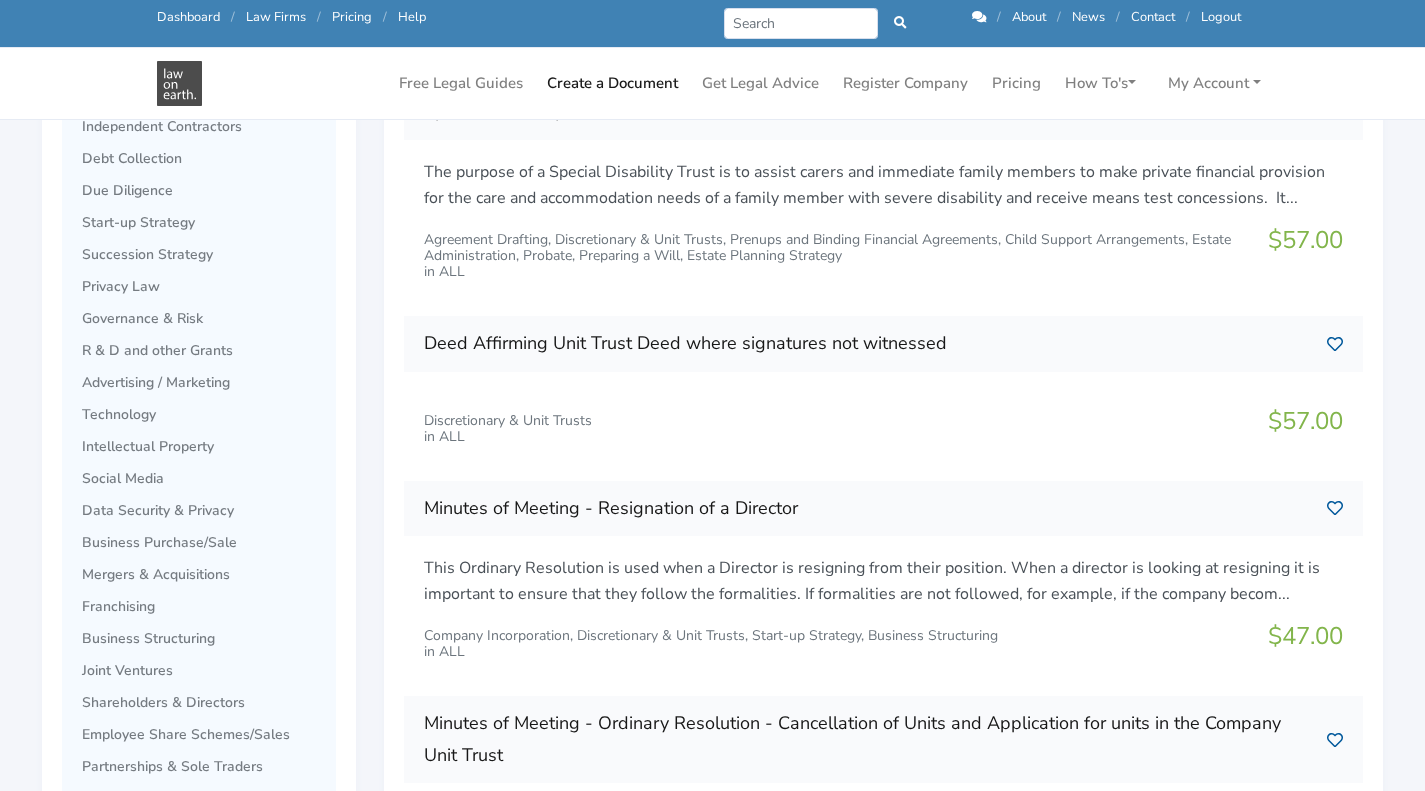 scroll, scrollTop: 800, scrollLeft: 0, axis: vertical 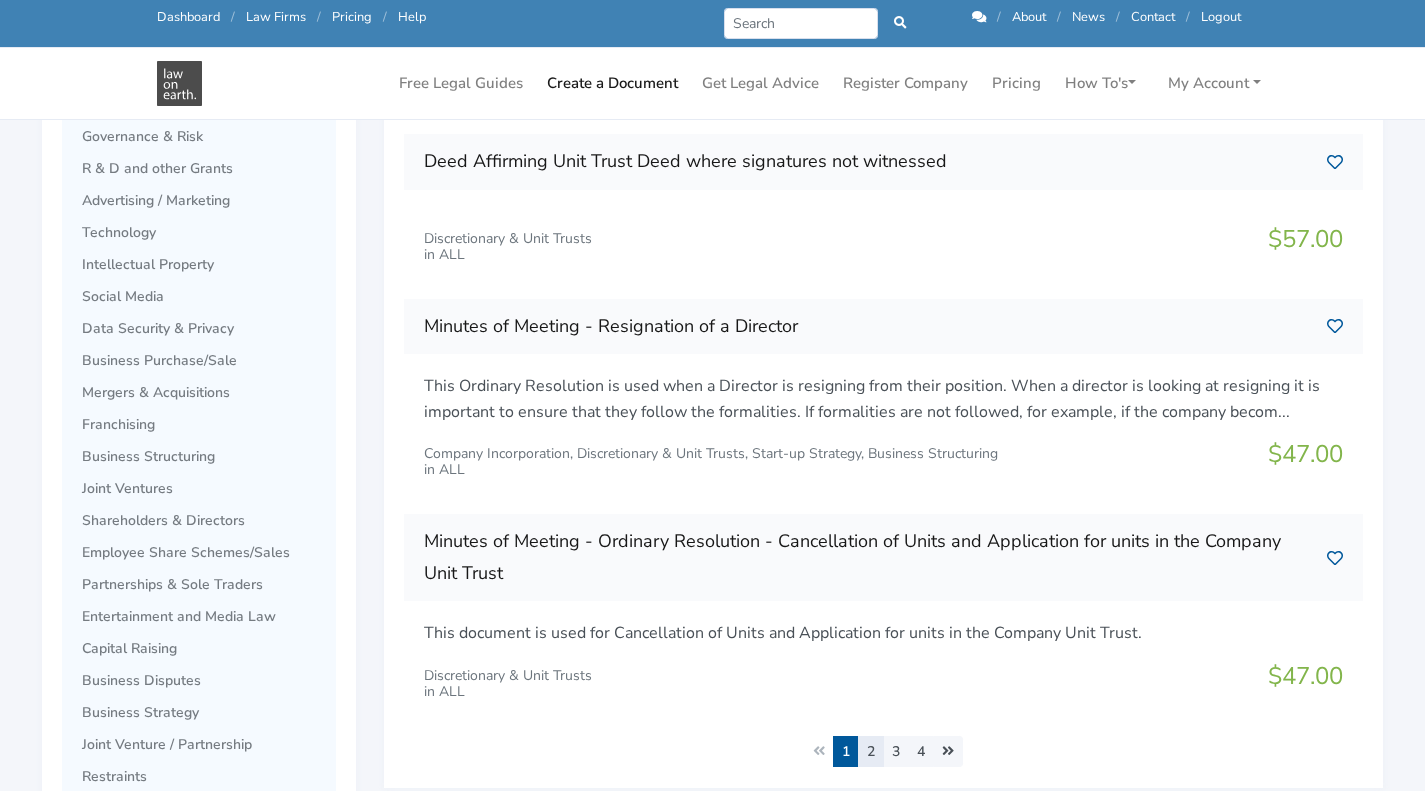 click on "2" at bounding box center (871, 751) 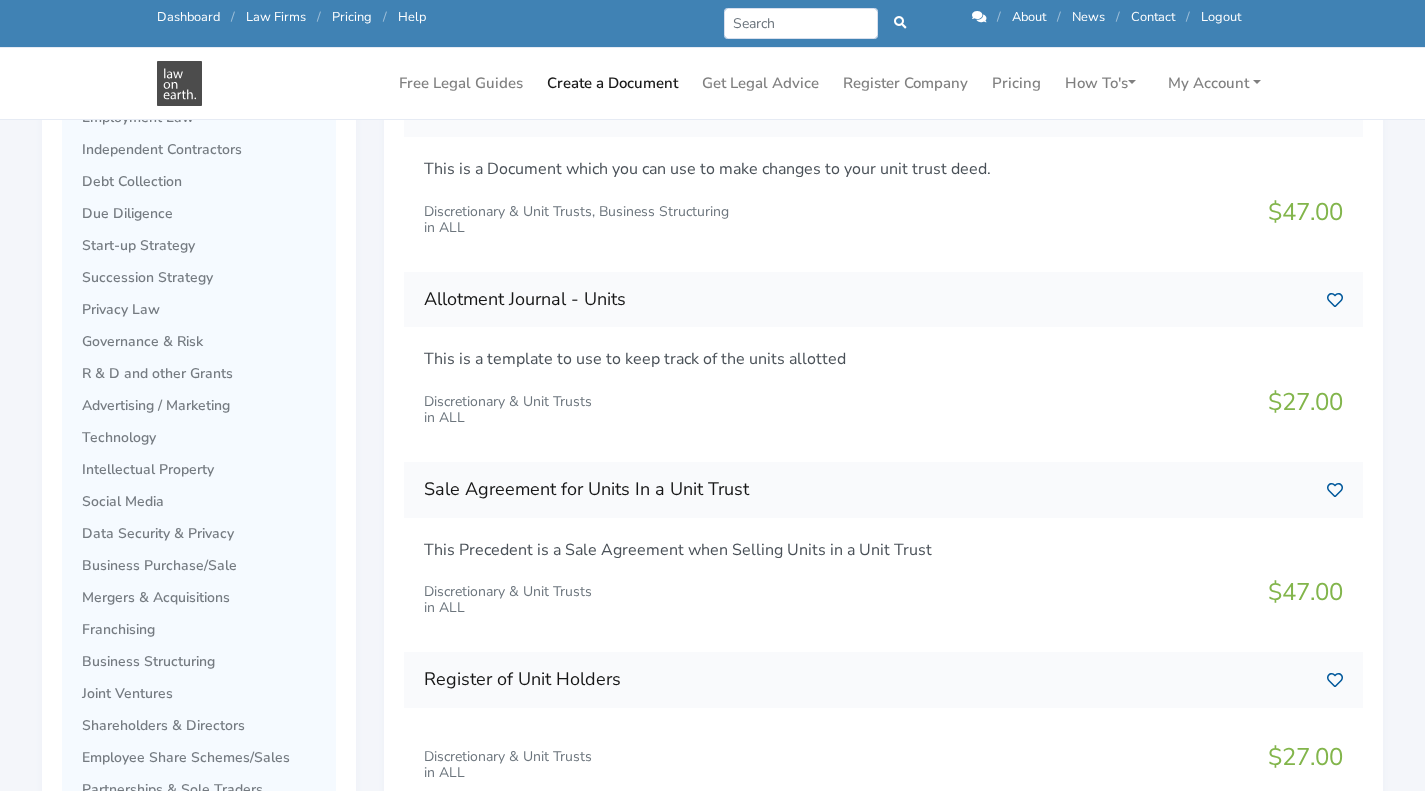 scroll, scrollTop: 600, scrollLeft: 0, axis: vertical 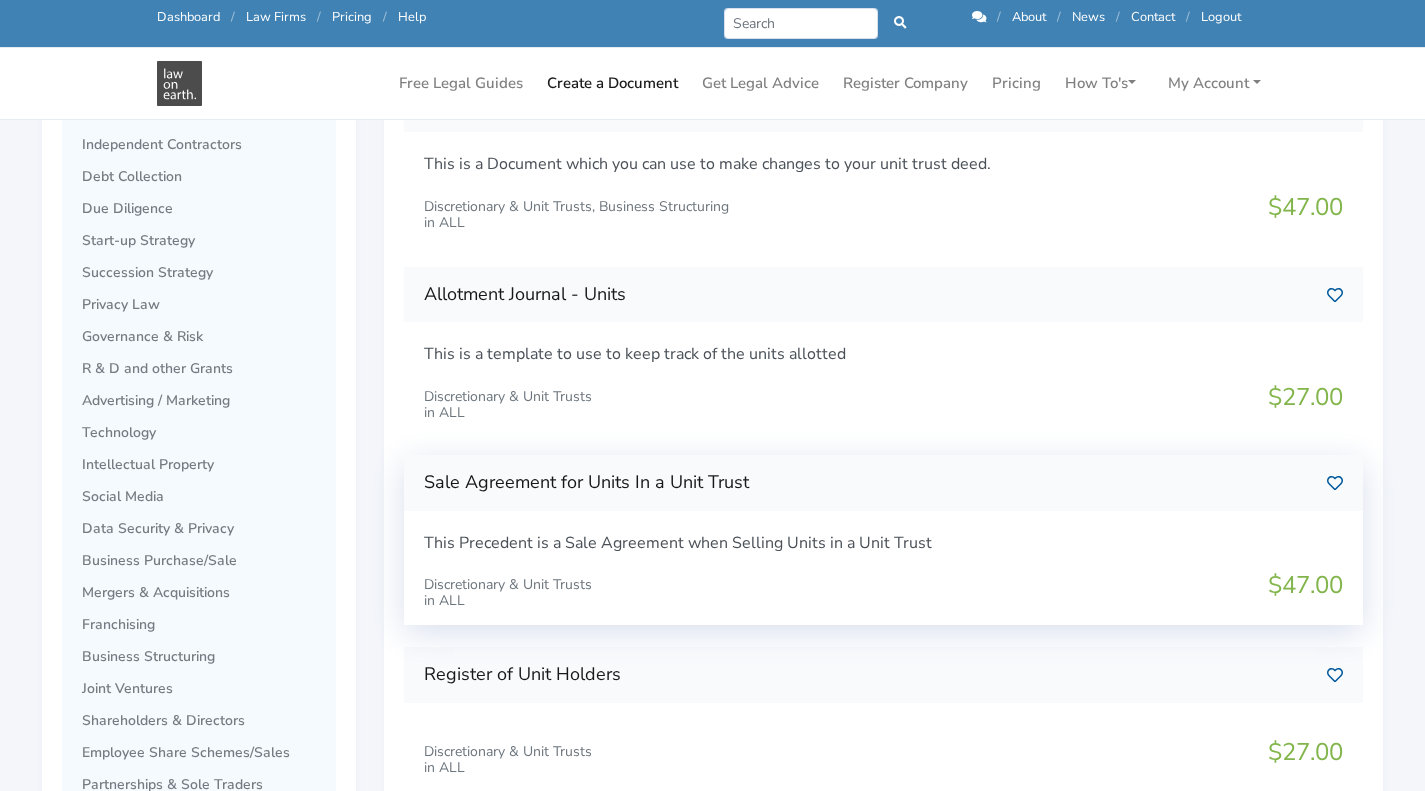 click on "Sale Agreement for Units In a Unit Trust" at bounding box center [867, 483] 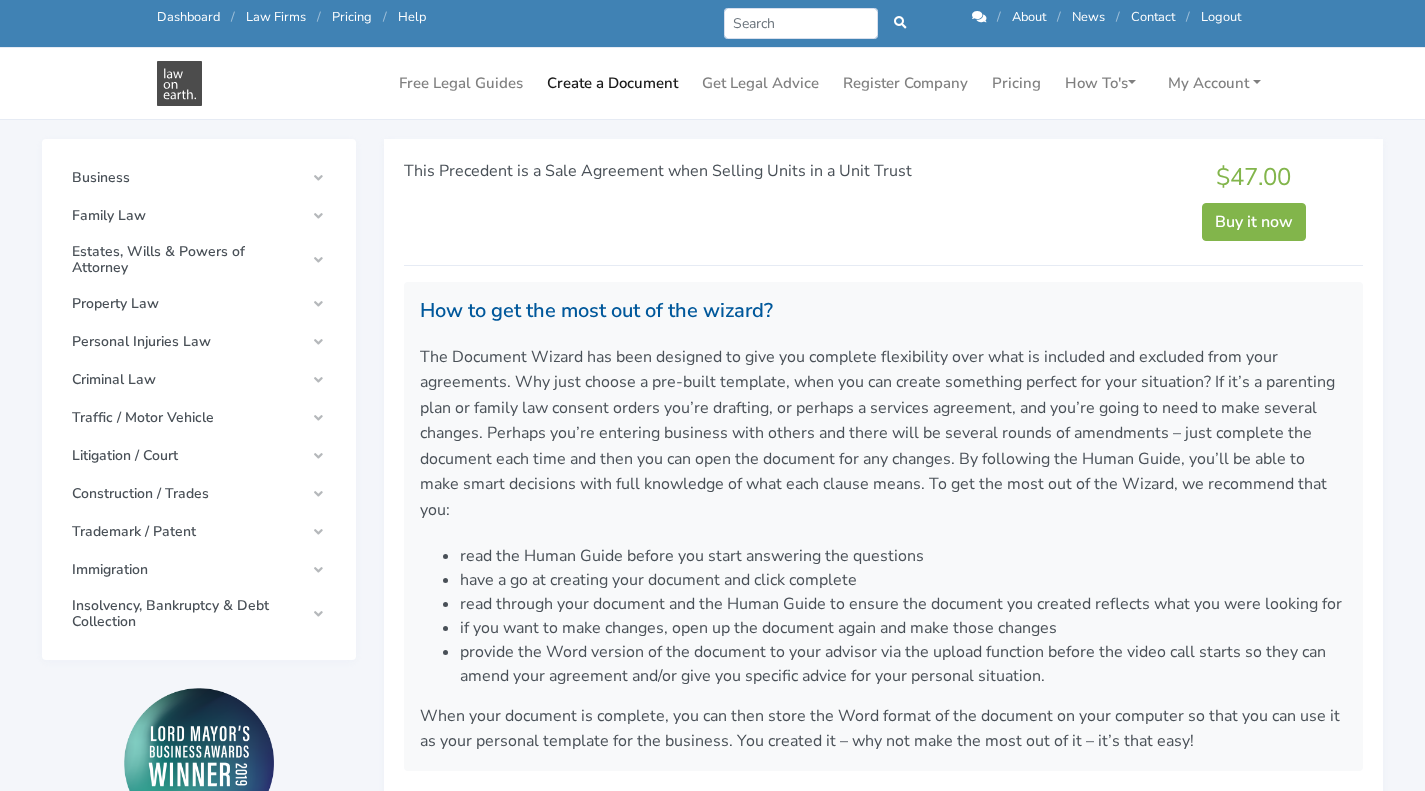 scroll, scrollTop: 200, scrollLeft: 0, axis: vertical 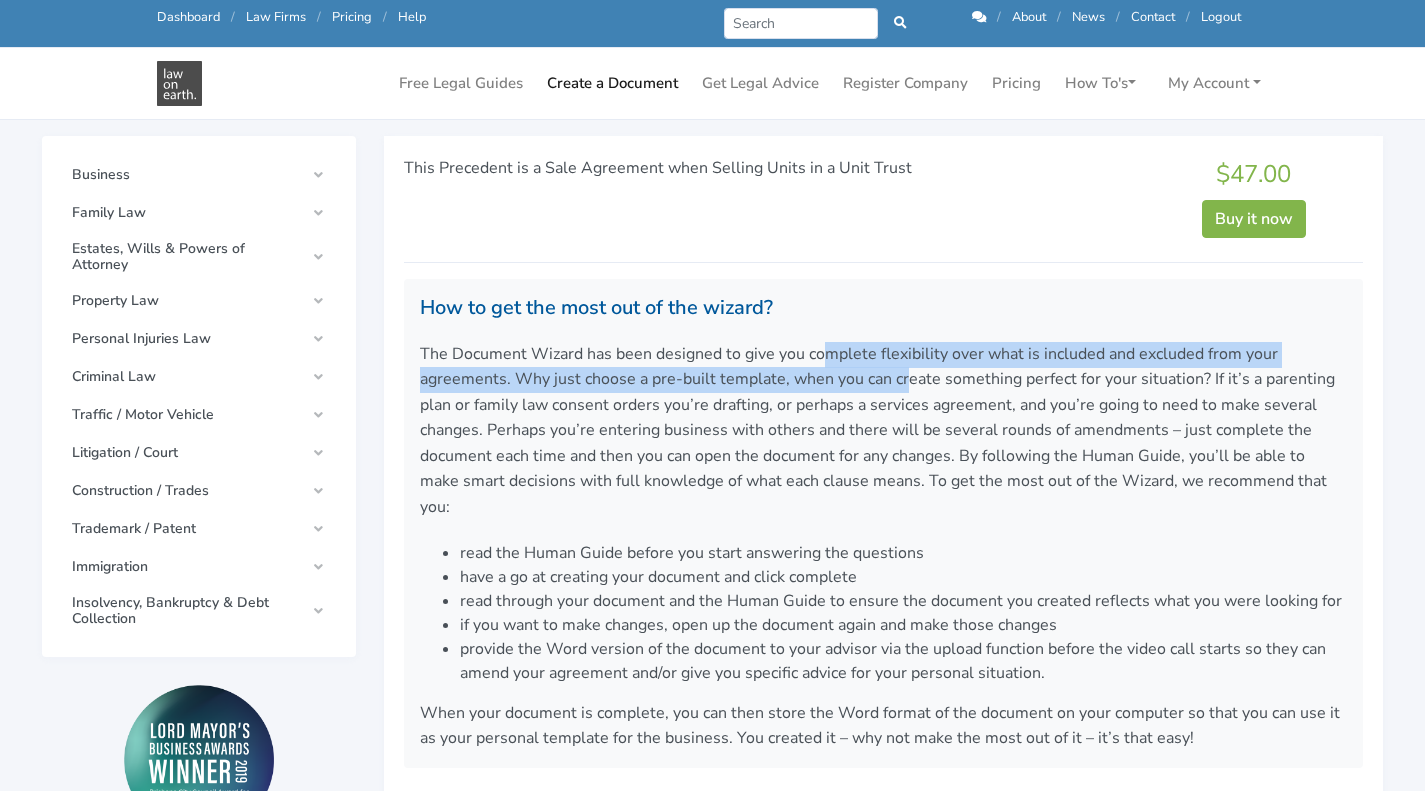 drag, startPoint x: 825, startPoint y: 359, endPoint x: 902, endPoint y: 389, distance: 82.637764 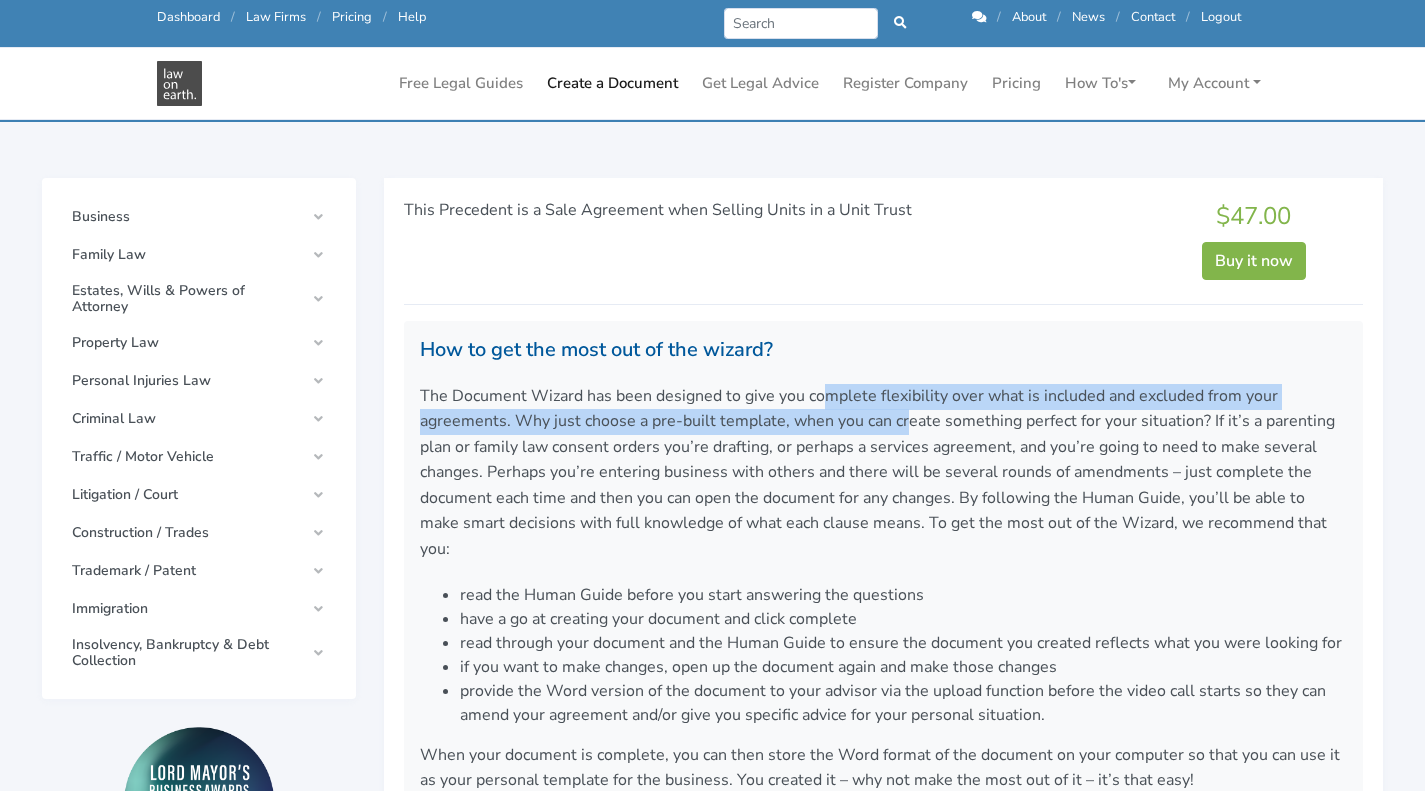 scroll, scrollTop: 100, scrollLeft: 0, axis: vertical 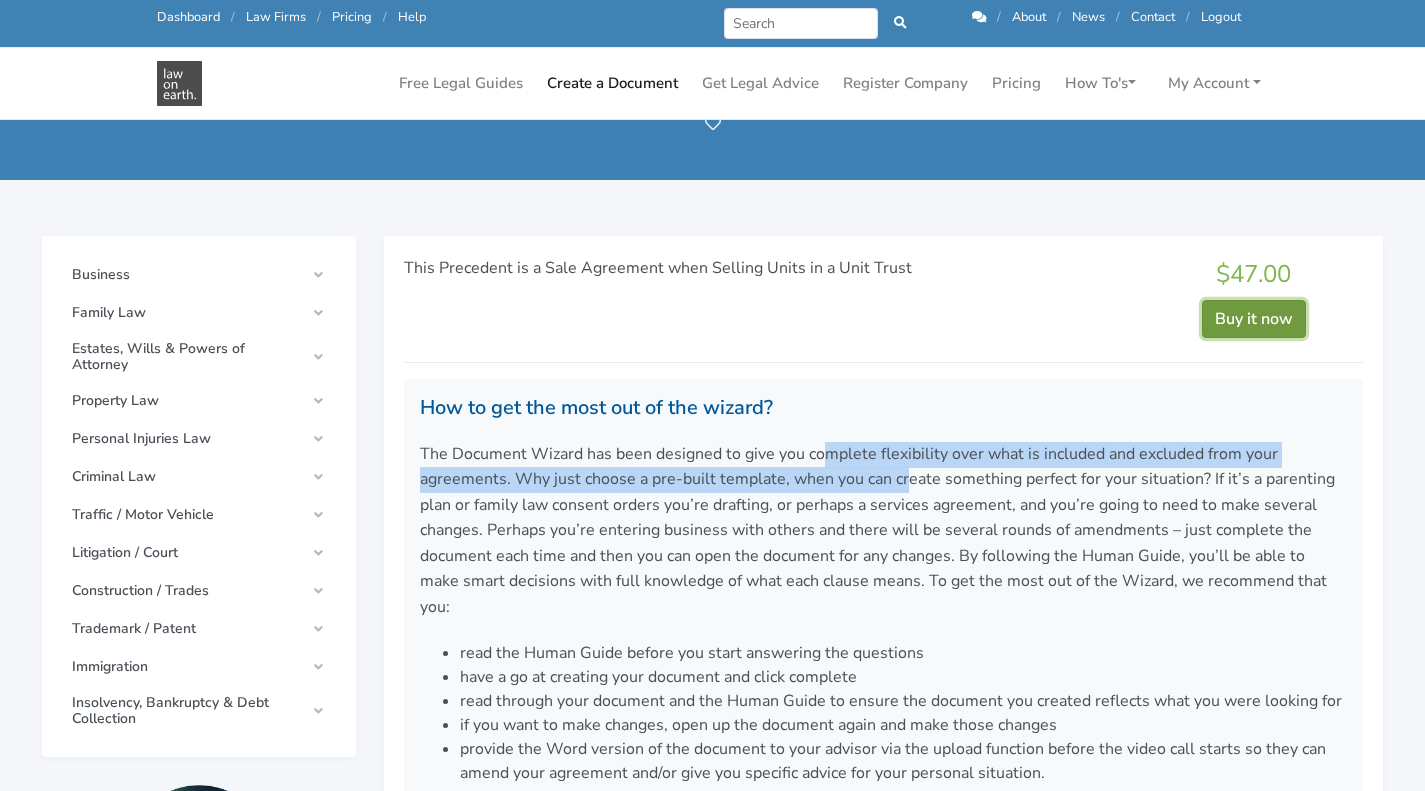 click on "Buy it now" at bounding box center [1254, 319] 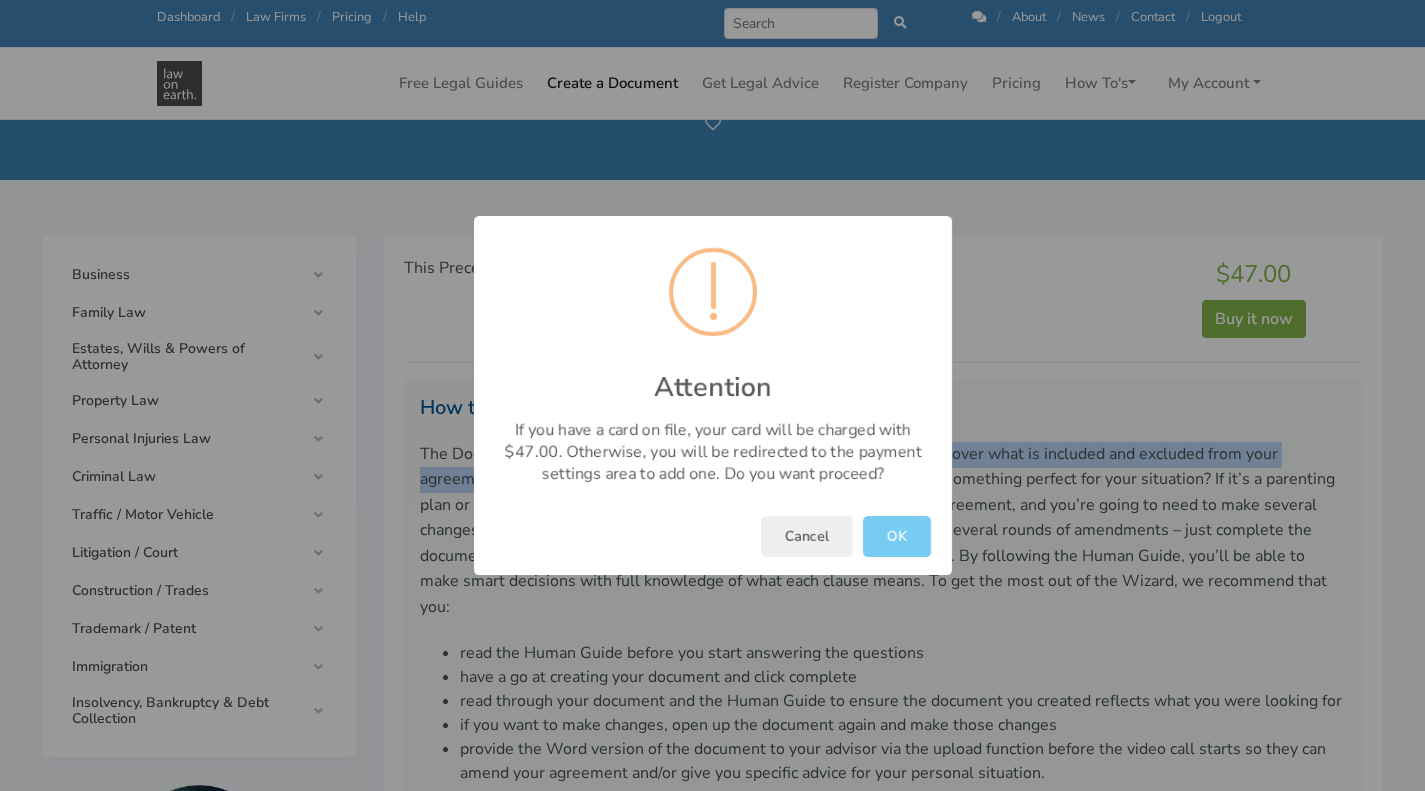 click on "OK" at bounding box center [897, 536] 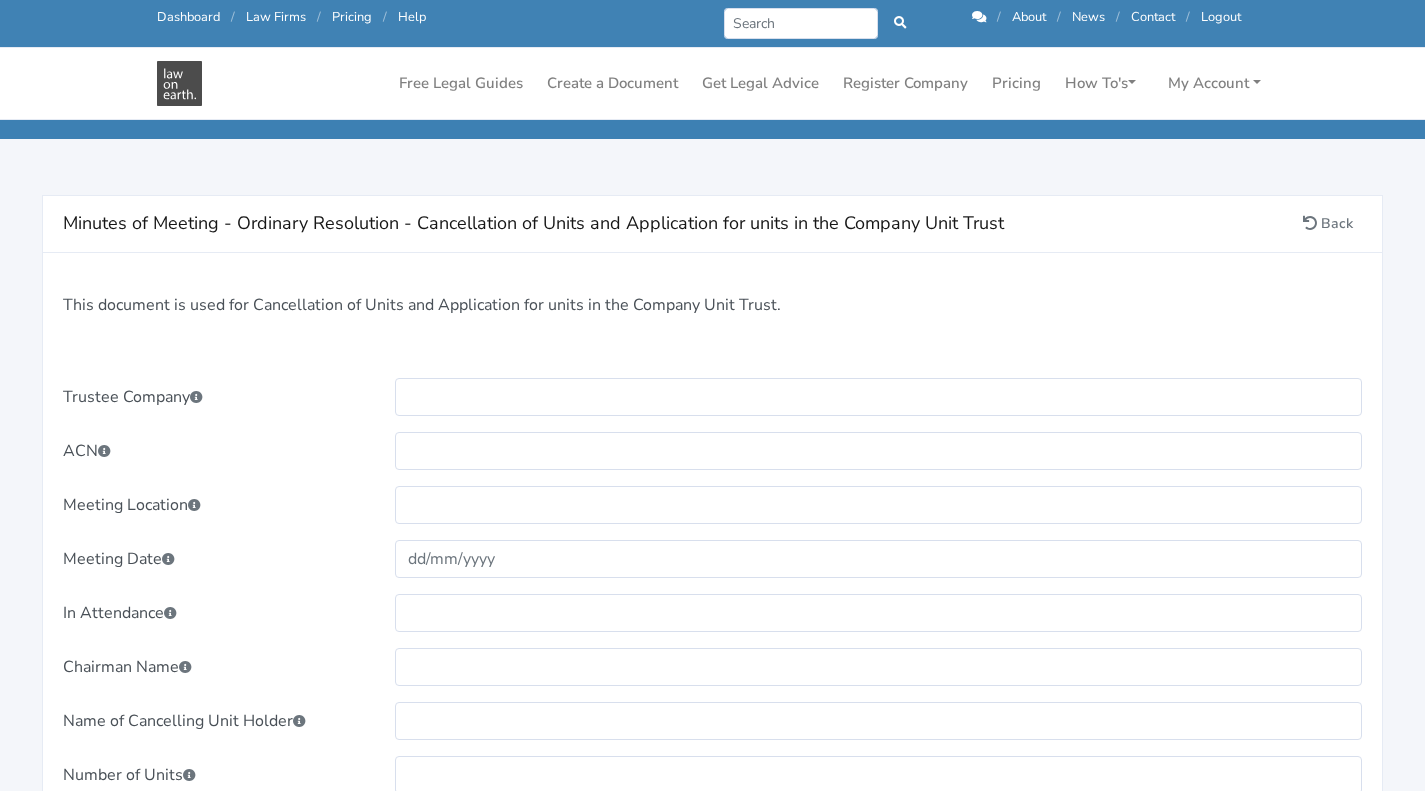 scroll, scrollTop: 0, scrollLeft: 0, axis: both 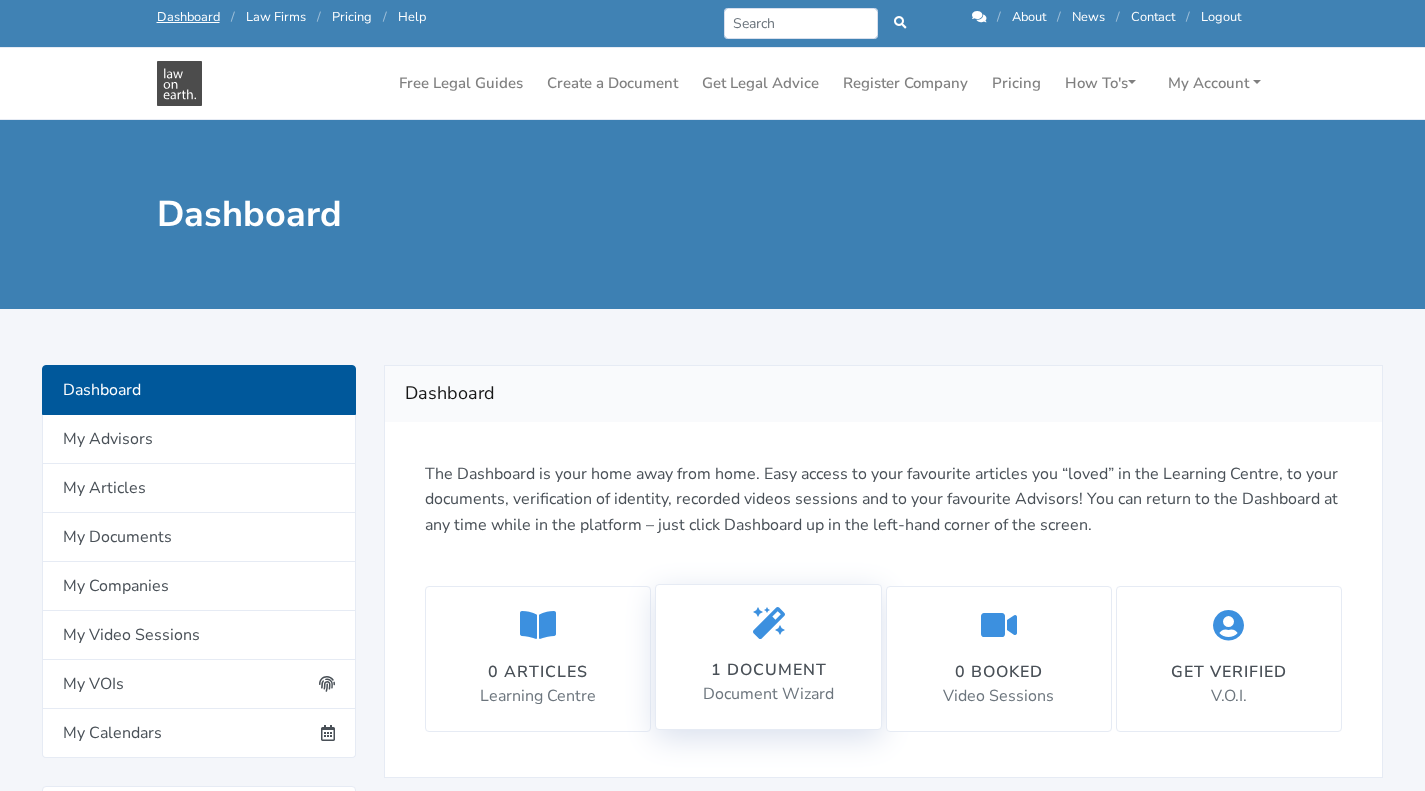 click on "1
document
Document Wizard" at bounding box center (768, 657) 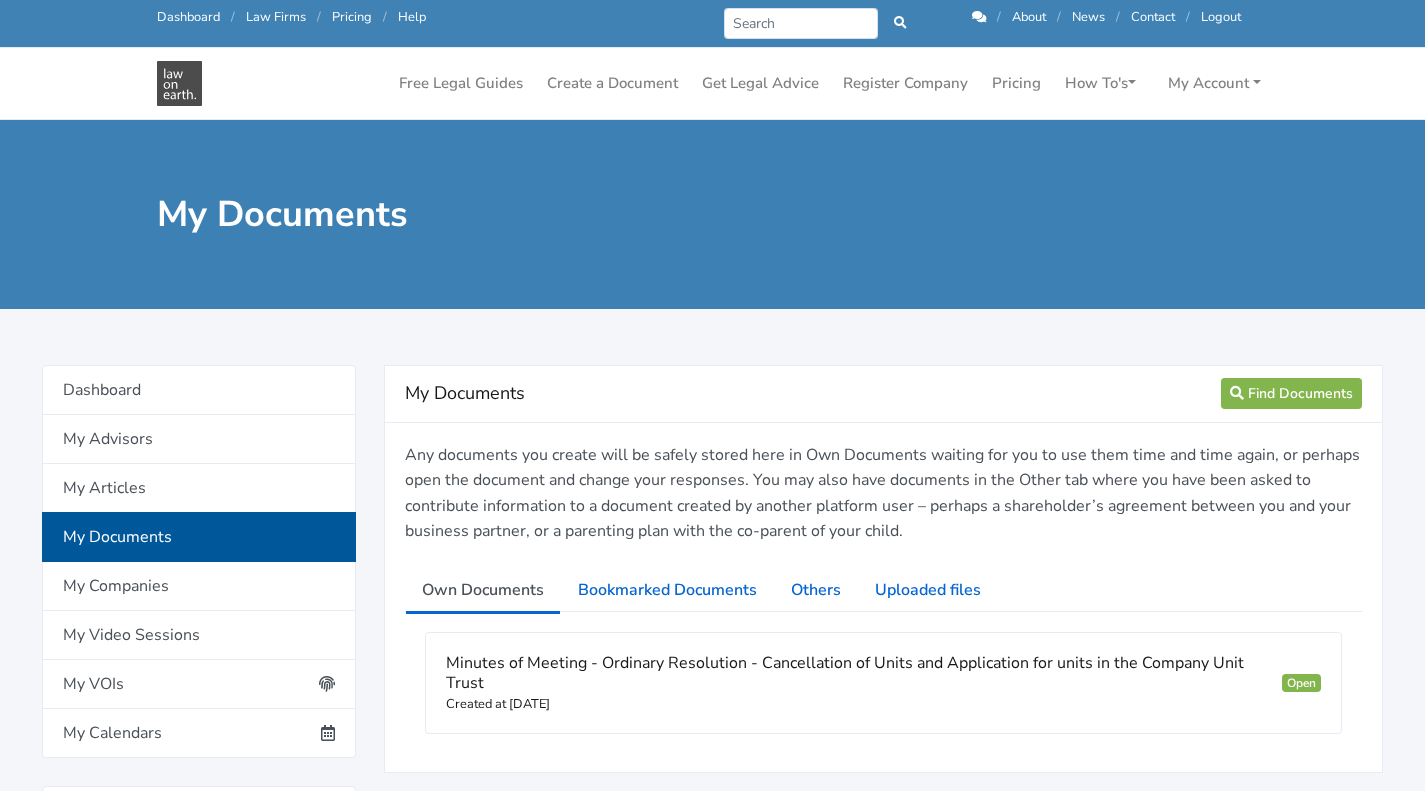 scroll, scrollTop: 0, scrollLeft: 0, axis: both 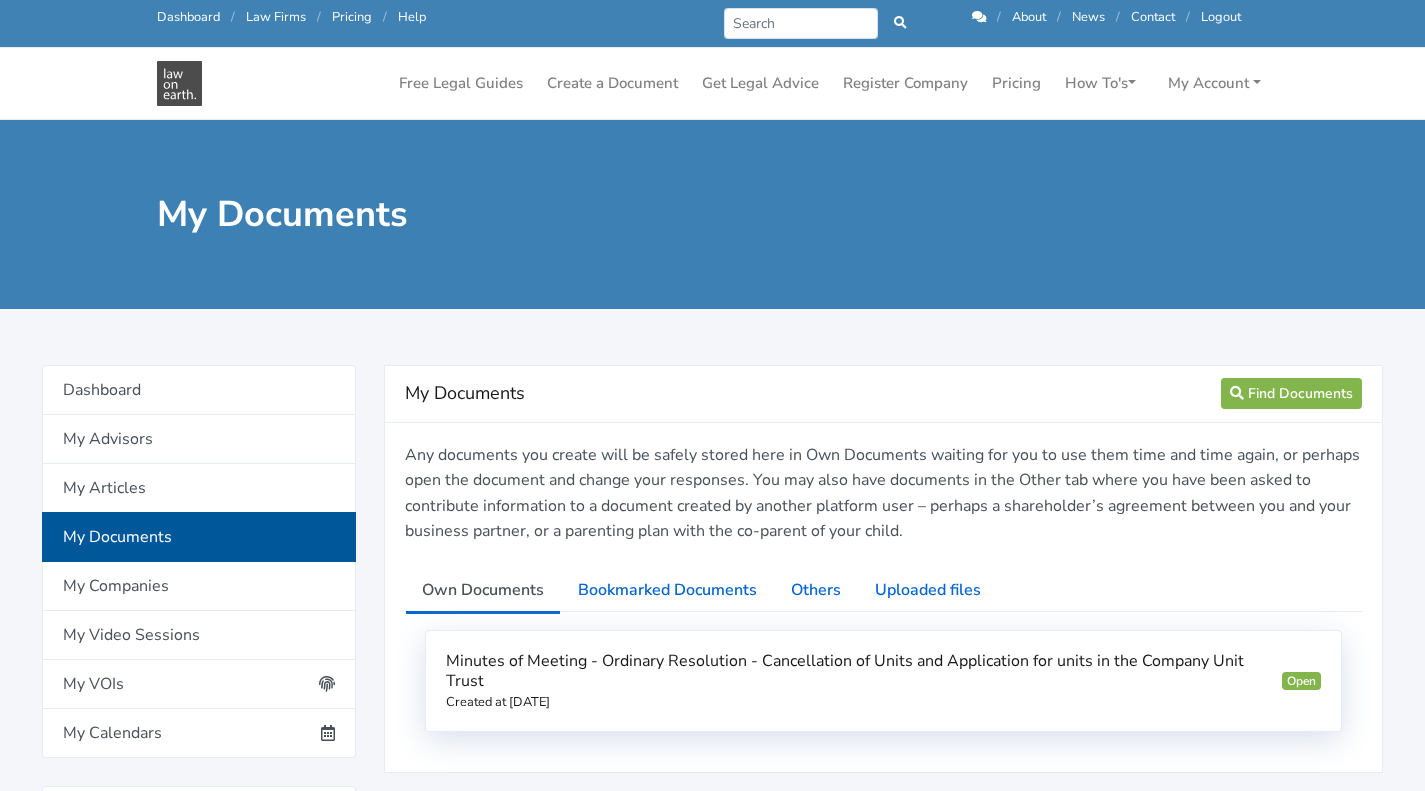 click on "Minutes of Meeting - Ordinary Resolution - Cancellation of Units and Application for units in the Company Unit Trust" at bounding box center [845, 671] 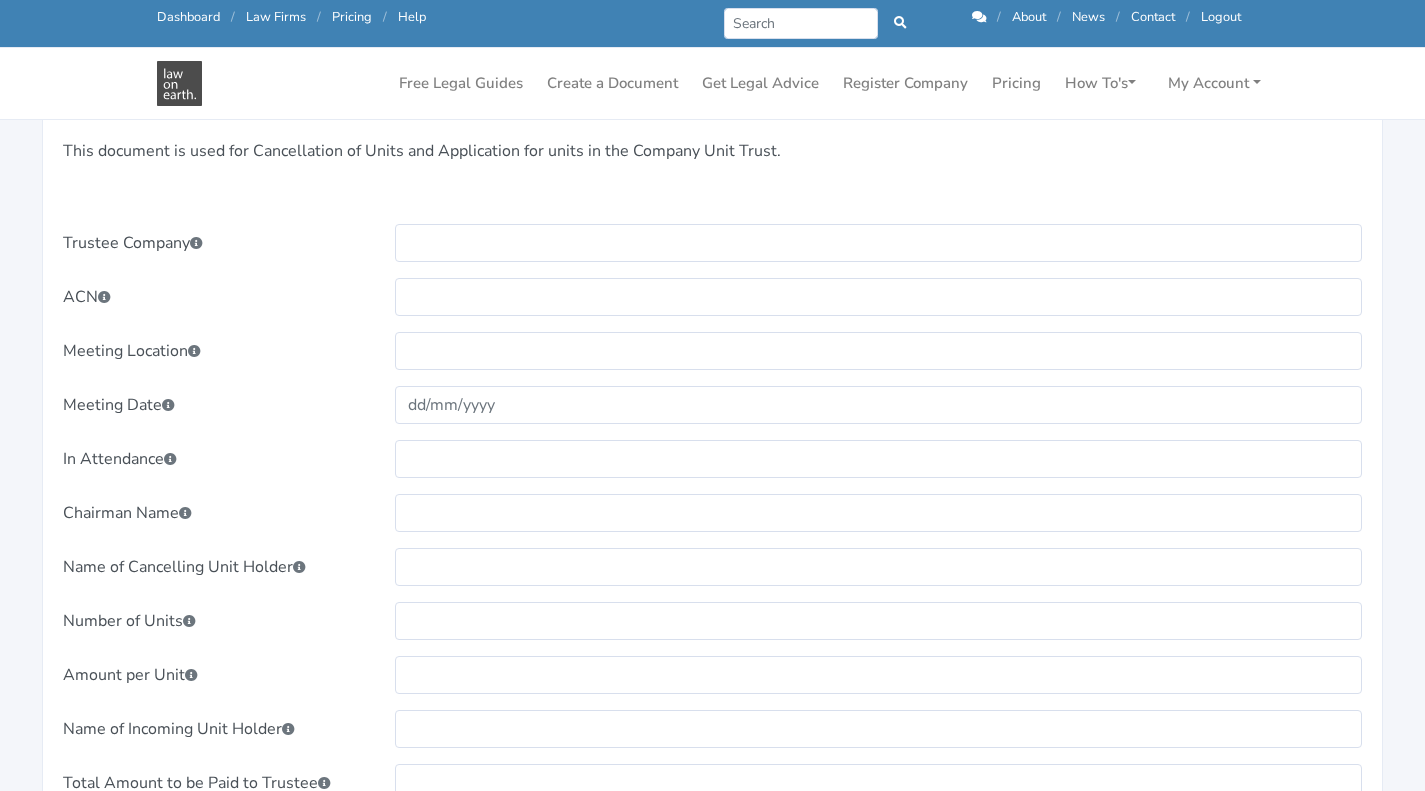 scroll, scrollTop: 500, scrollLeft: 0, axis: vertical 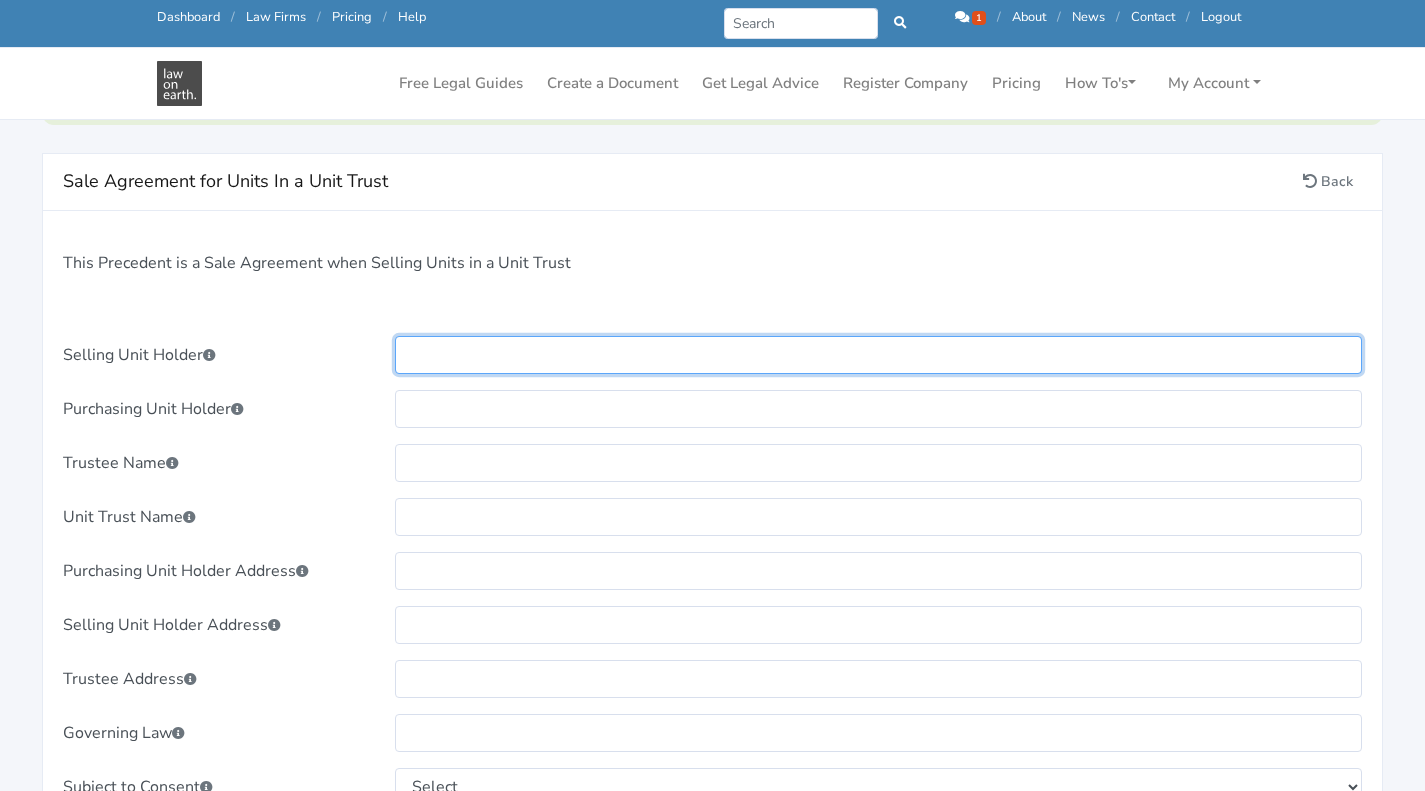 click at bounding box center [878, 355] 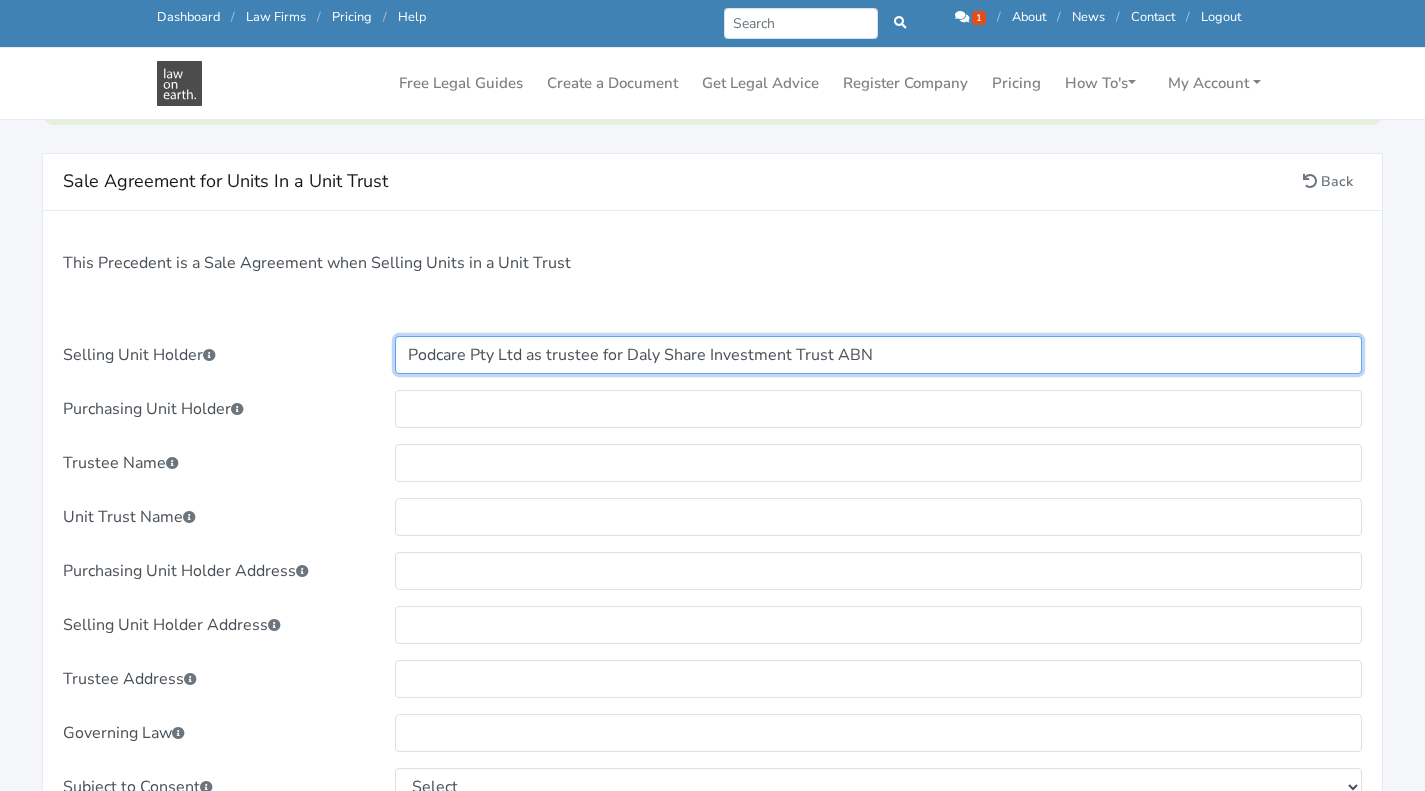 type on "Podcare Pty Ltd as trustee for Daly Share Investment Trust ABN" 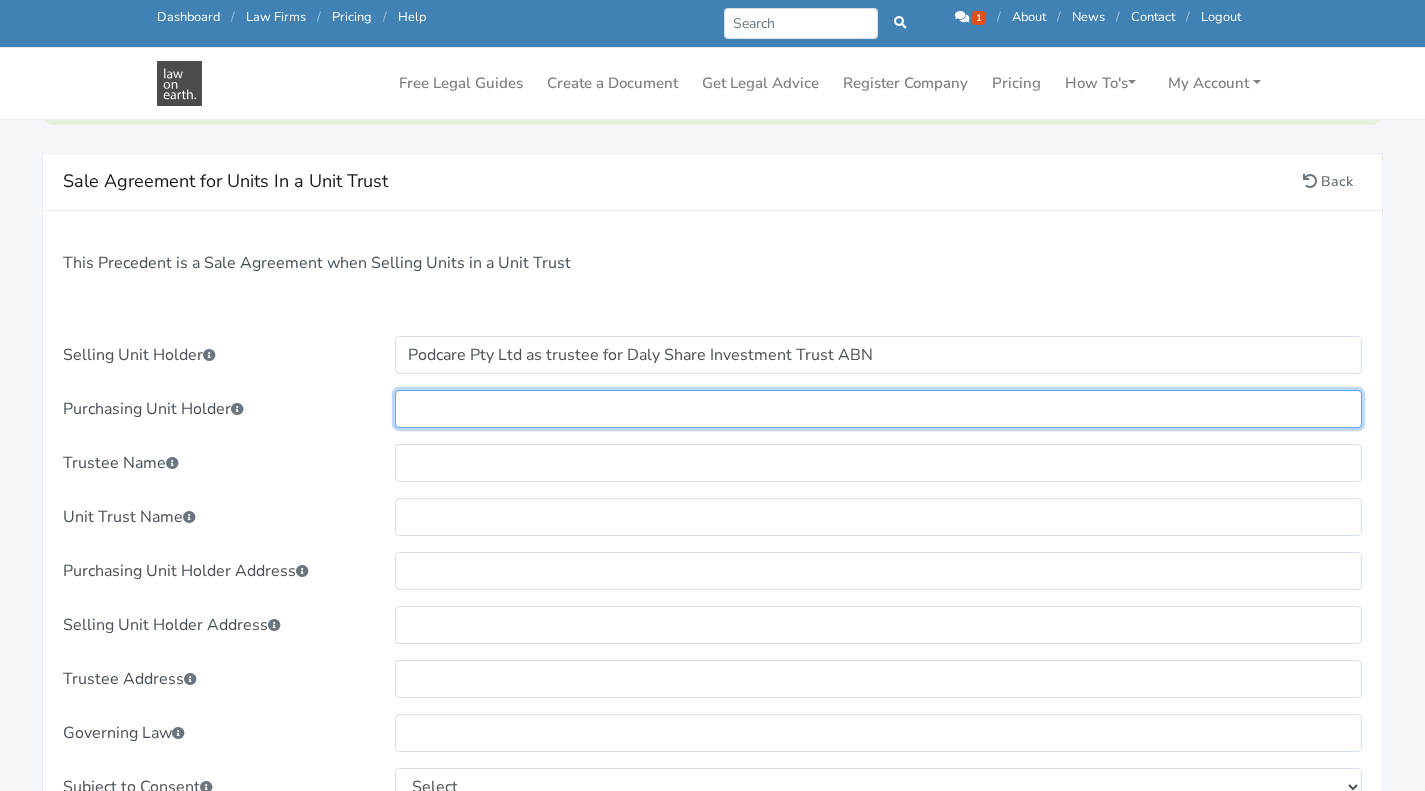 click at bounding box center (878, 409) 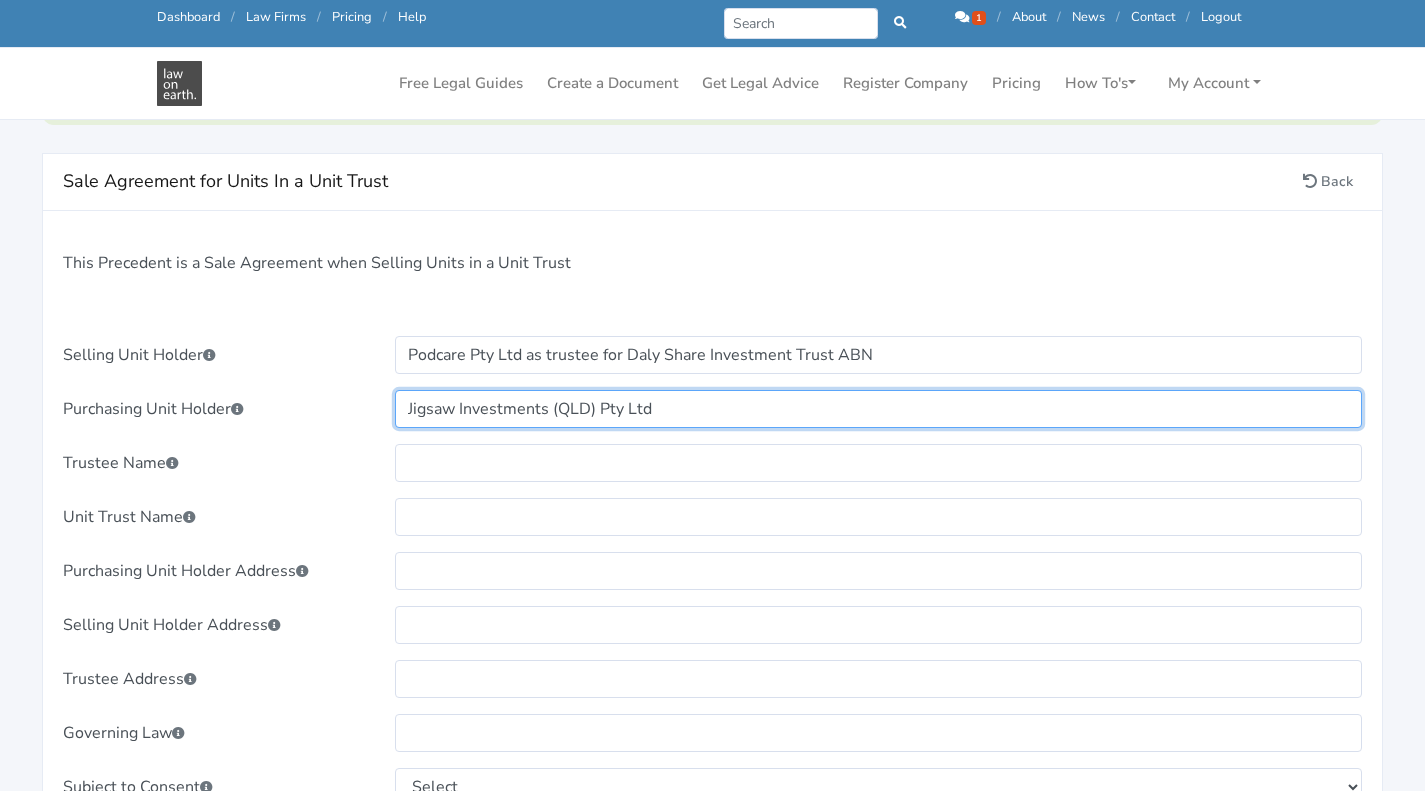 click on "Jigsaw Investments (QLD) Pty Ltd" at bounding box center (878, 409) 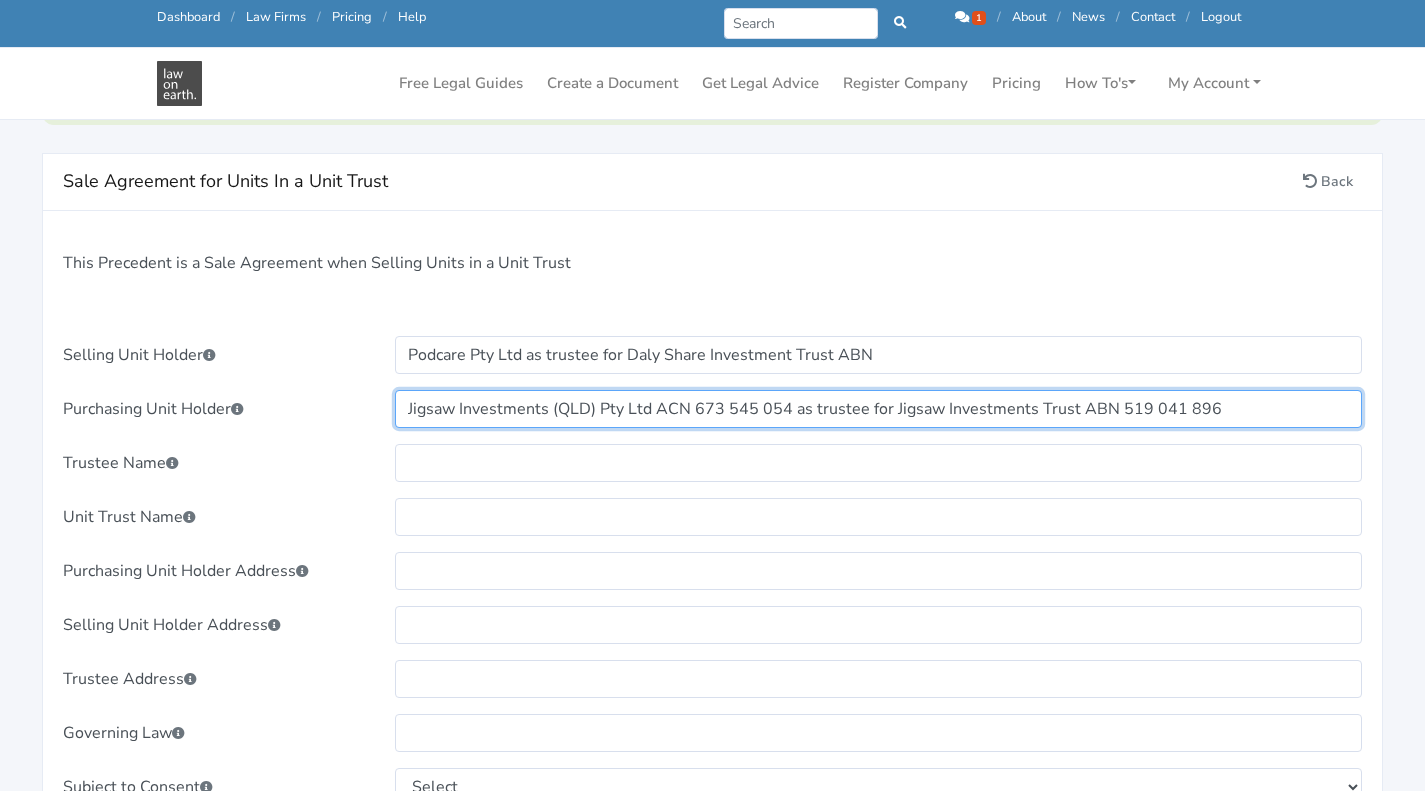 type on "Jigsaw Investments (QLD) Pty Ltd ACN 673 545 054 as trustee for Jigsaw Investments Trust ABN 519 041 896" 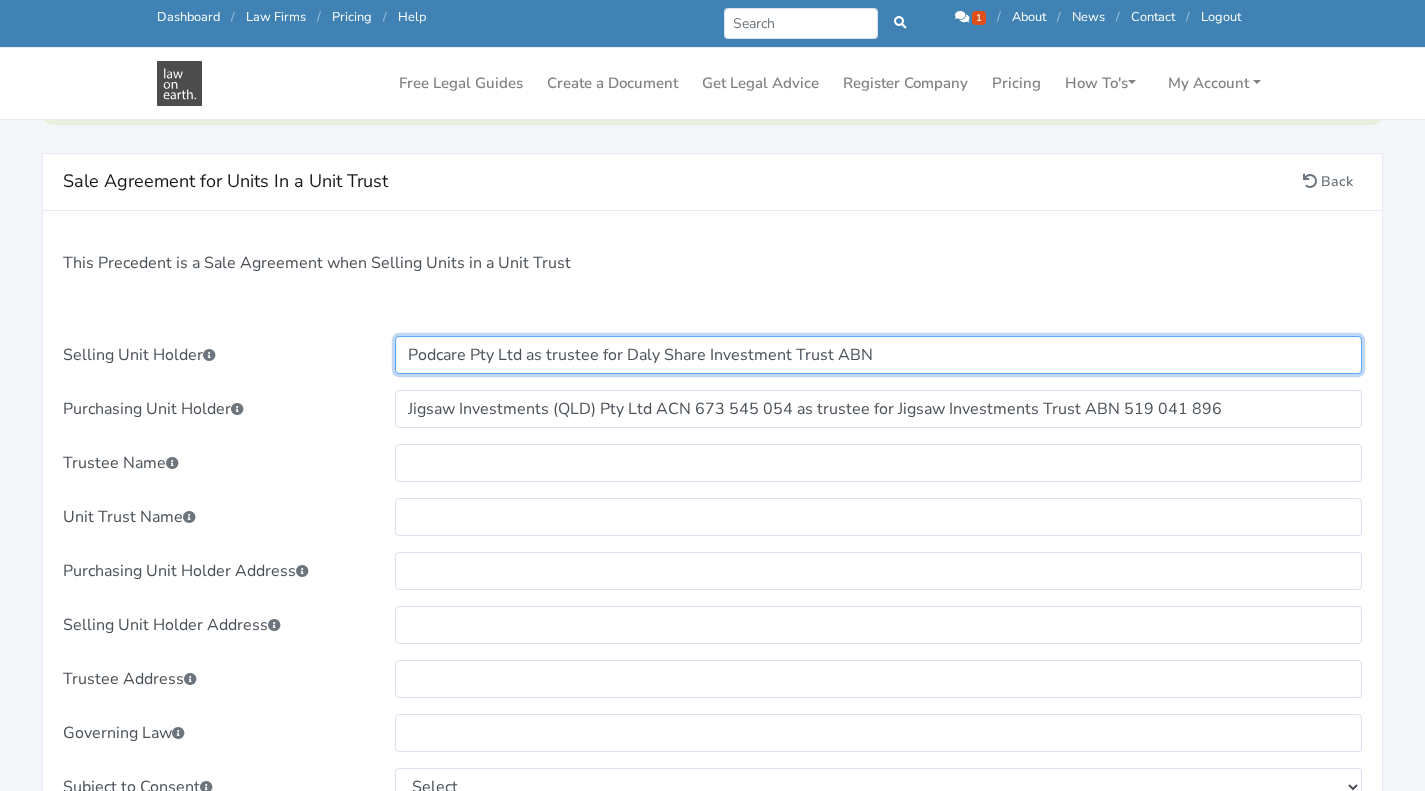 click on "Podcare Pty Ltd as trustee for Daly Share Investment Trust ABN" at bounding box center [878, 355] 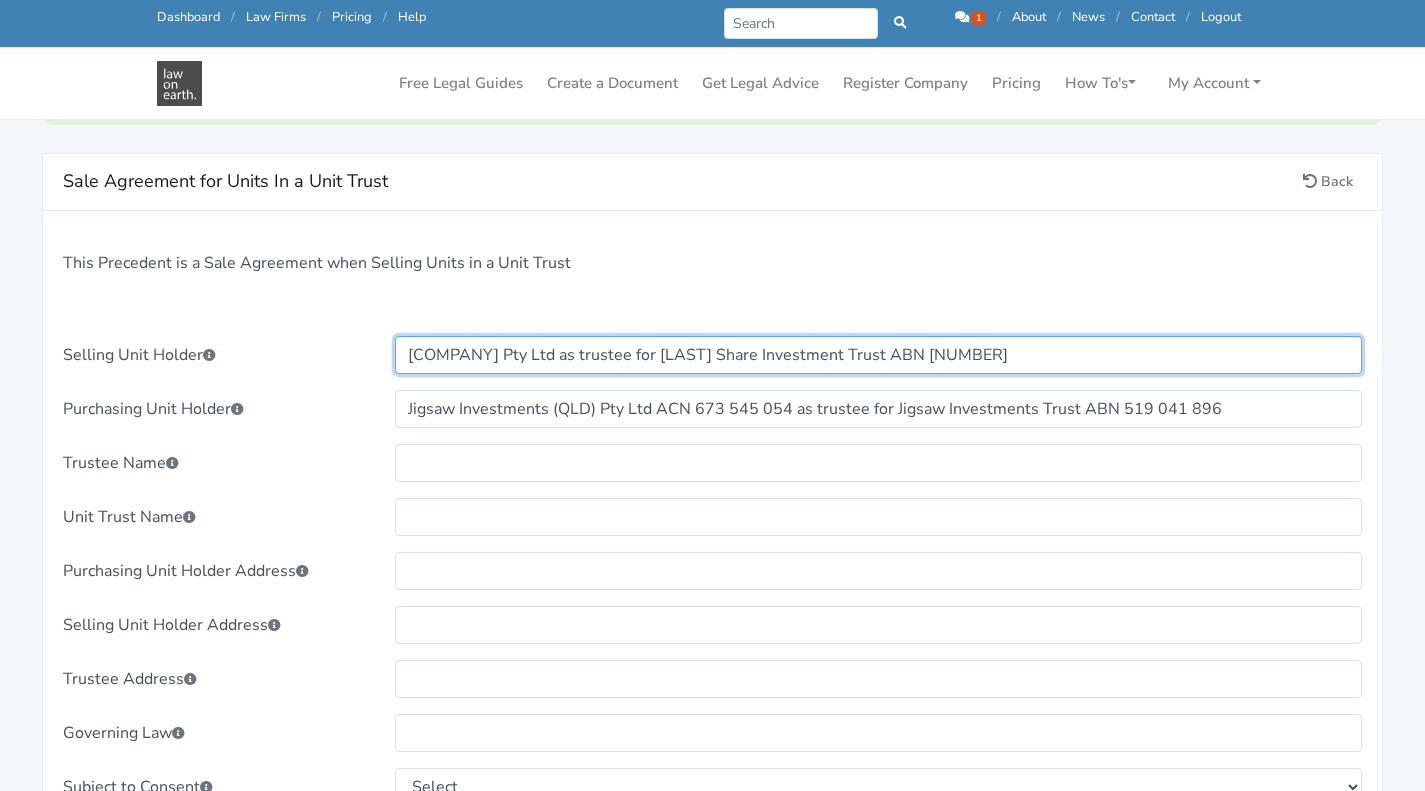 type on "[COMPANY] Pty Ltd as trustee for [LAST] Share Investment Trust ABN [NUMBER]" 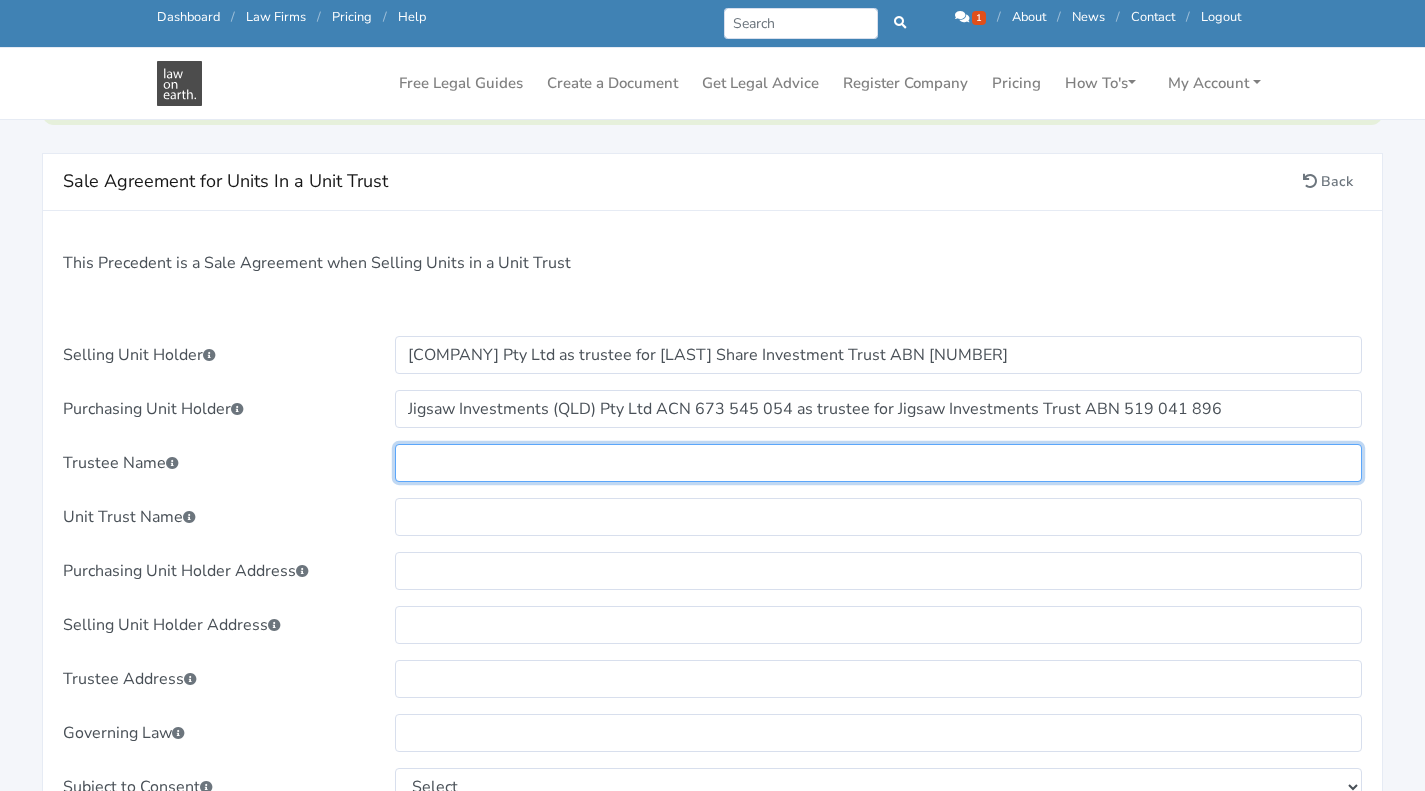 click at bounding box center [878, 463] 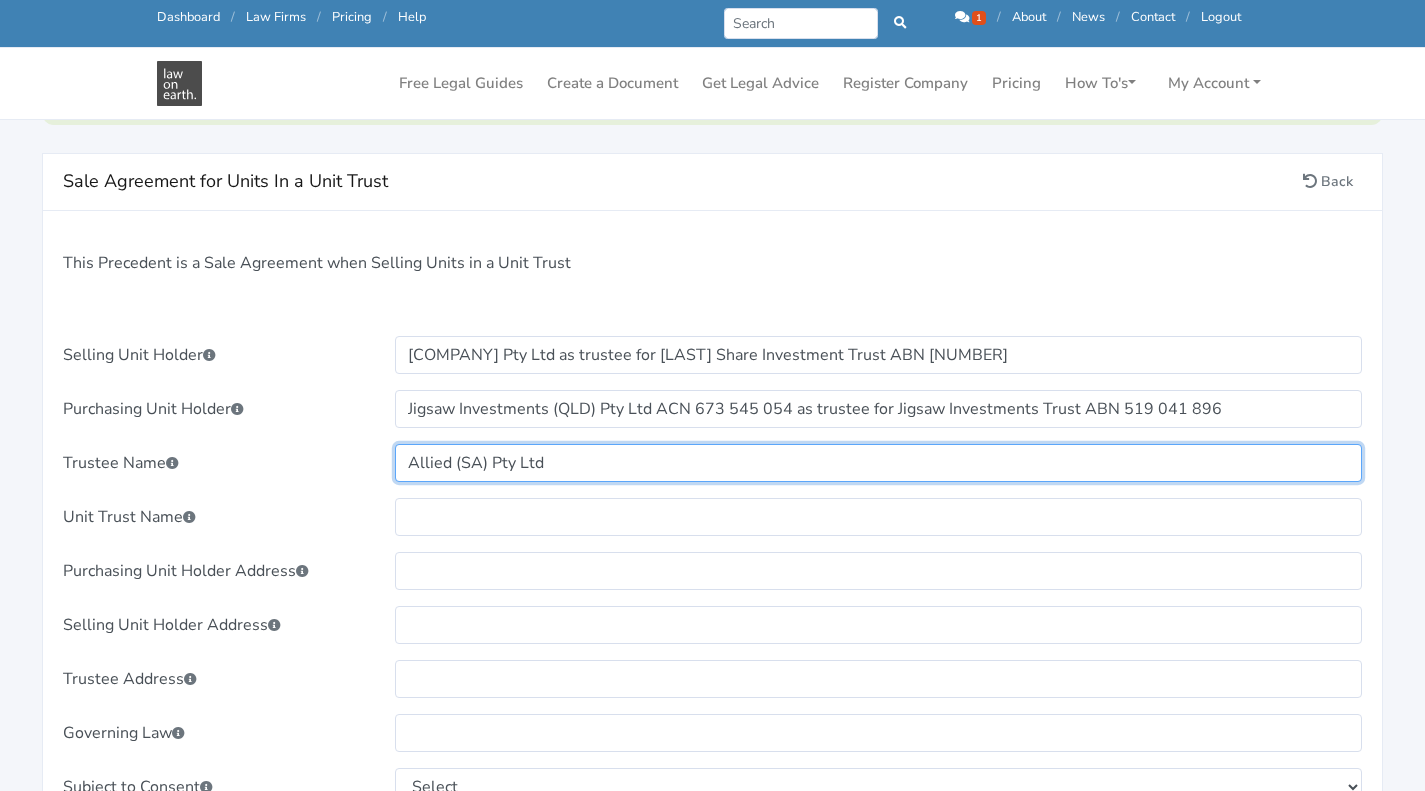 type on "Allied (SA) Pty Ltd" 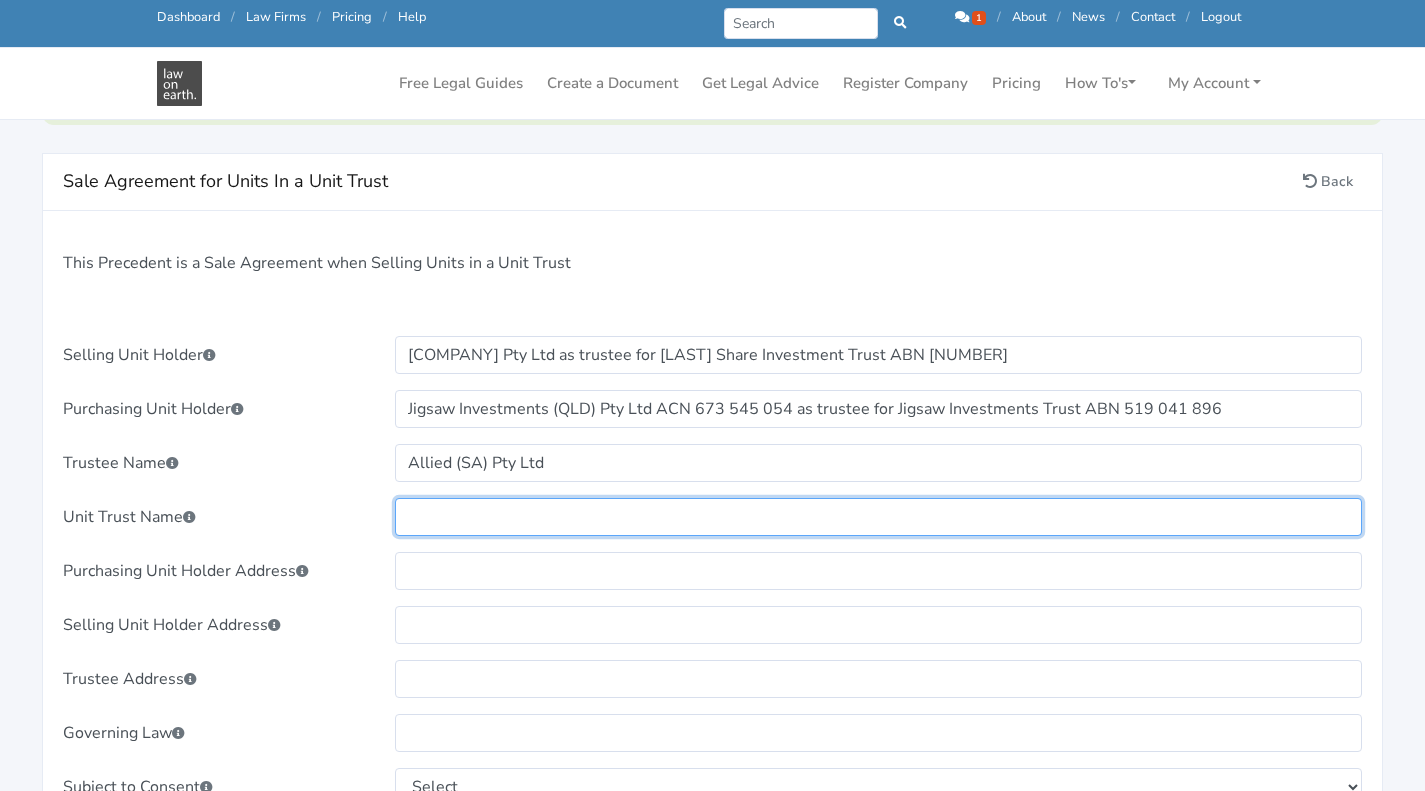 click at bounding box center (878, 517) 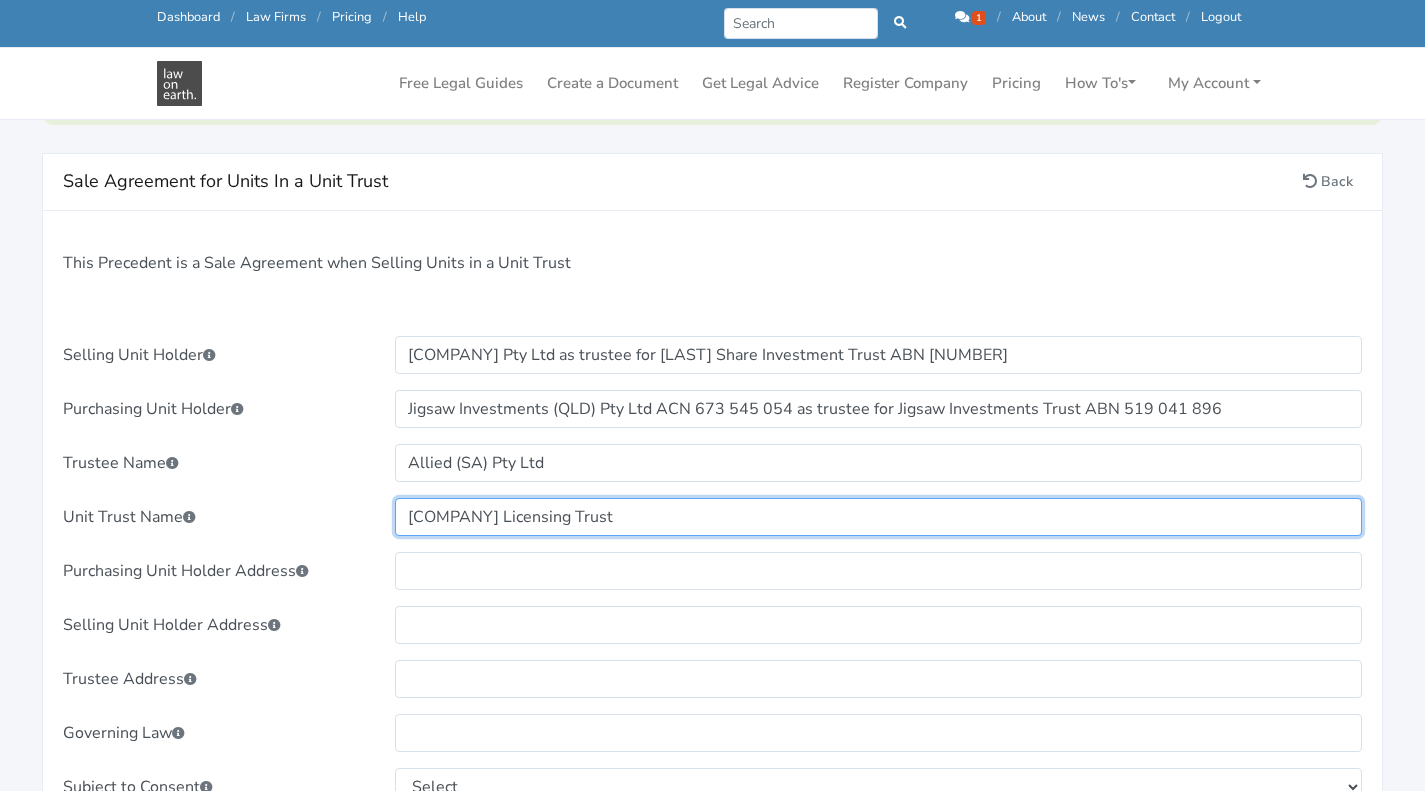 type on "[COMPANY] Licensing Trust" 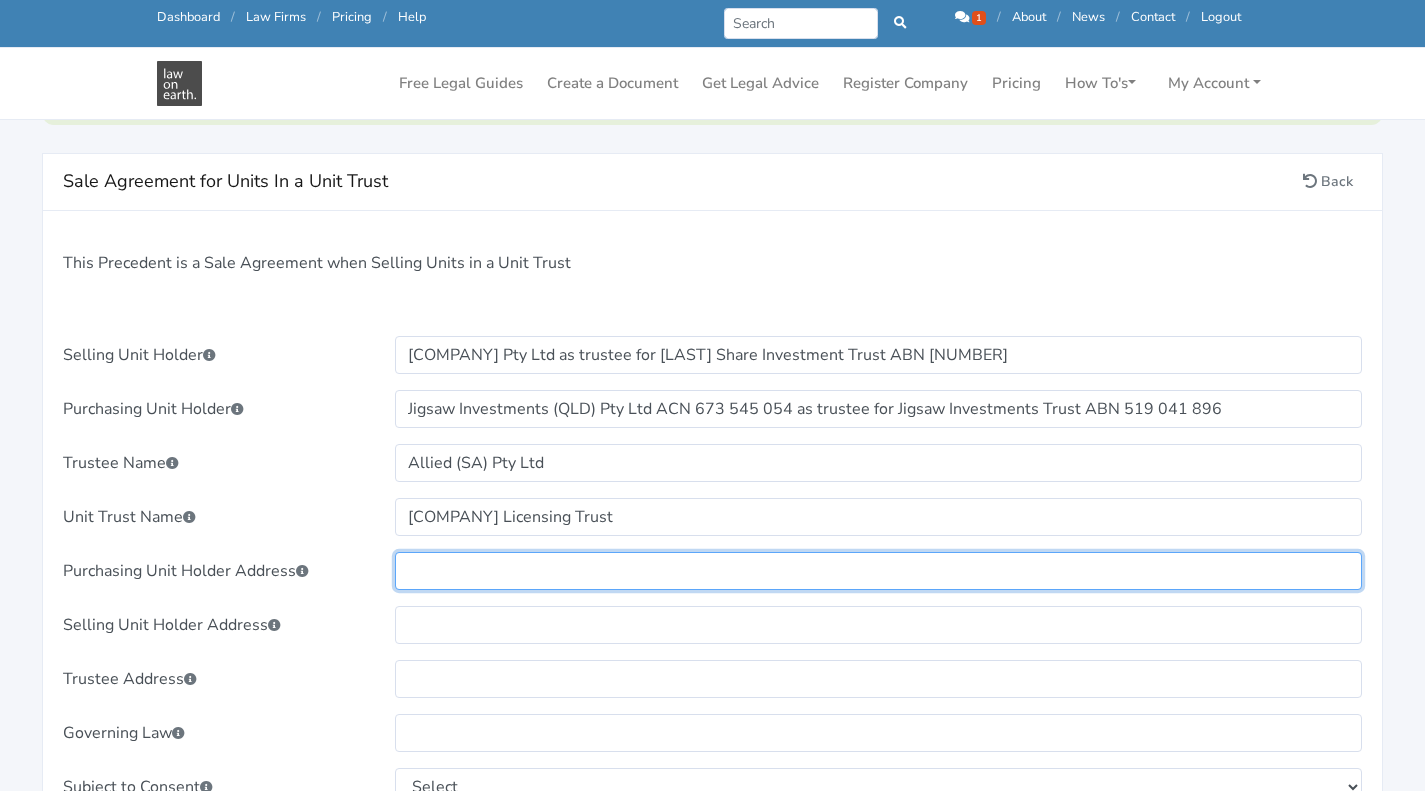 click at bounding box center (878, 571) 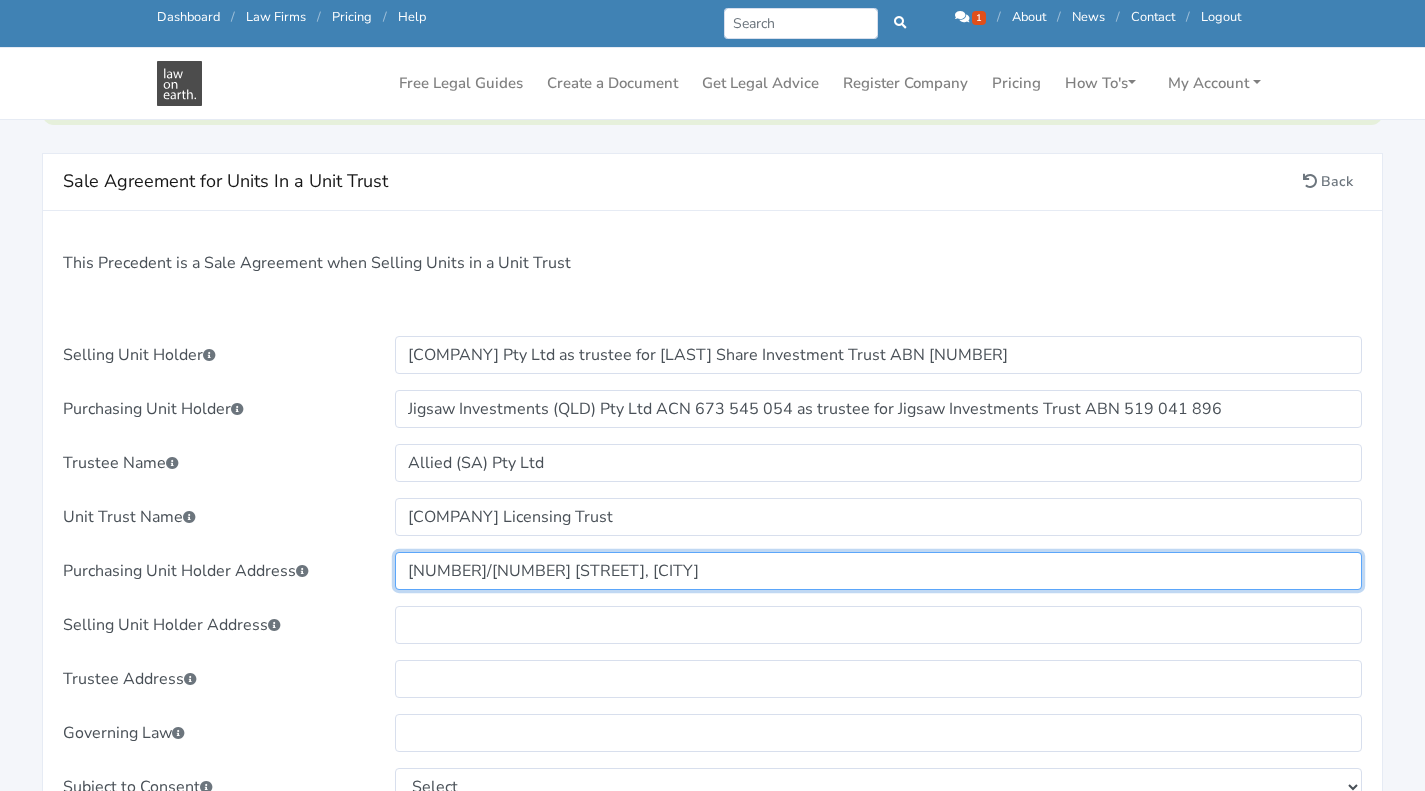 drag, startPoint x: 650, startPoint y: 575, endPoint x: 610, endPoint y: 568, distance: 40.60788 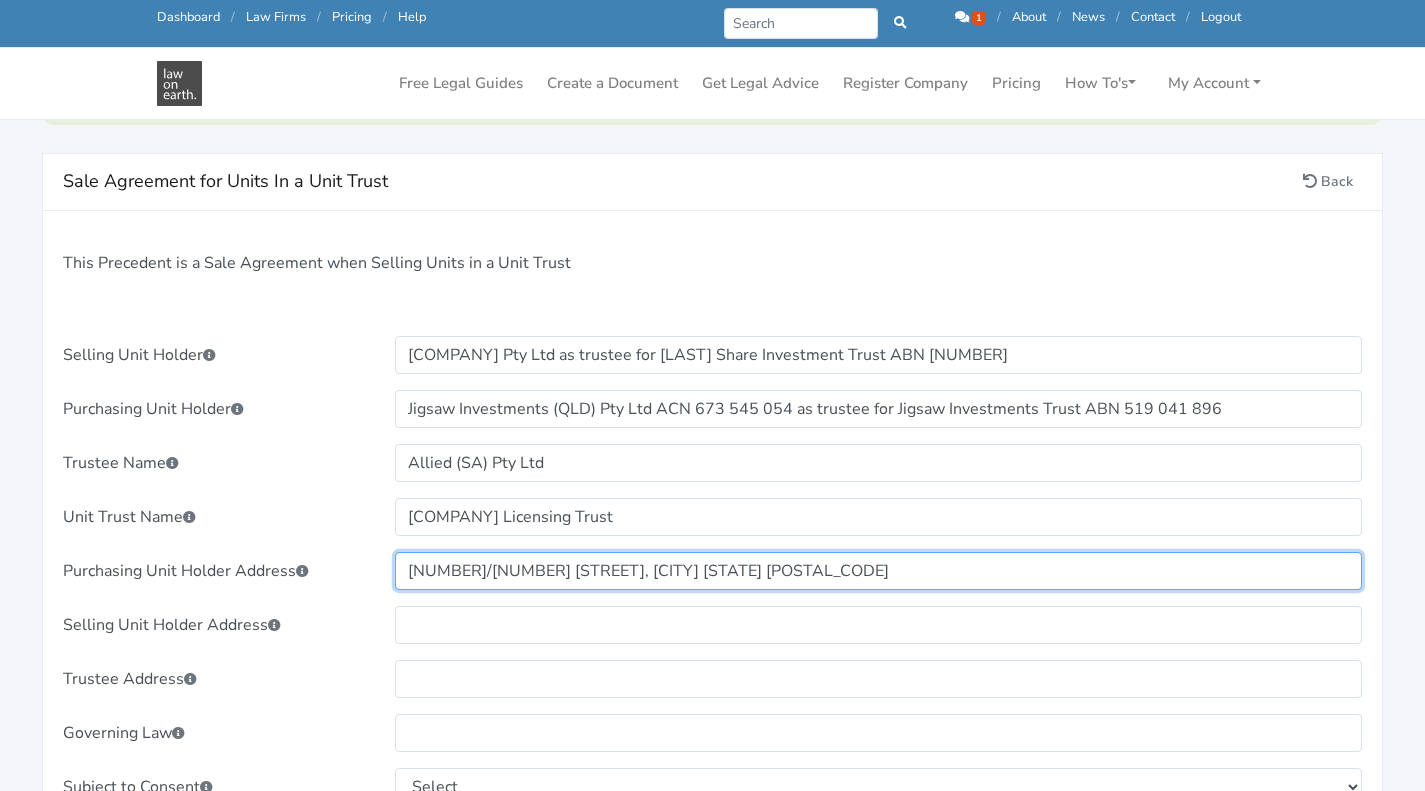 type on "[NUMBER]/[NUMBER] [STREET], [CITY] [STATE] [POSTAL_CODE]" 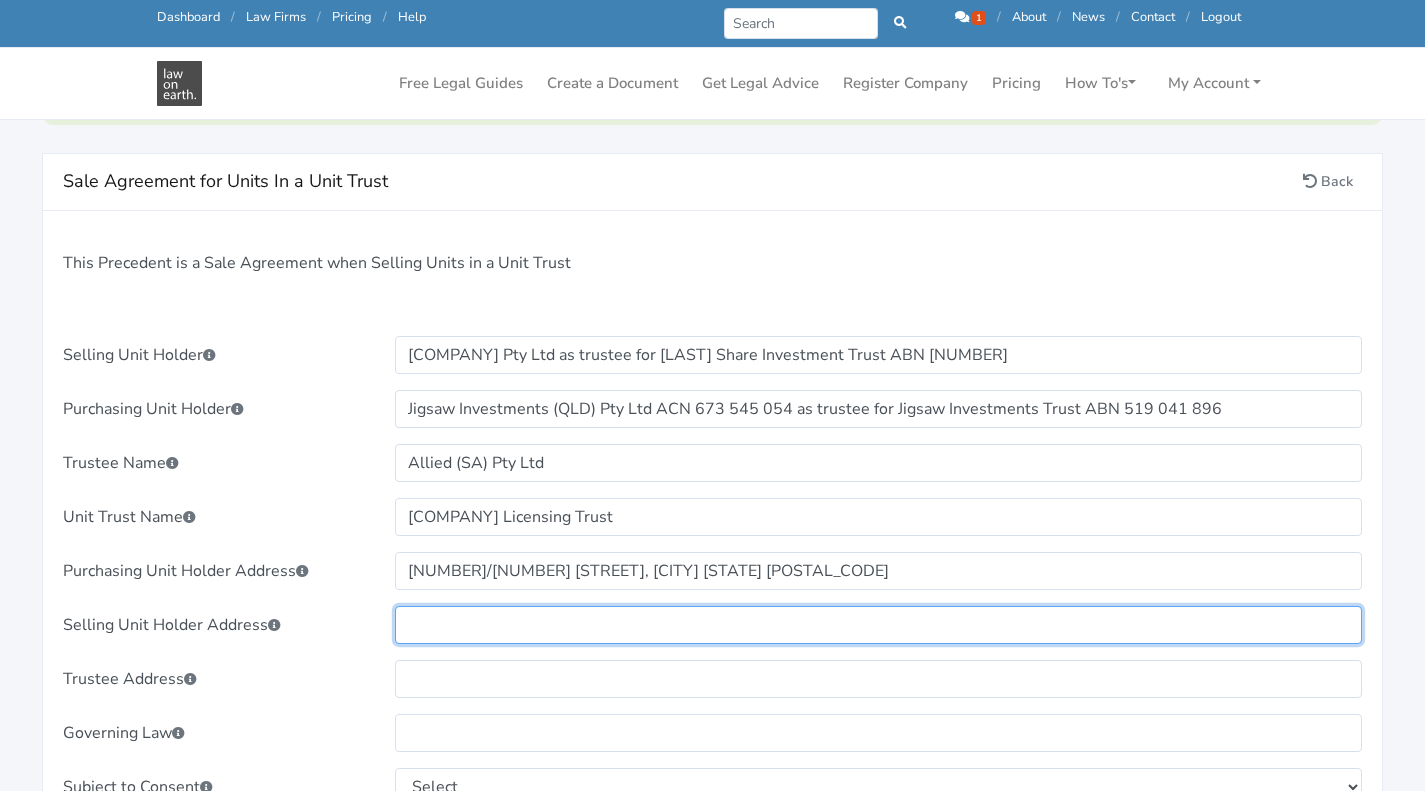 click at bounding box center (878, 625) 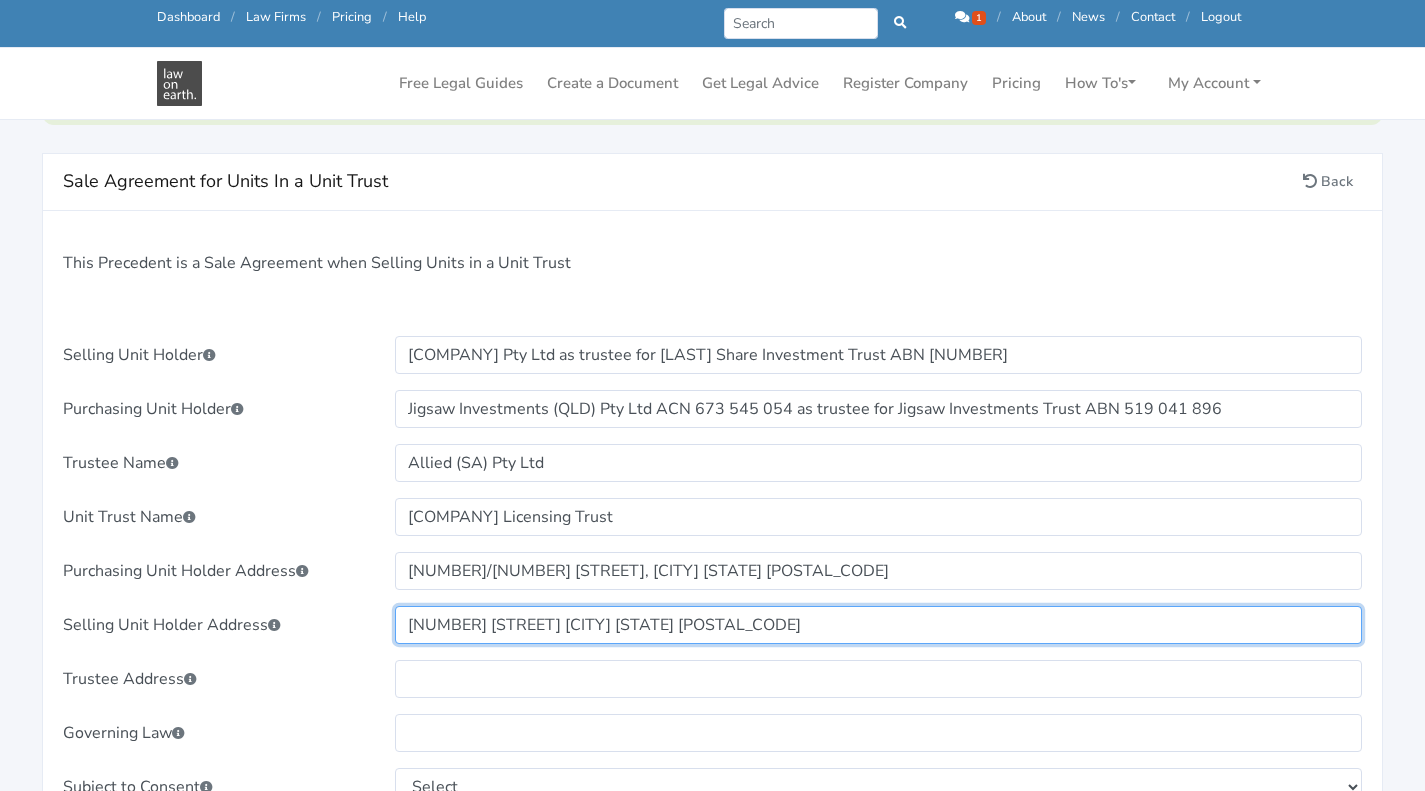 type on "[NUMBER] [STREET] [CITY] [STATE] [POSTAL_CODE]" 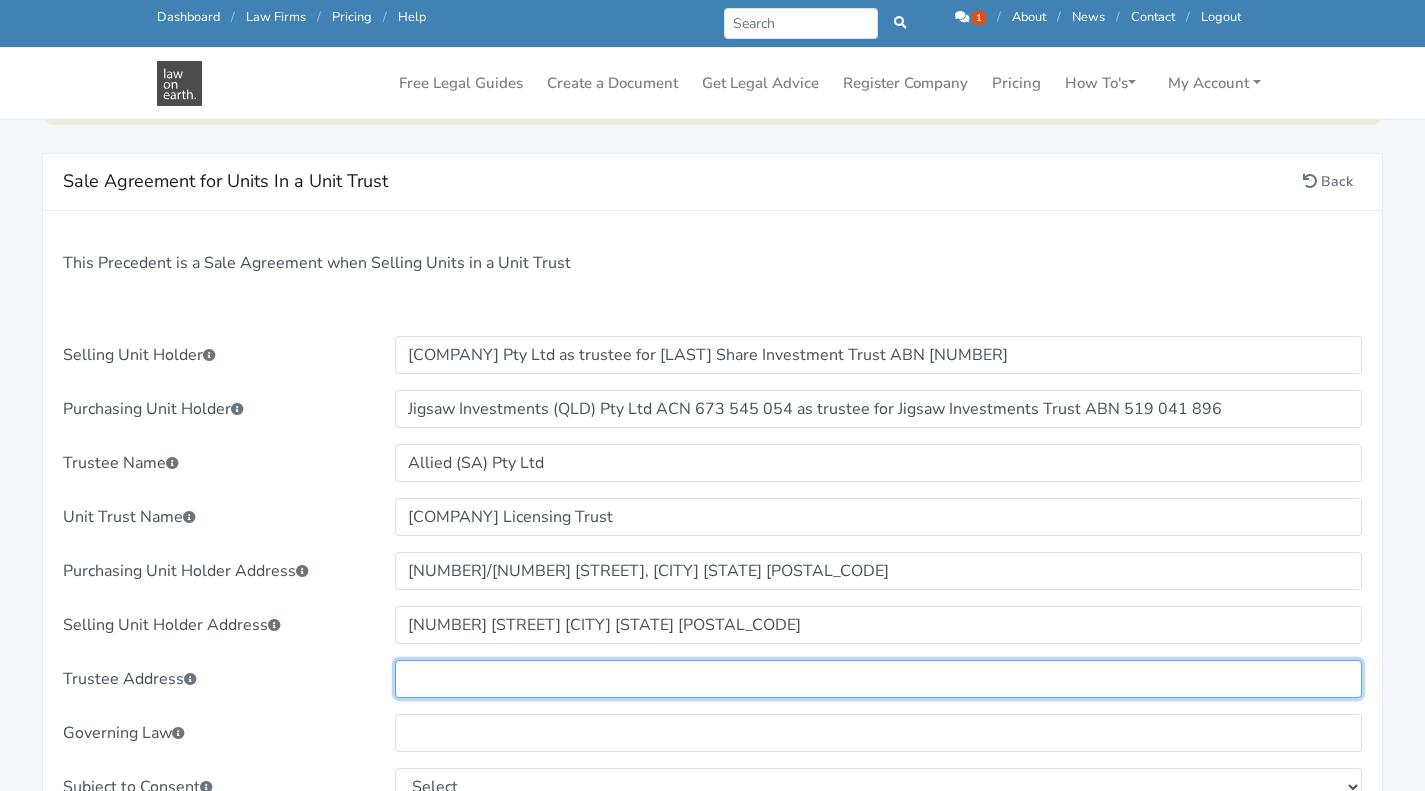 click at bounding box center (878, 679) 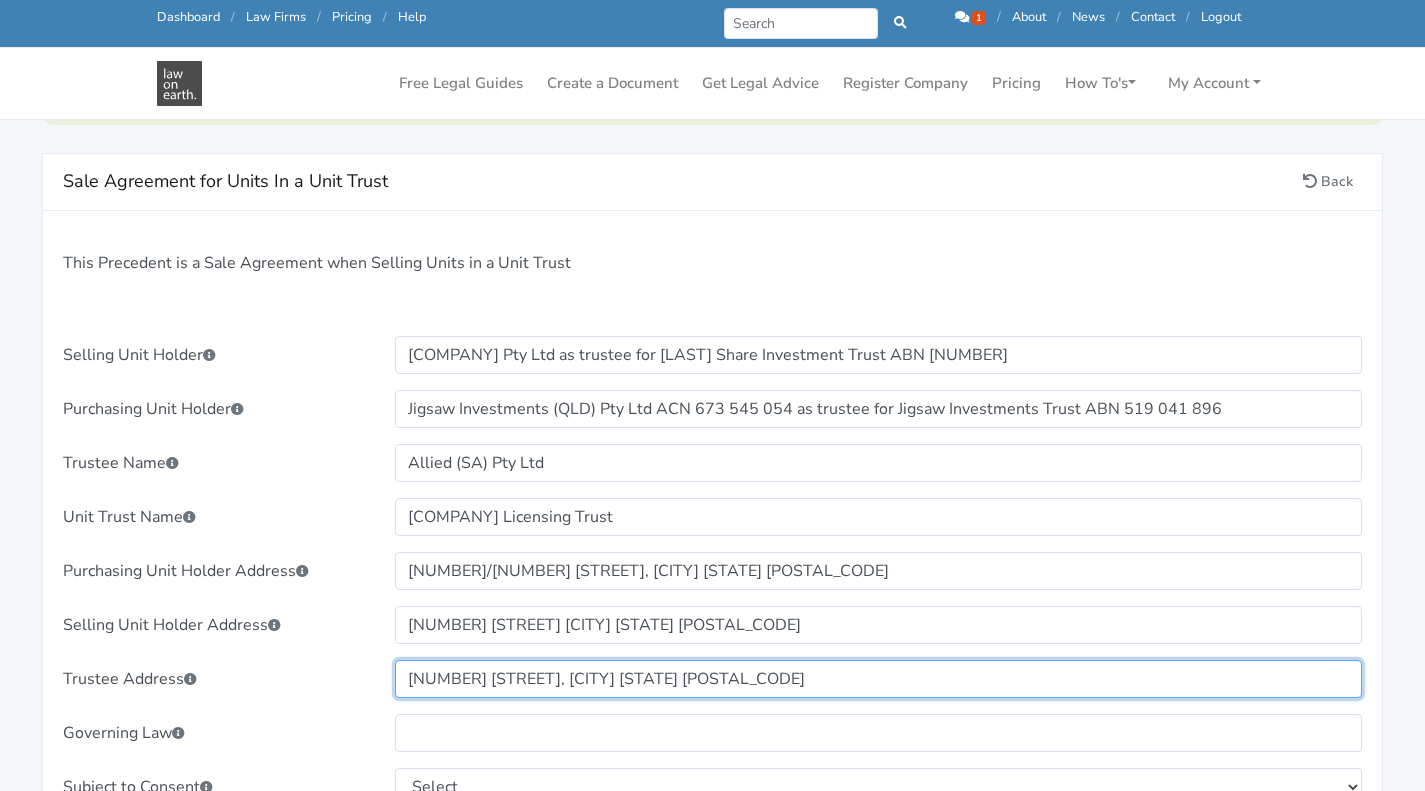 type on "[NUMBER] [STREET], [CITY] [STATE] [POSTAL_CODE]" 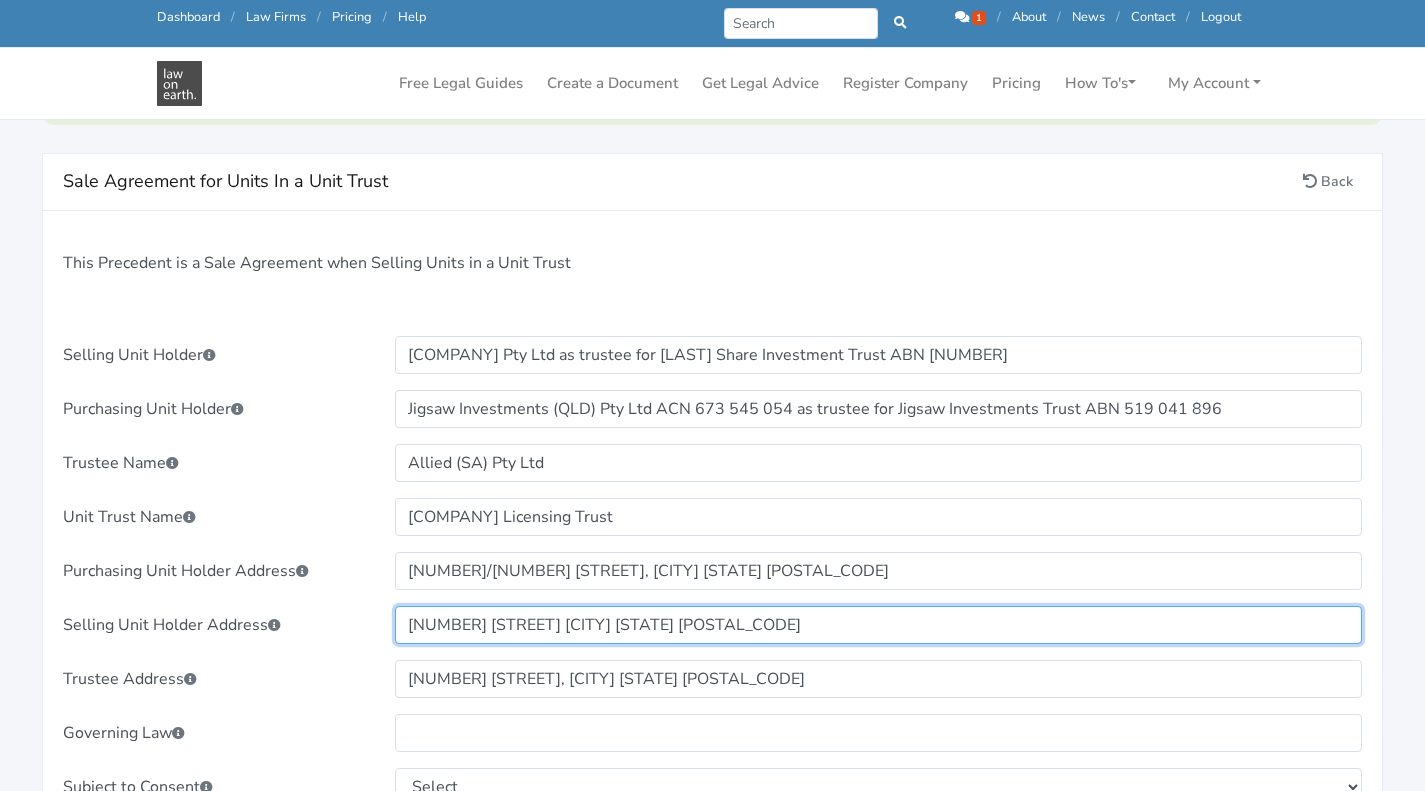 click on "[NUMBER] [STREET] [CITY] [STATE] [POSTAL_CODE]" at bounding box center (878, 625) 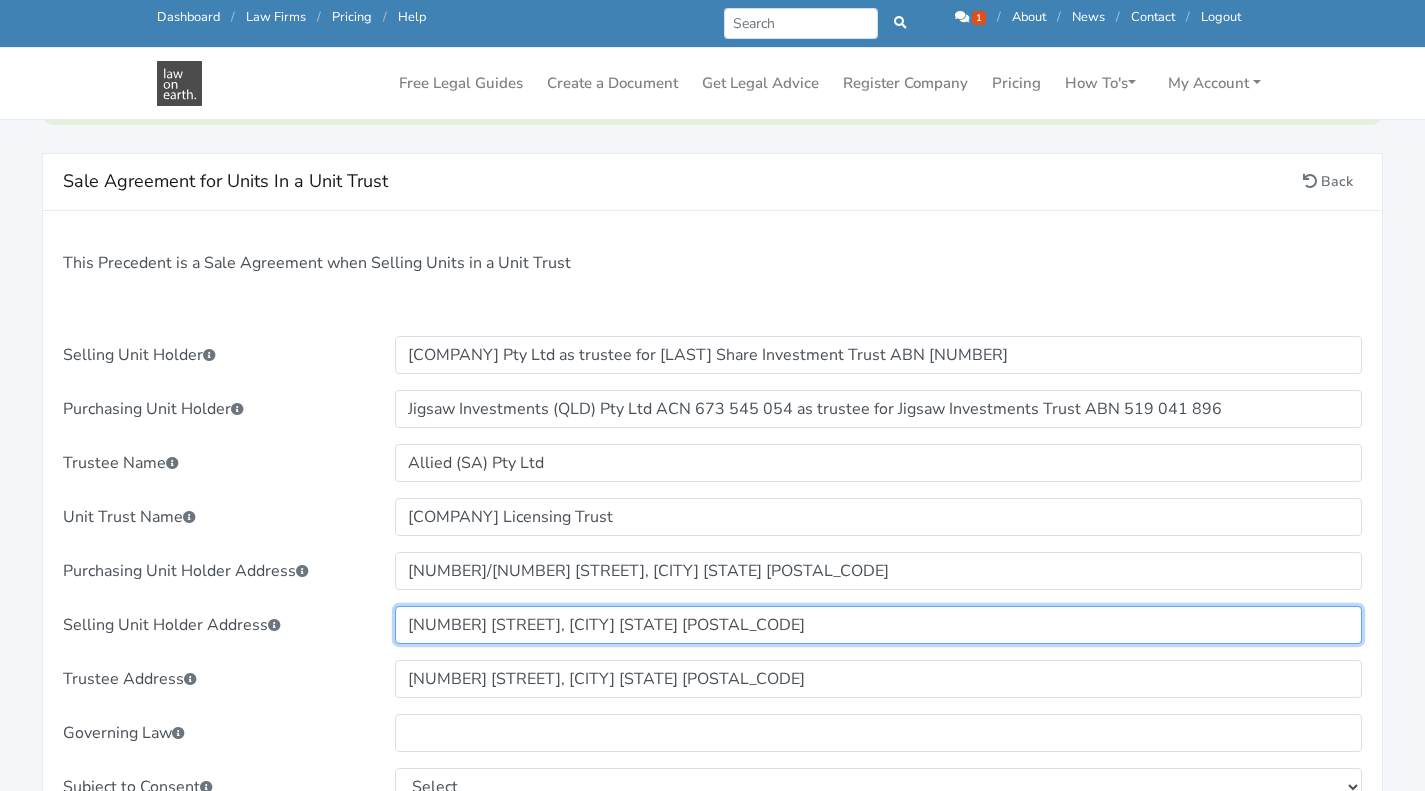 type on "[NUMBER] [STREET], [CITY] [STATE] [POSTAL_CODE]" 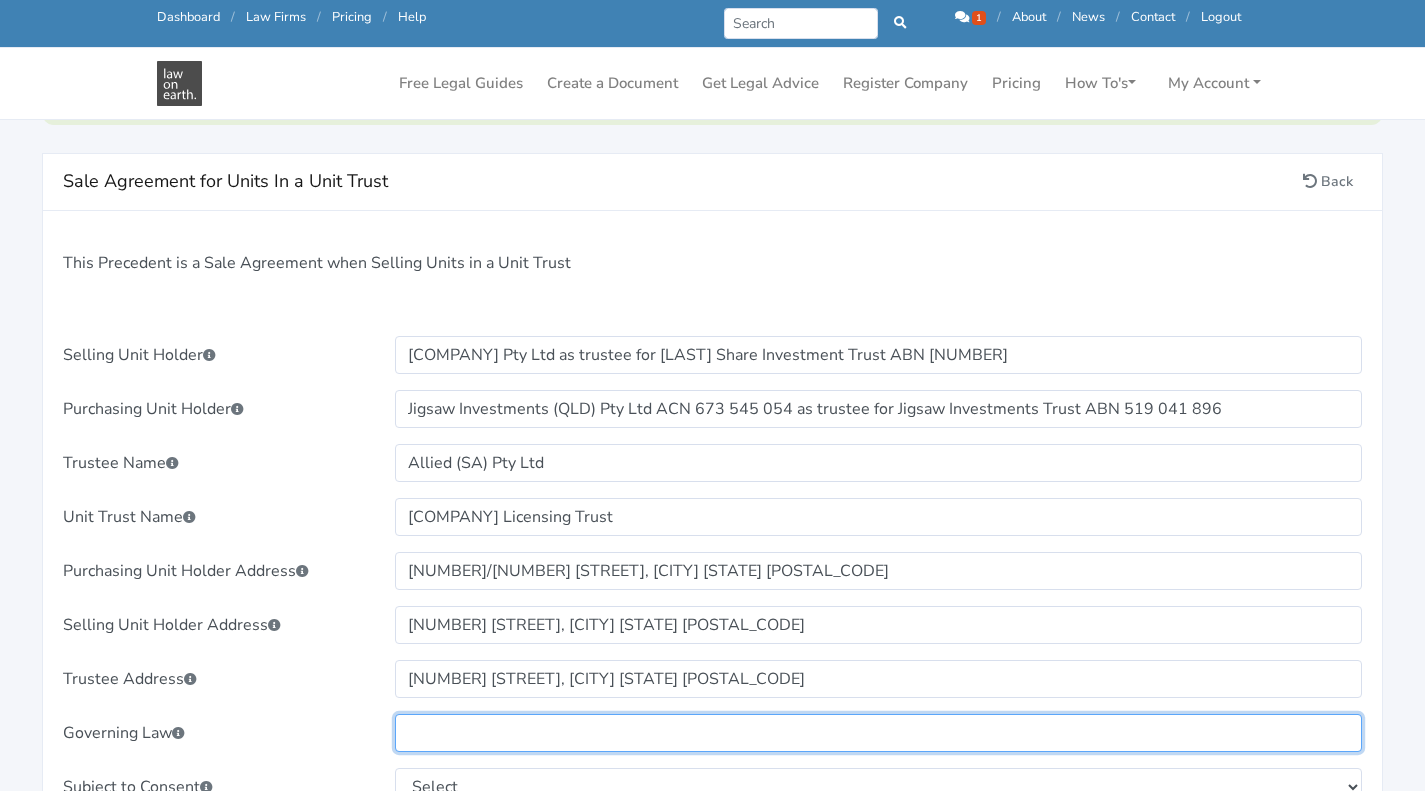 click at bounding box center (878, 733) 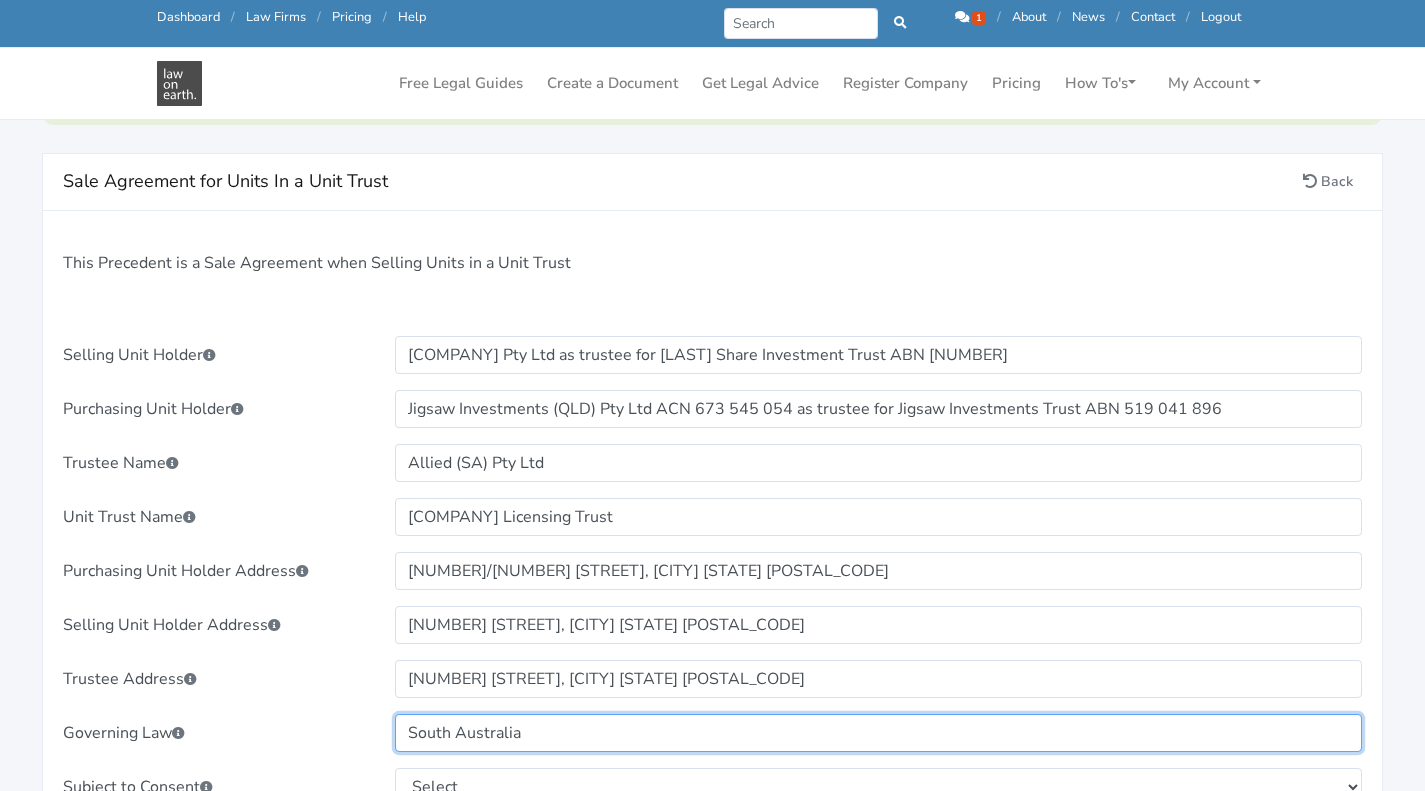 scroll, scrollTop: 500, scrollLeft: 0, axis: vertical 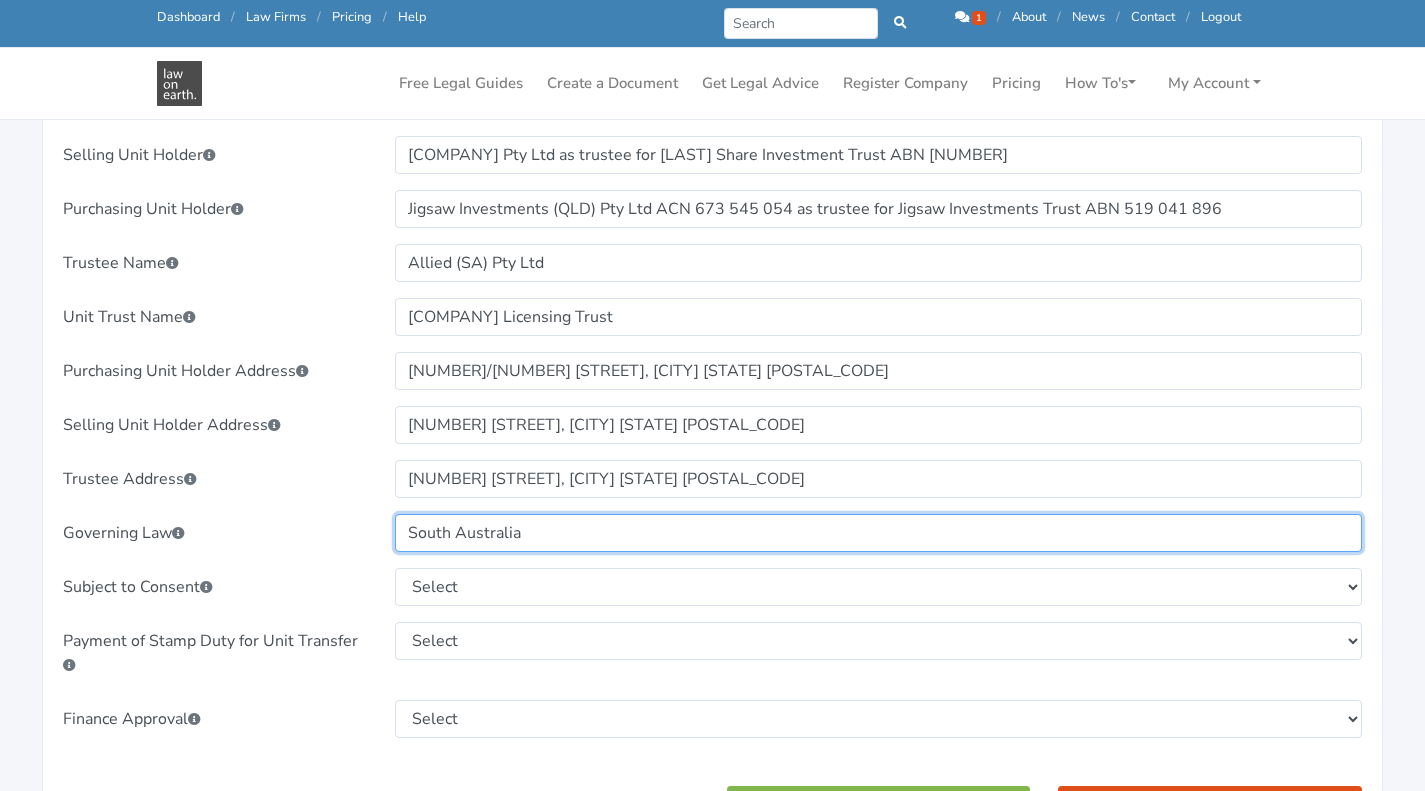 type on "South Australia" 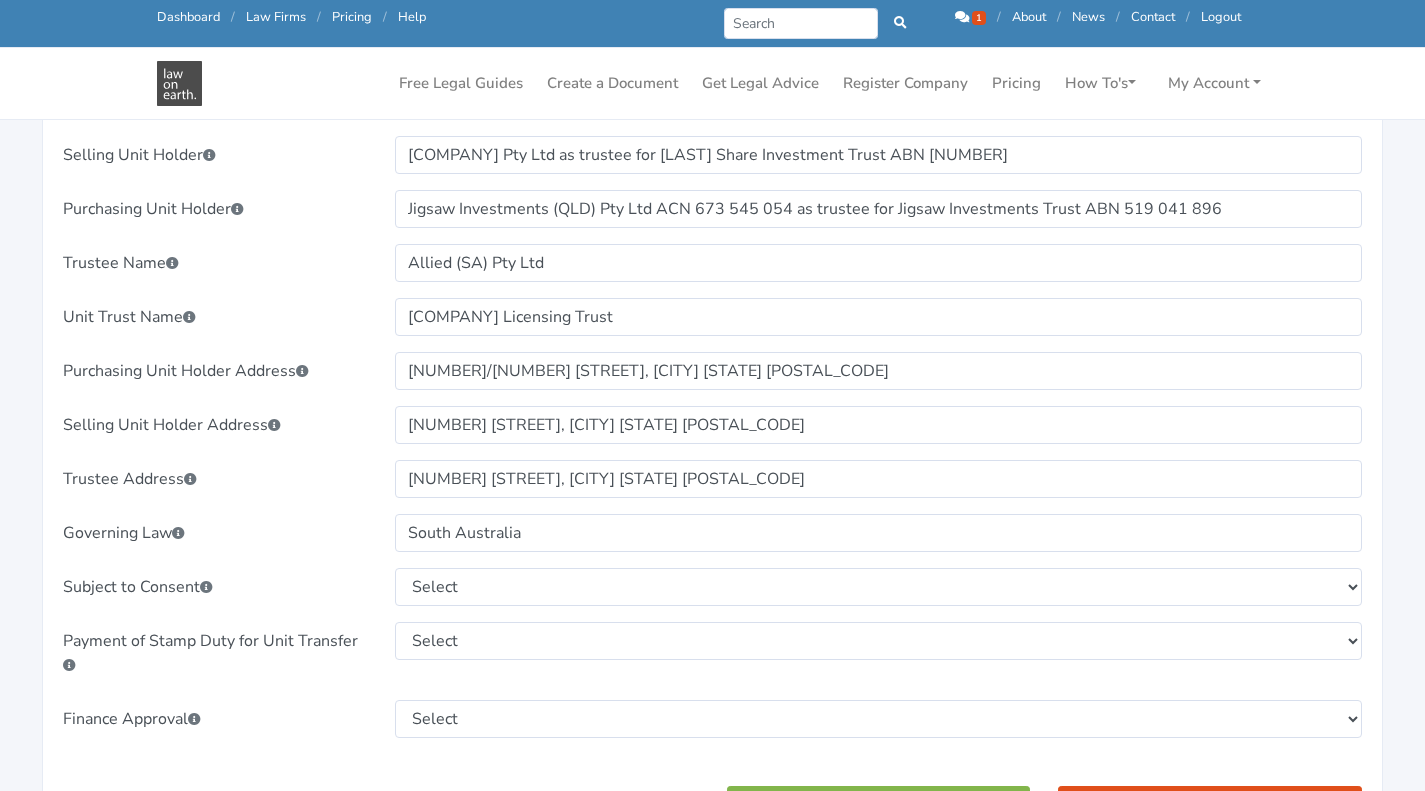 click on "Selling Unit Holder
Podcare Pty Ltd as trustee for Daly Share Investment Trust ABN 25 470 191 772" at bounding box center (712, 478) 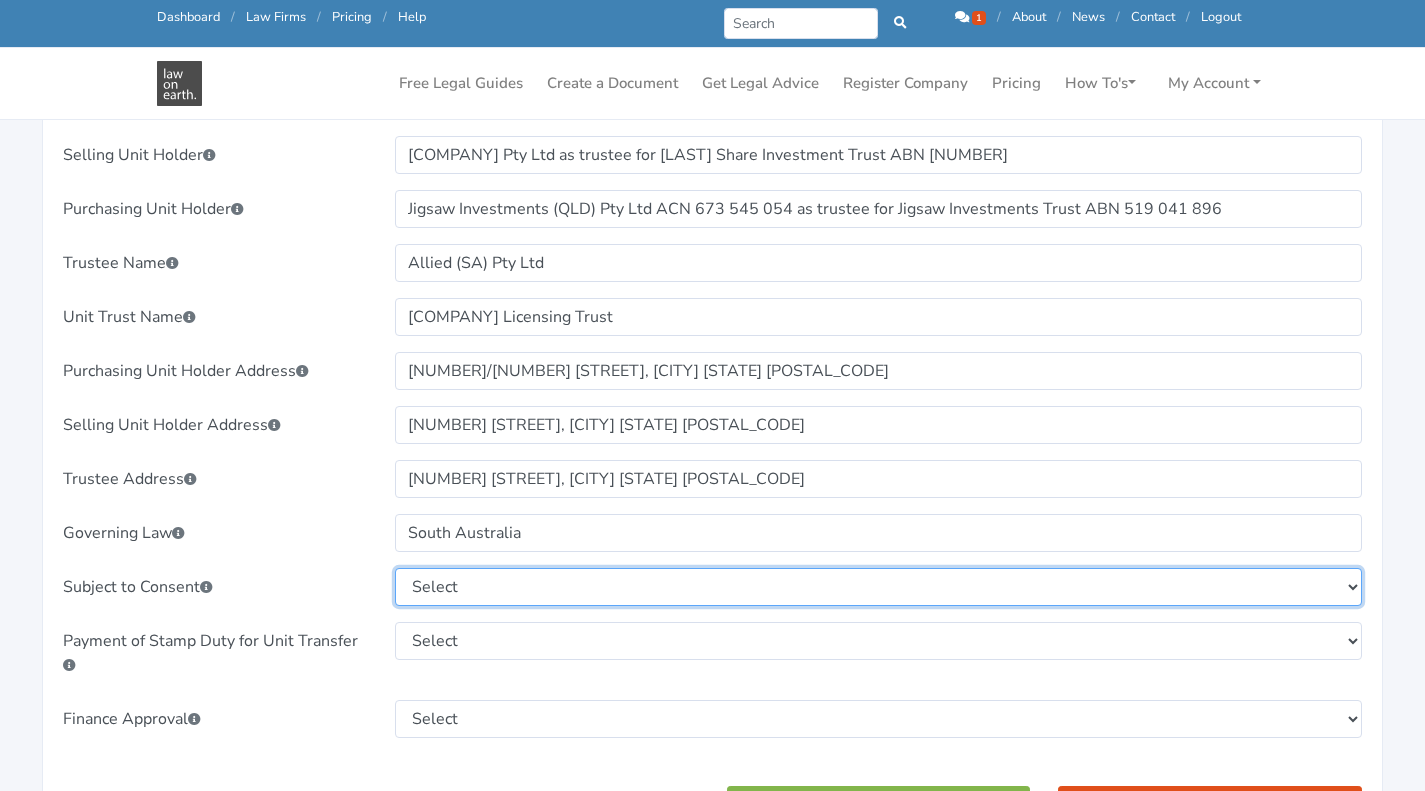 click on "Select
This contract is not subject to or conditional upon any third party consents.
This contract is subject to and conditional upon the parties obtaining the consent of the Third Party noted in the Schedule.  The parties agree to do all things, pay all fees and provide all information necessary in a timely manner to obtain the Third Party’s consent to the sale of units as detailed in the Schedule prior to Settlement Date." at bounding box center [878, 587] 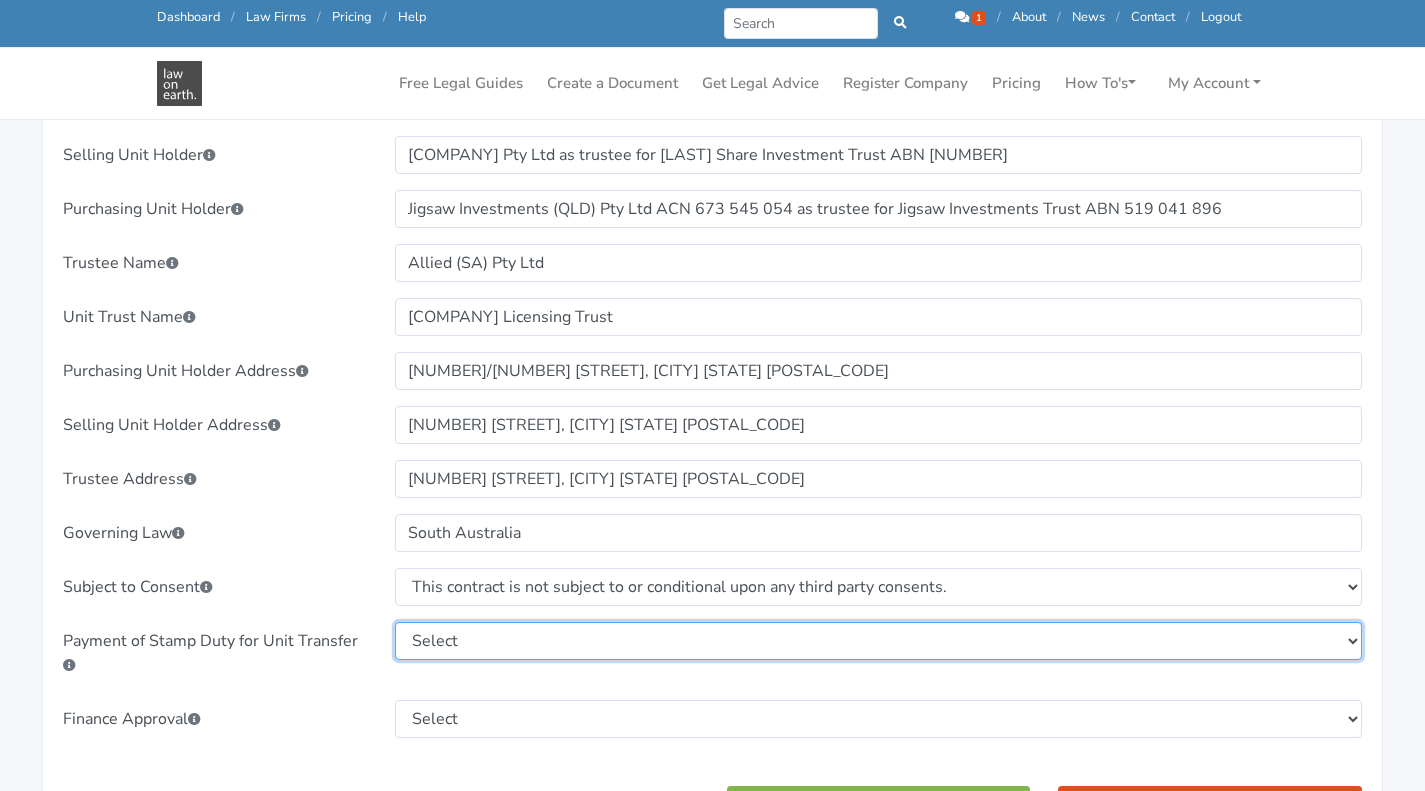 click on "Select
Purchaser
Seller" at bounding box center [878, 641] 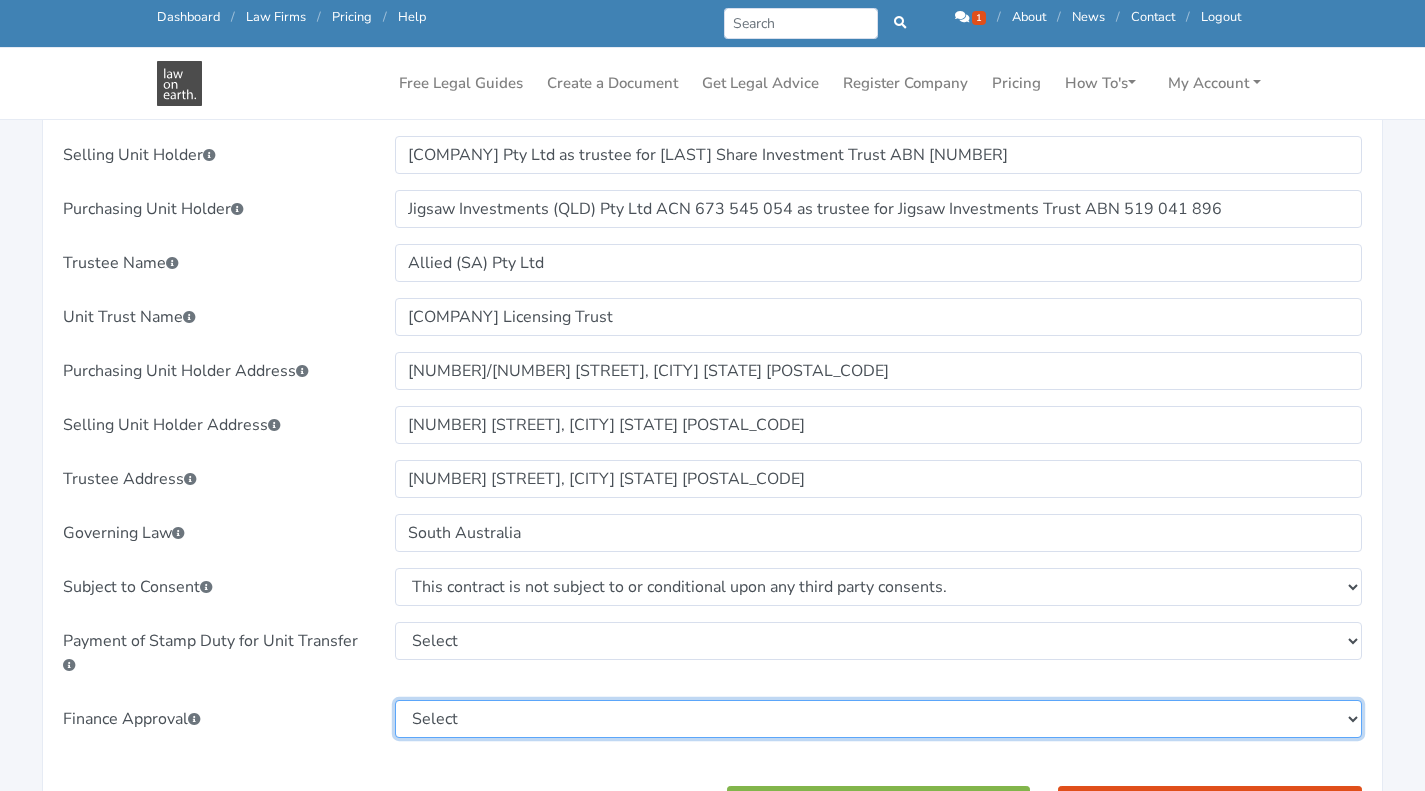 click on "Select
This Sale of Units is not subject to Finance Approval.
This contract is subject to and conditional upon the Purchaser obtaining finance on terms satisfactory to the Purchaser by the Finance Date in the Schedule." at bounding box center (878, 719) 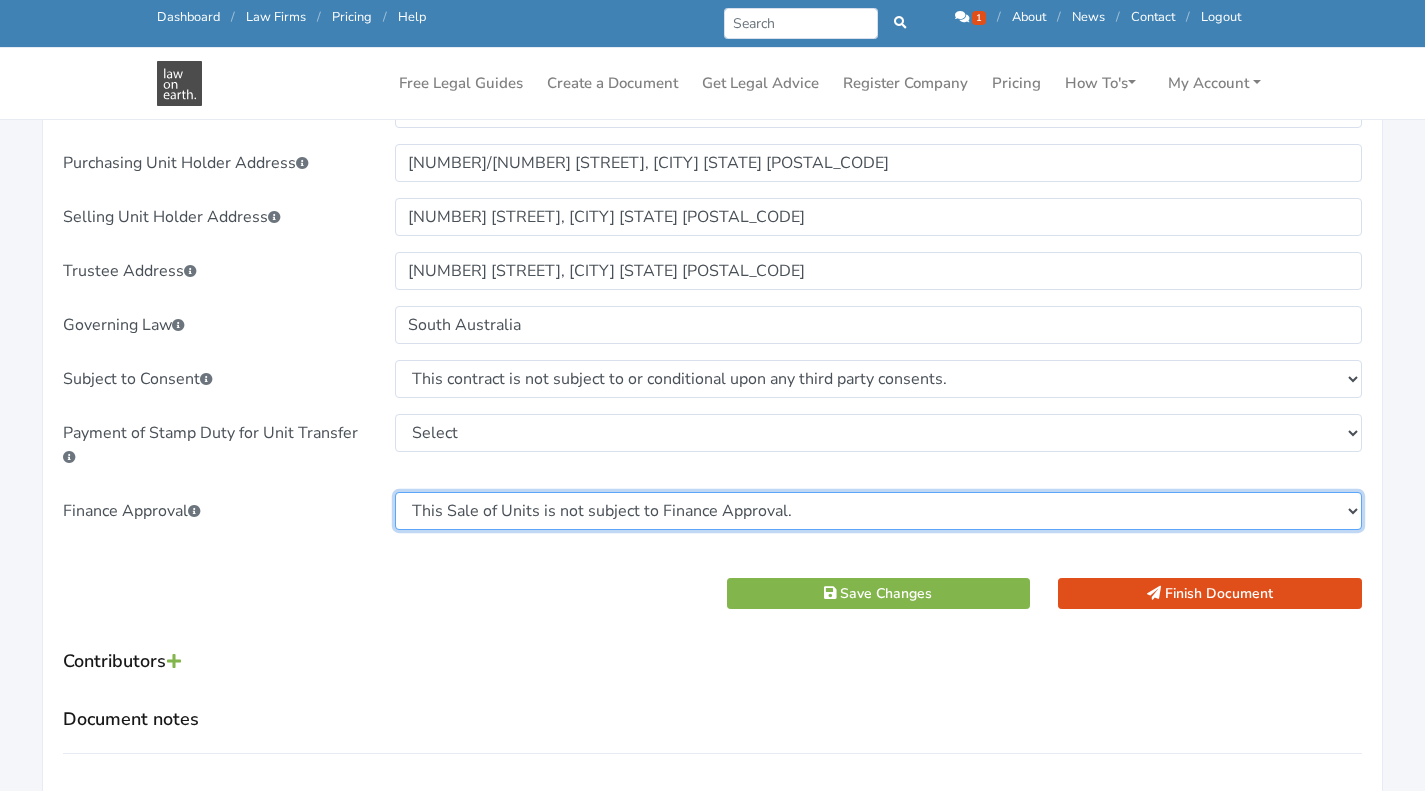 scroll, scrollTop: 700, scrollLeft: 0, axis: vertical 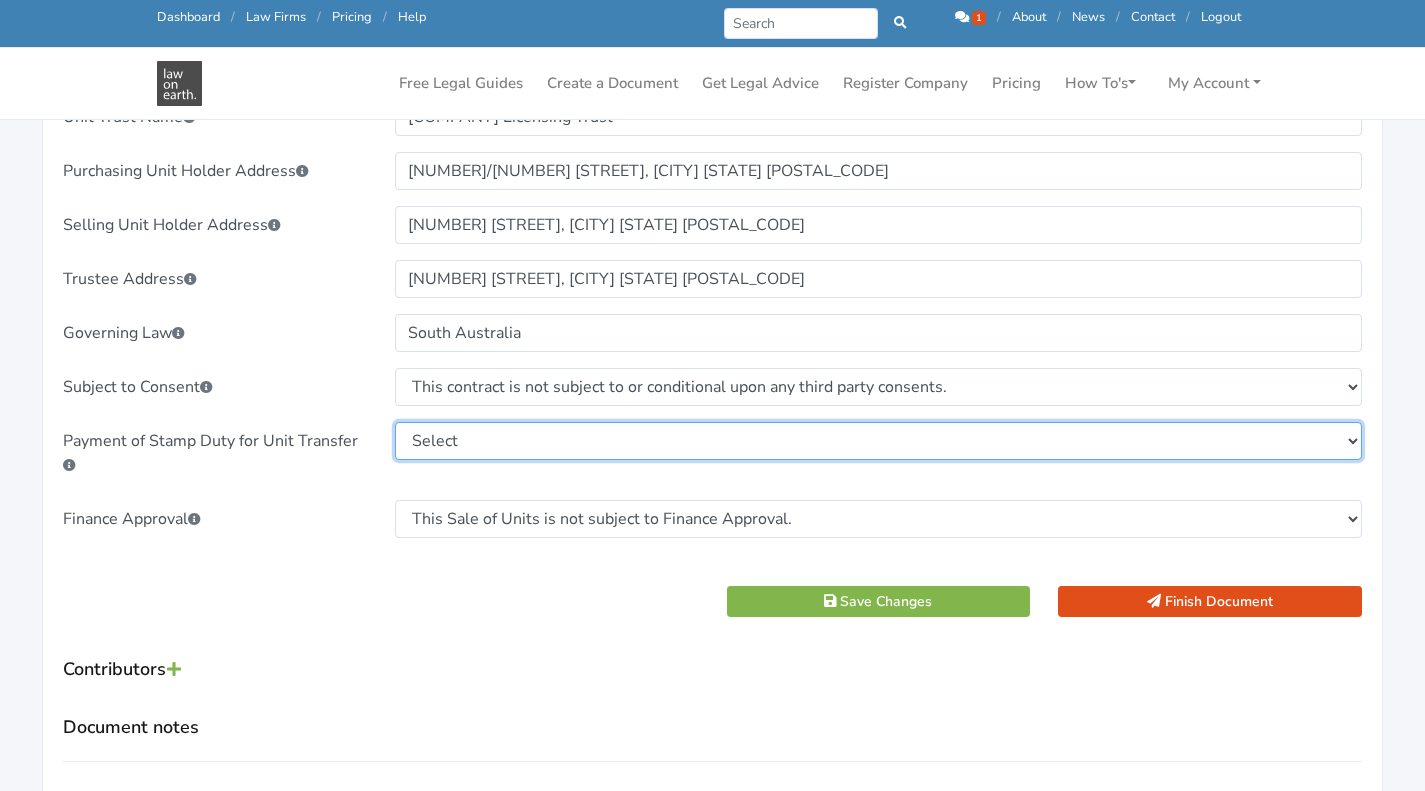 click on "Select
Purchaser
Seller" at bounding box center (878, 441) 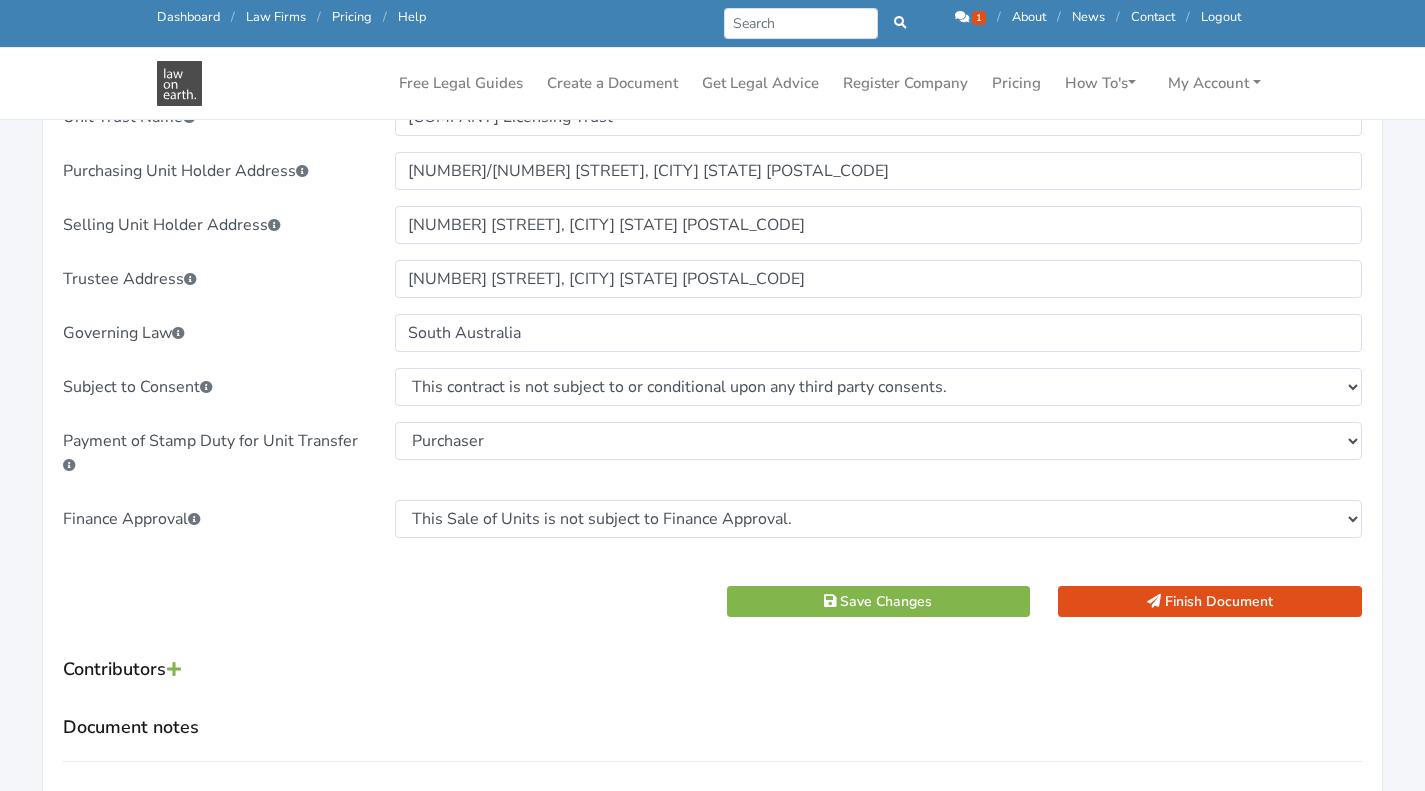 click on "Payment of Stamp Duty for Unit Transfer" at bounding box center (215, 453) 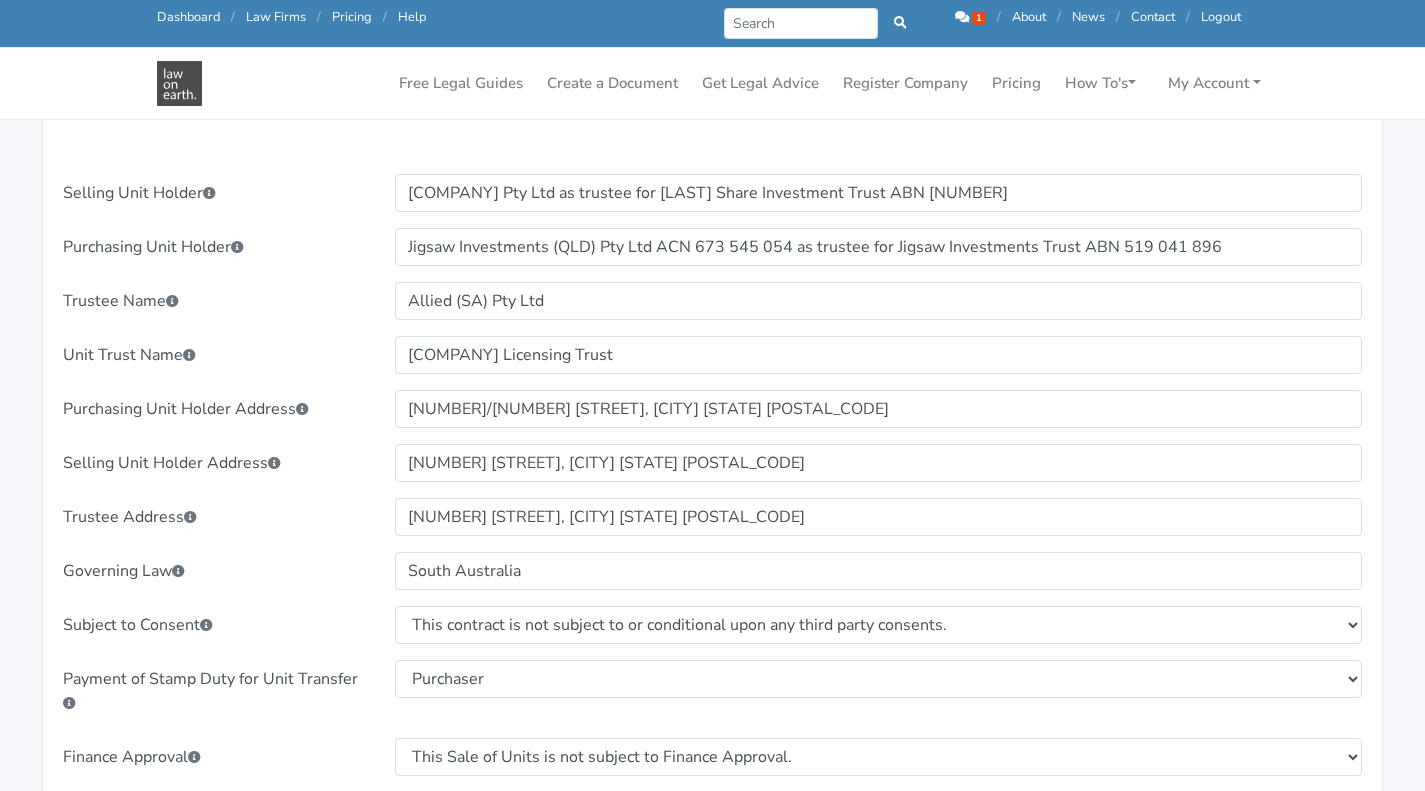 scroll, scrollTop: 400, scrollLeft: 0, axis: vertical 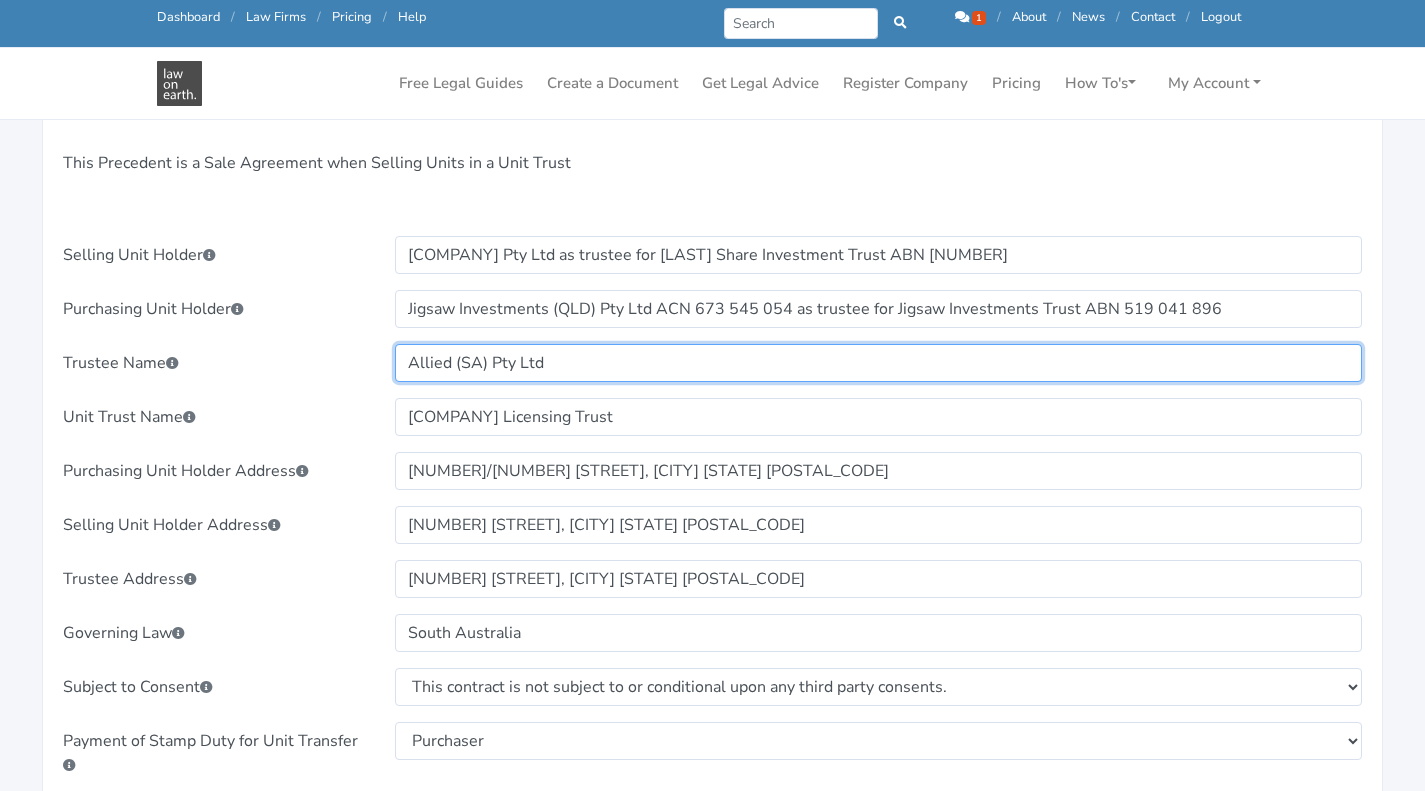 click on "Allied (SA) Pty Ltd" at bounding box center [878, 363] 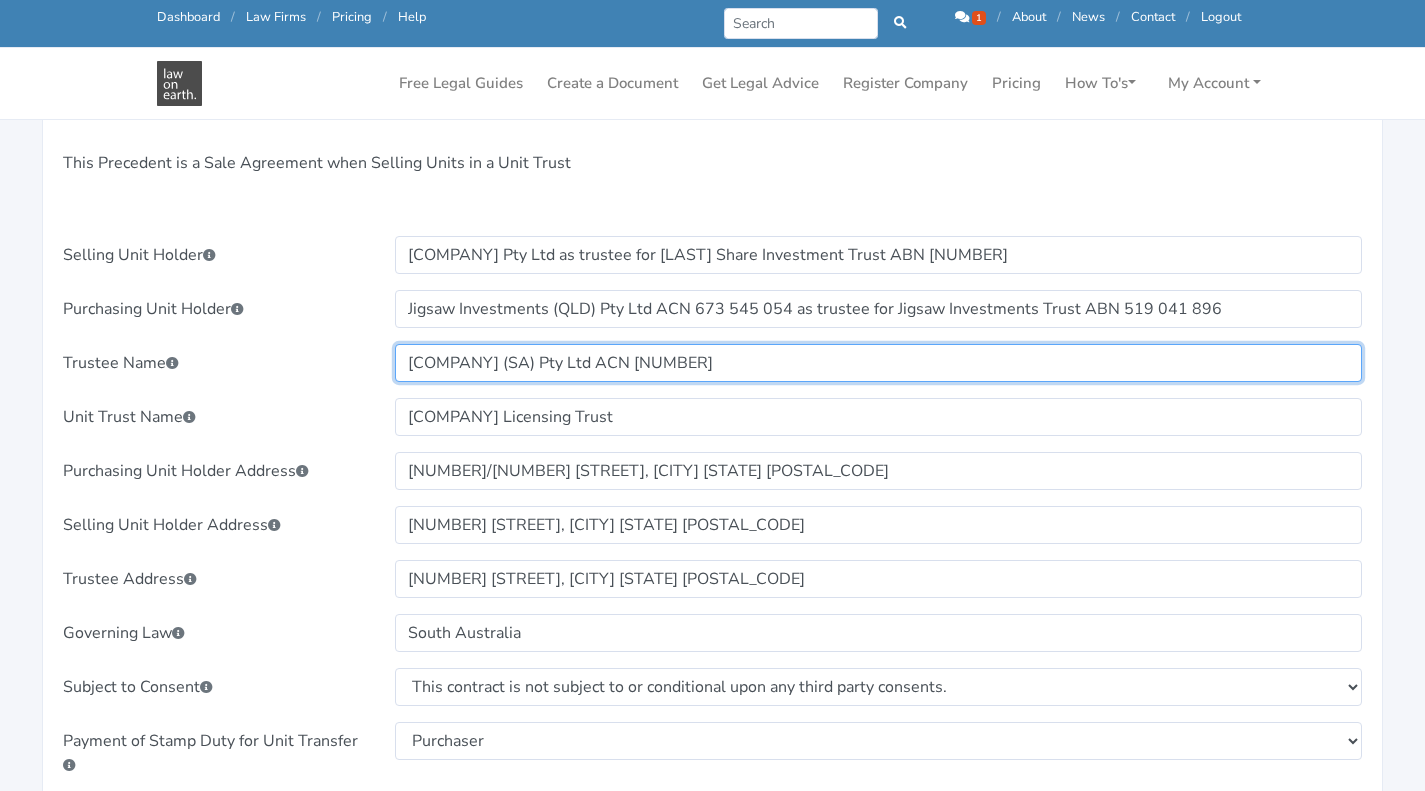 type on "[COMPANY] (SA) Pty Ltd ACN [NUMBER]" 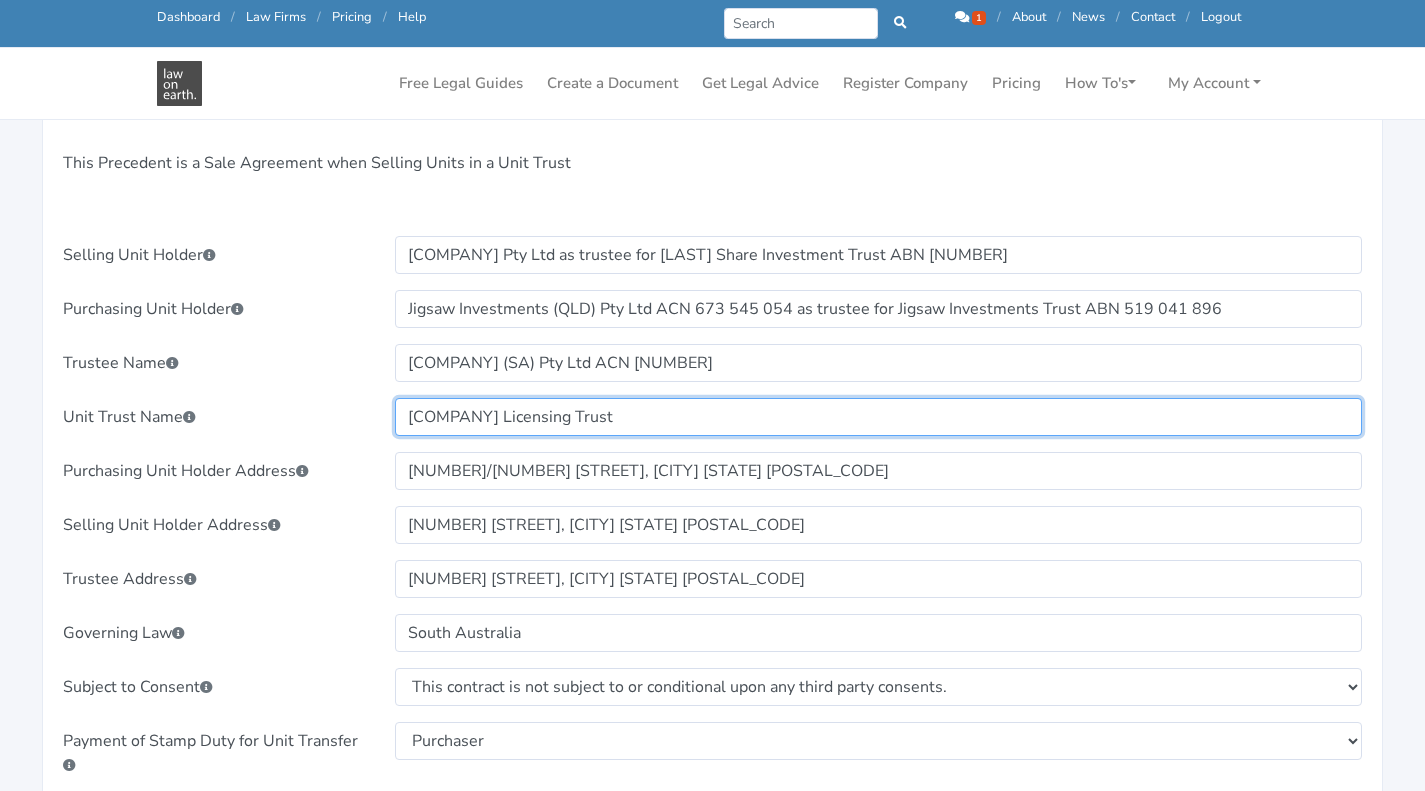 click on "[COMPANY] Licensing Trust" at bounding box center [878, 417] 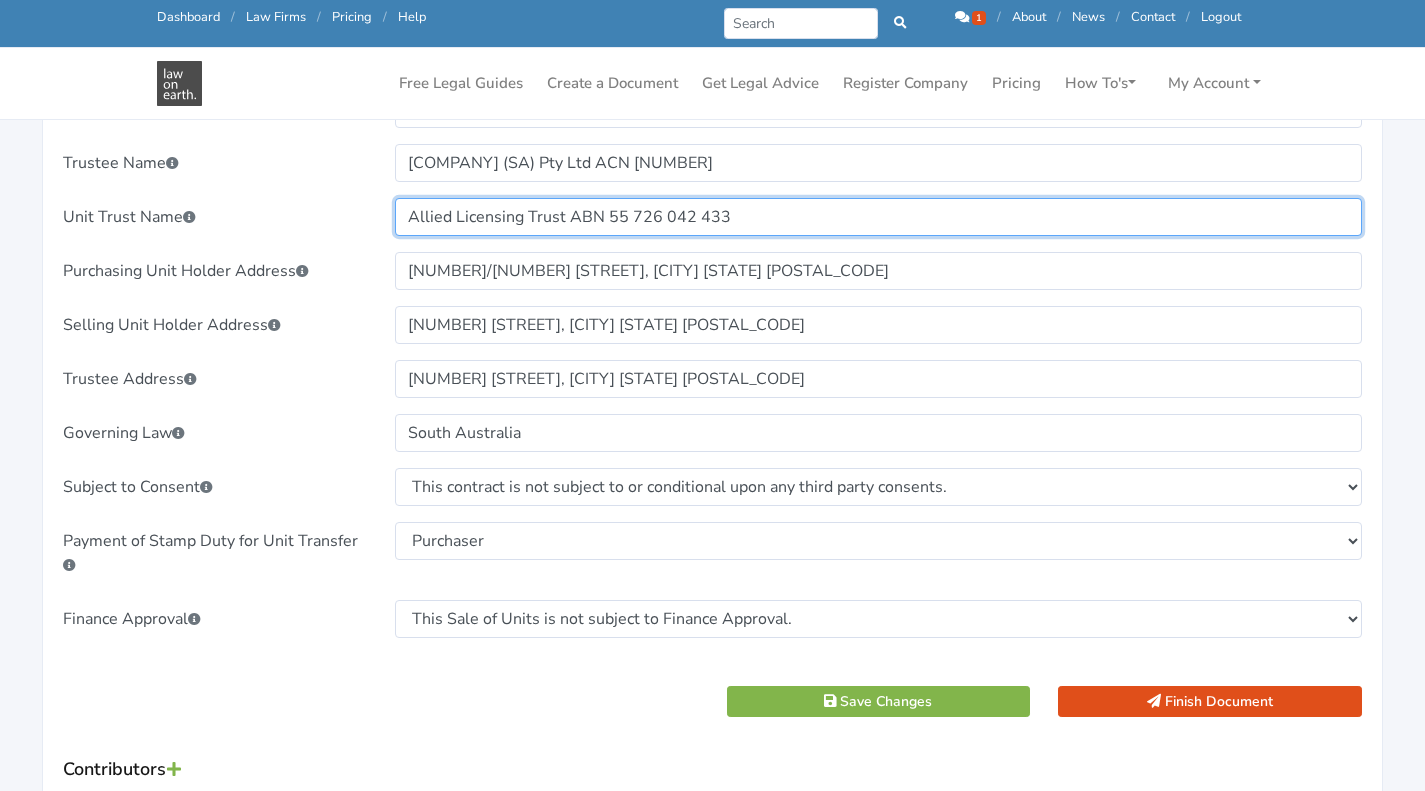 scroll, scrollTop: 700, scrollLeft: 0, axis: vertical 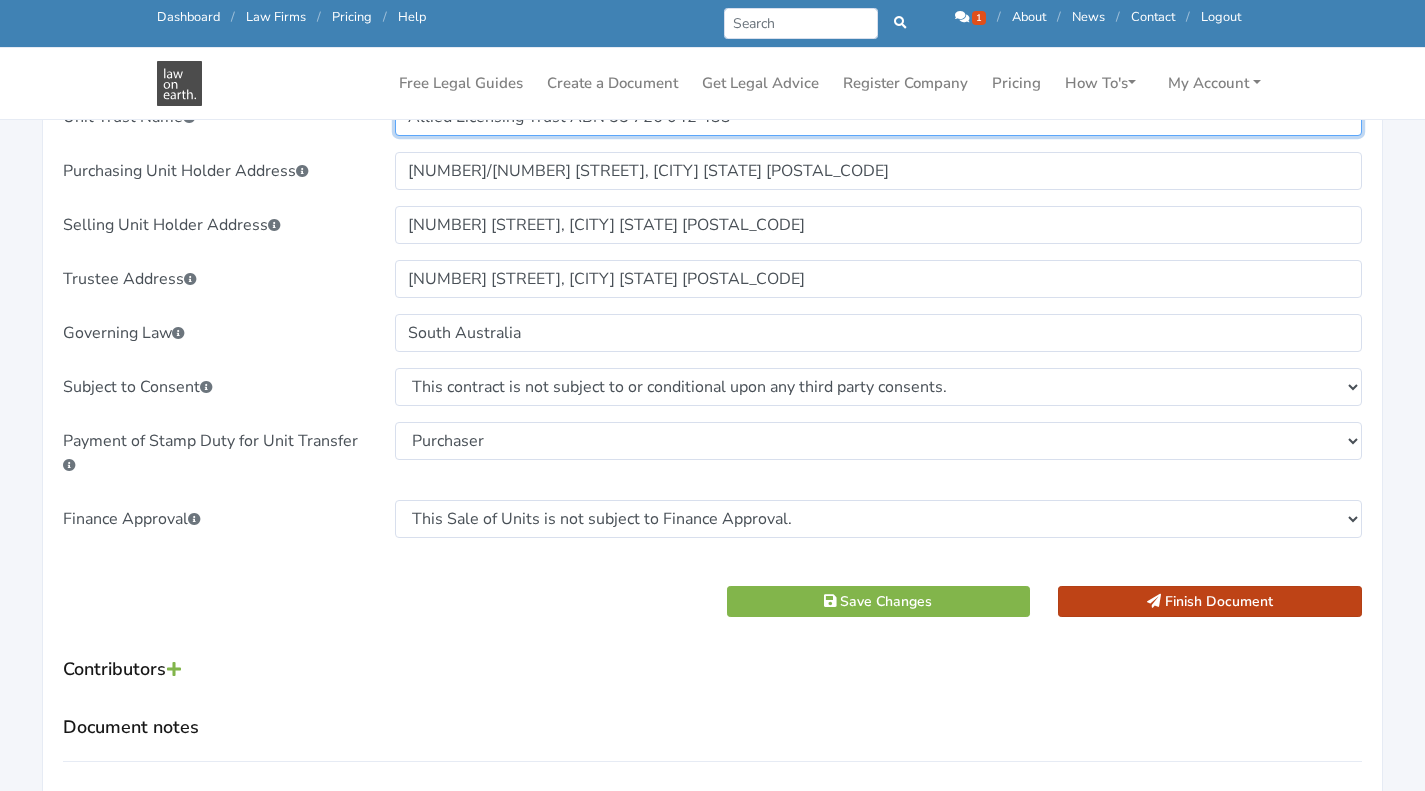 type on "Allied Licensing Trust ABN 55 726 042 433" 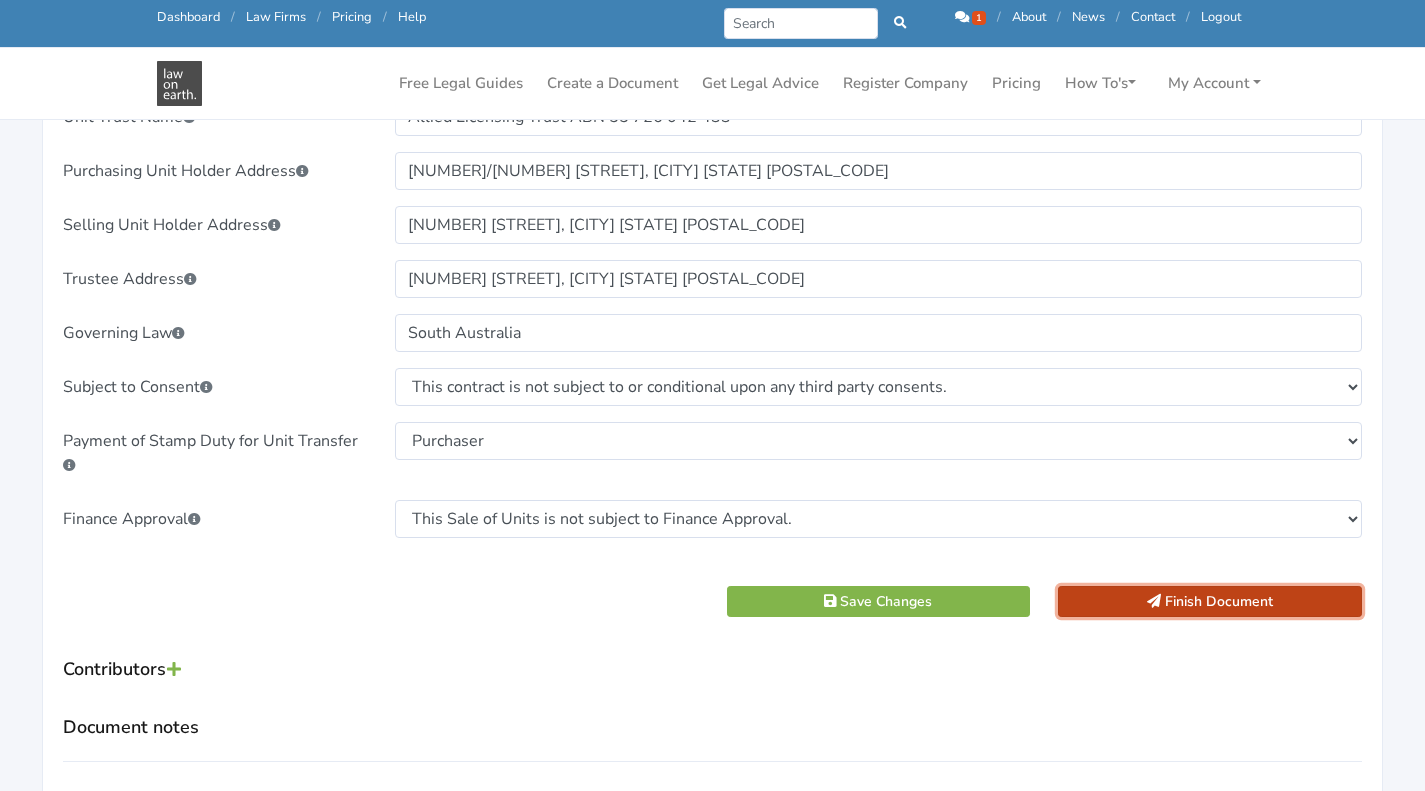 click on "Finish Document" at bounding box center (1210, 601) 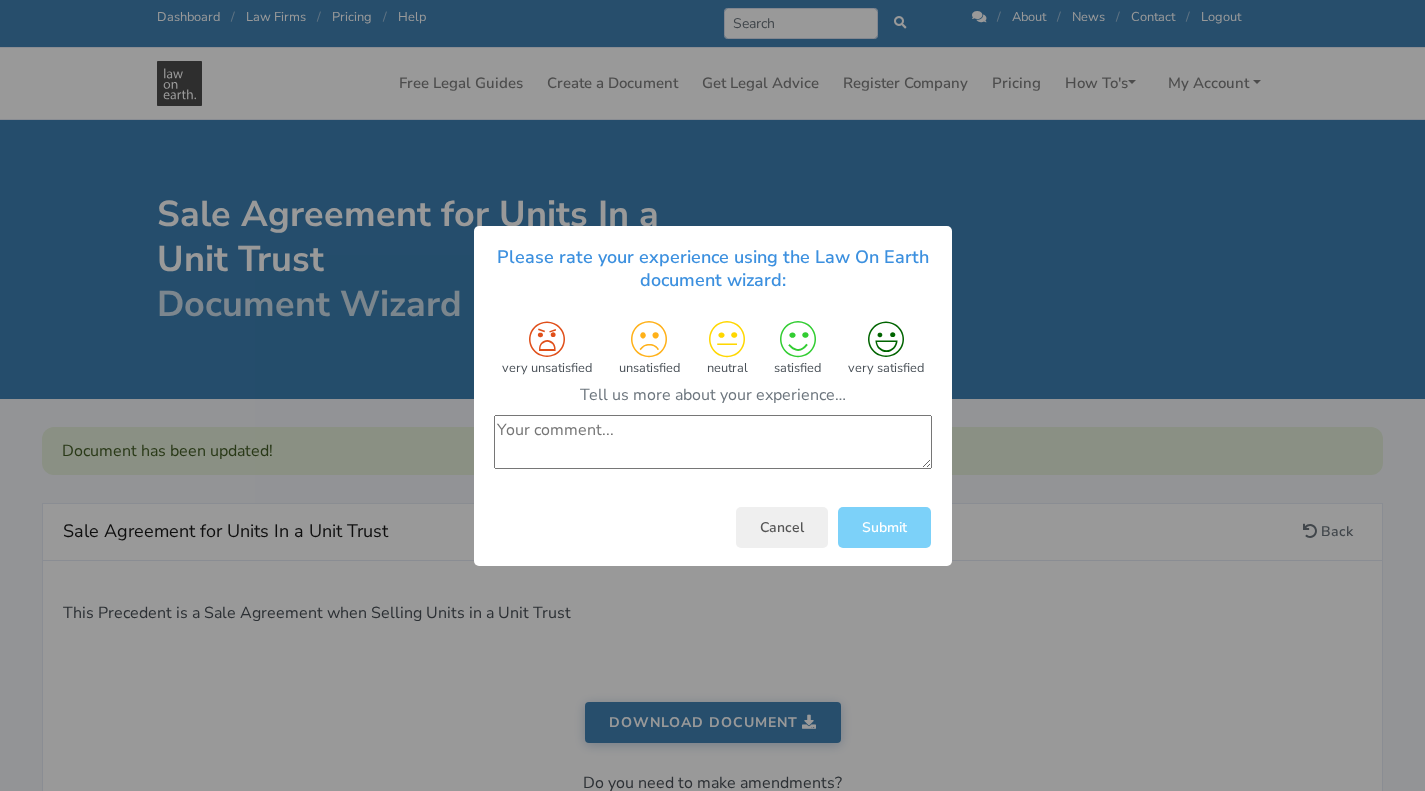 scroll, scrollTop: 0, scrollLeft: 0, axis: both 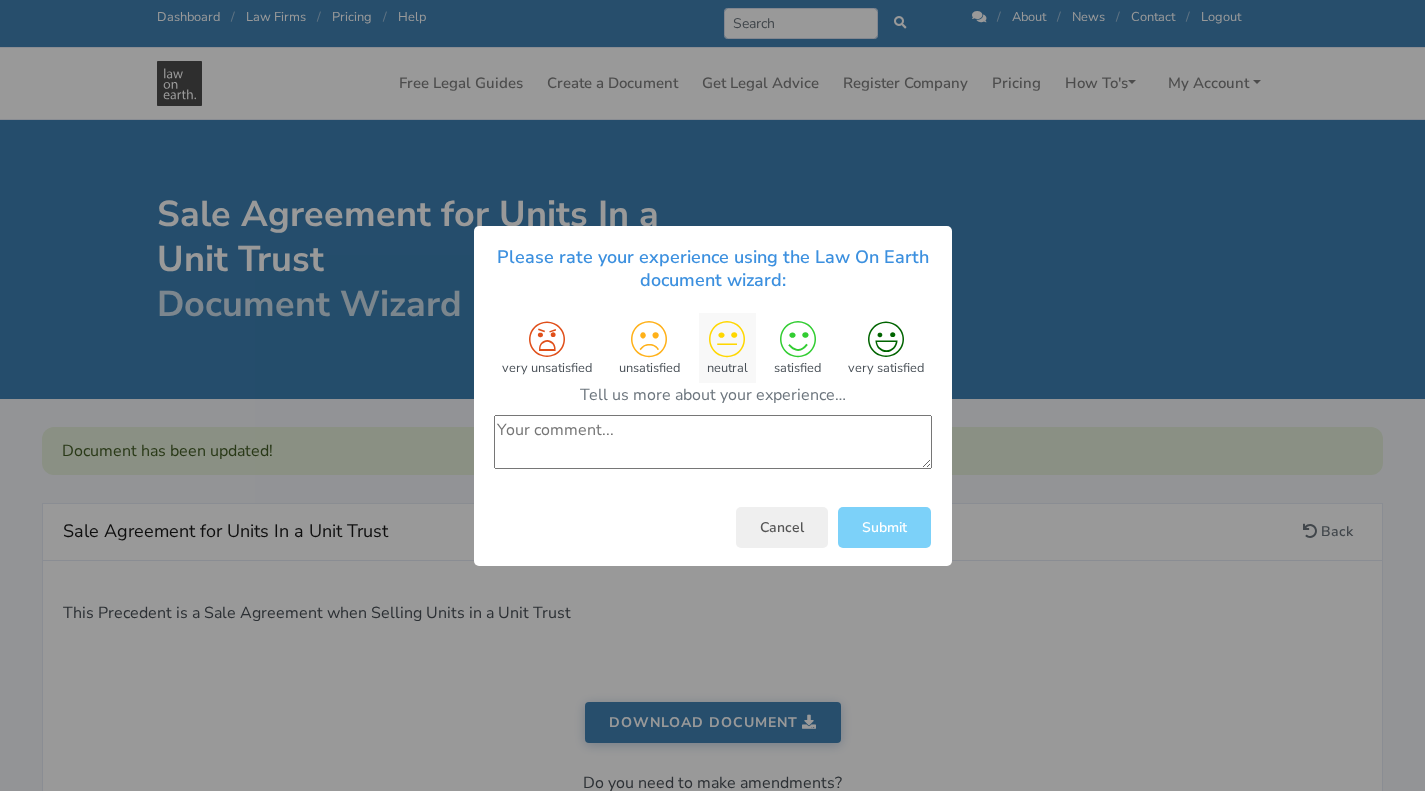 click on "neutral" at bounding box center [726, 348] 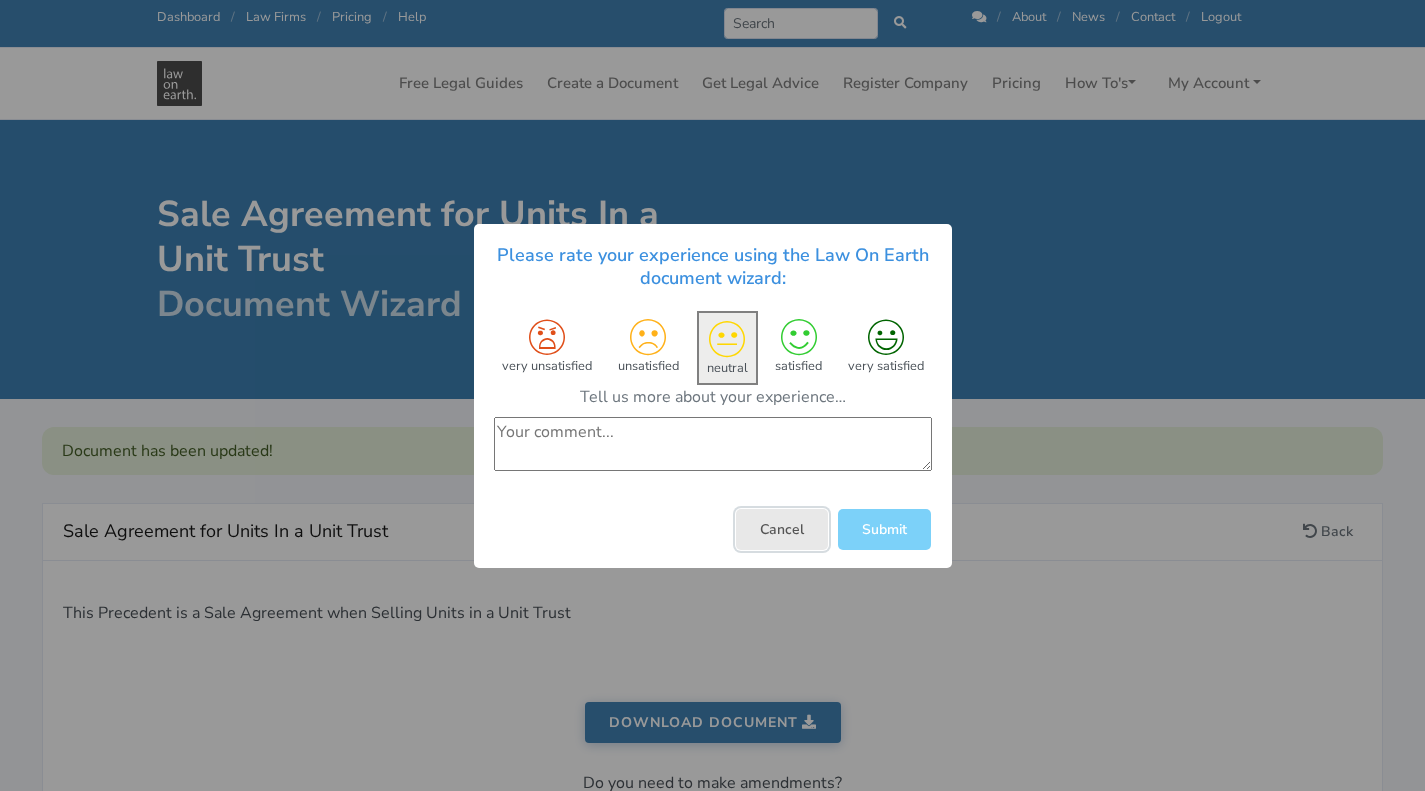 click on "Cancel" at bounding box center (782, 528) 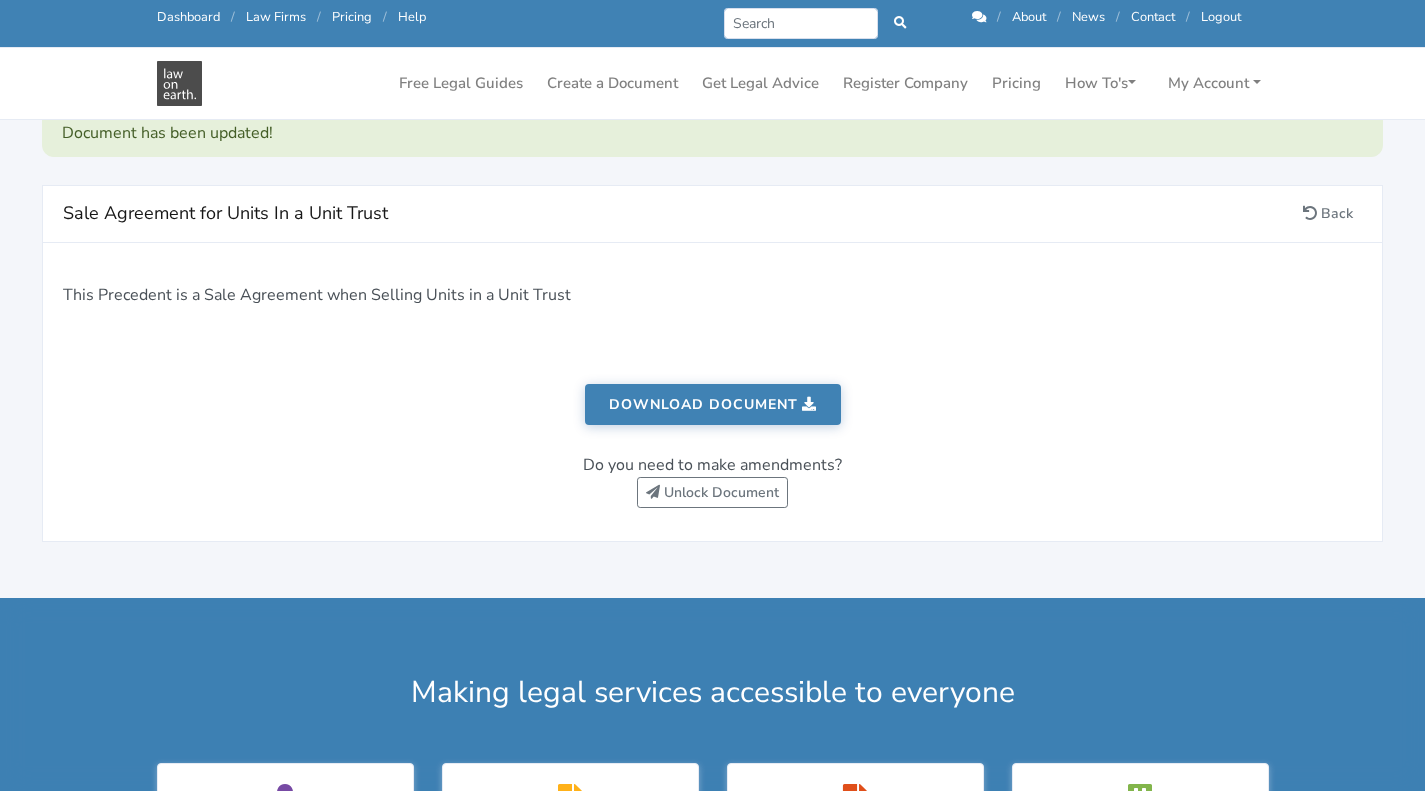 scroll, scrollTop: 300, scrollLeft: 0, axis: vertical 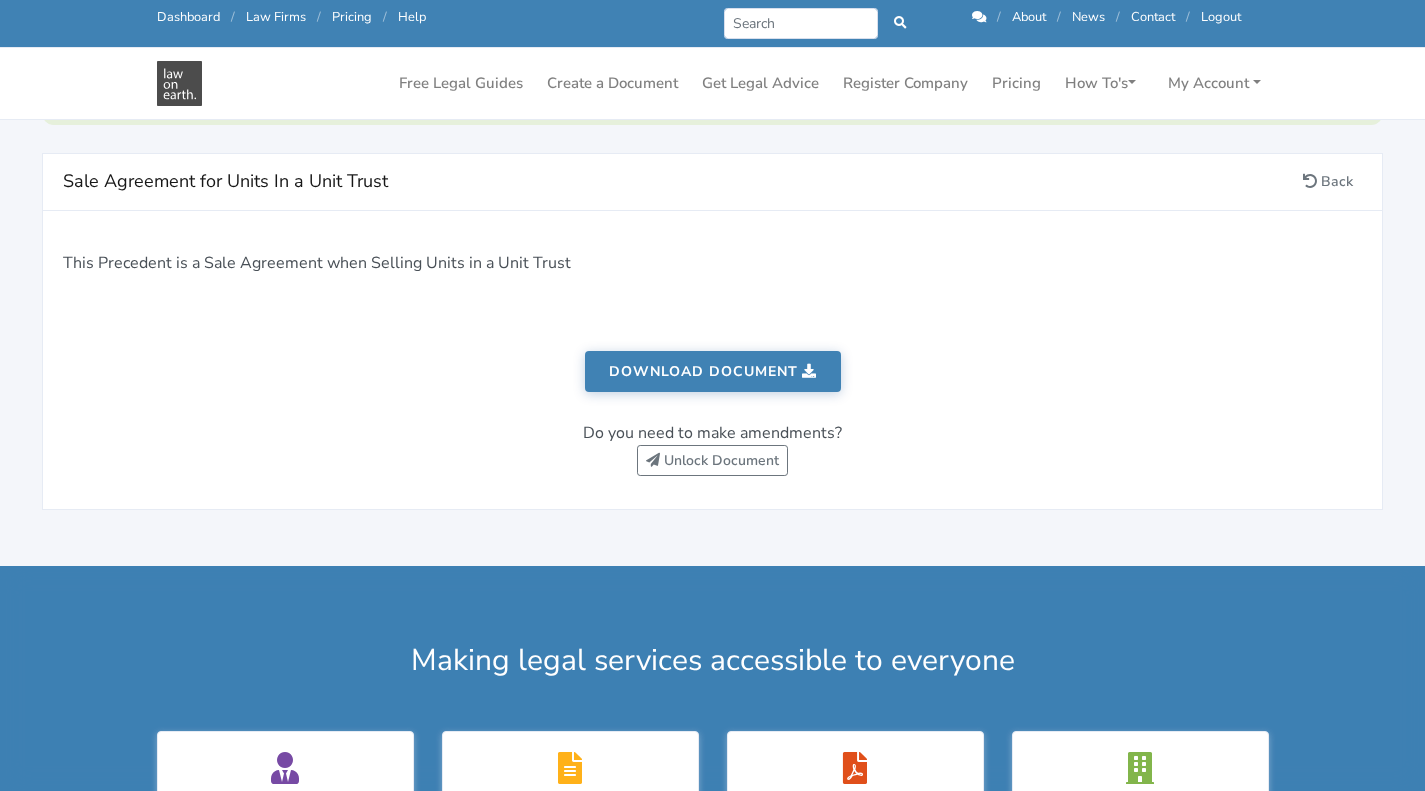 click on "Download document" at bounding box center [713, 371] 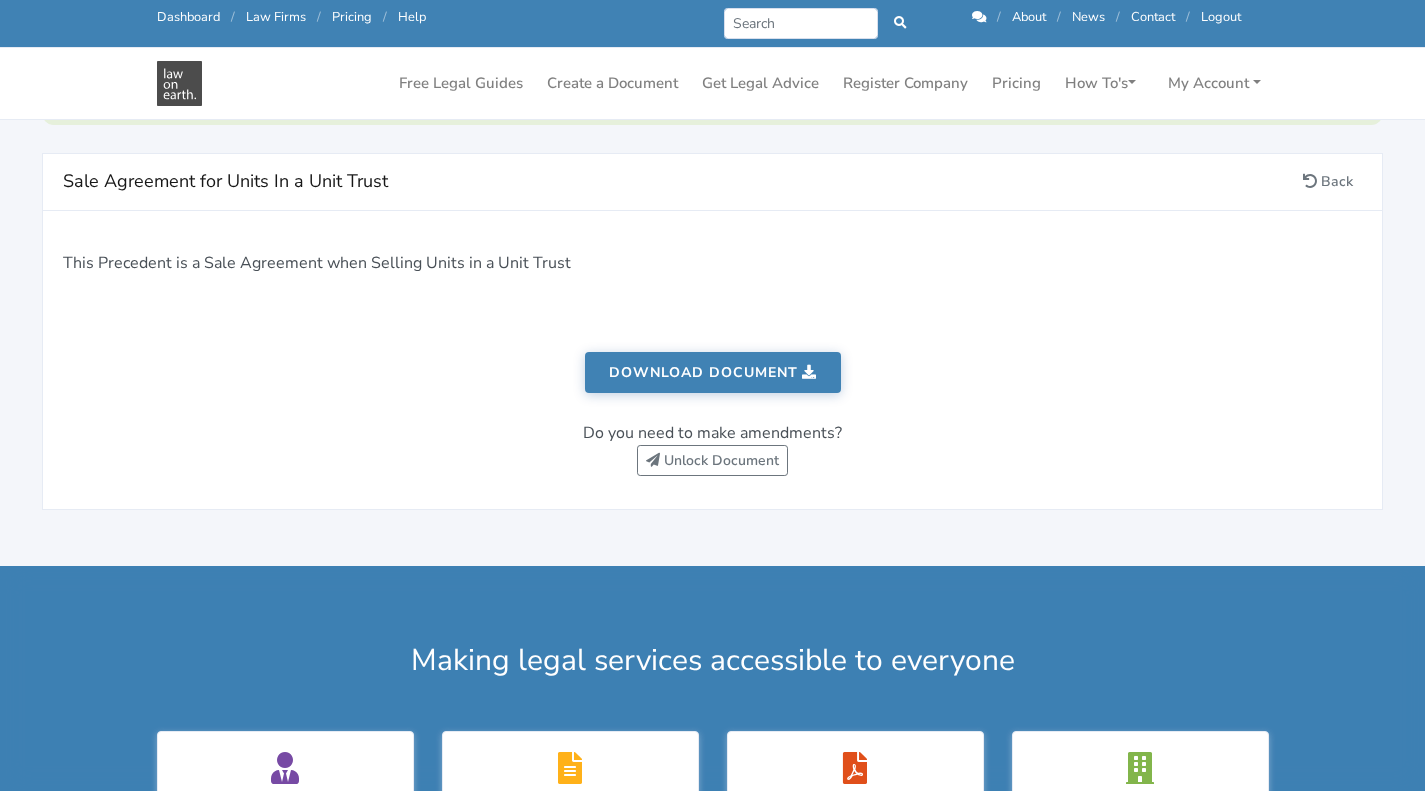 click on "Dashboard" at bounding box center (188, 17) 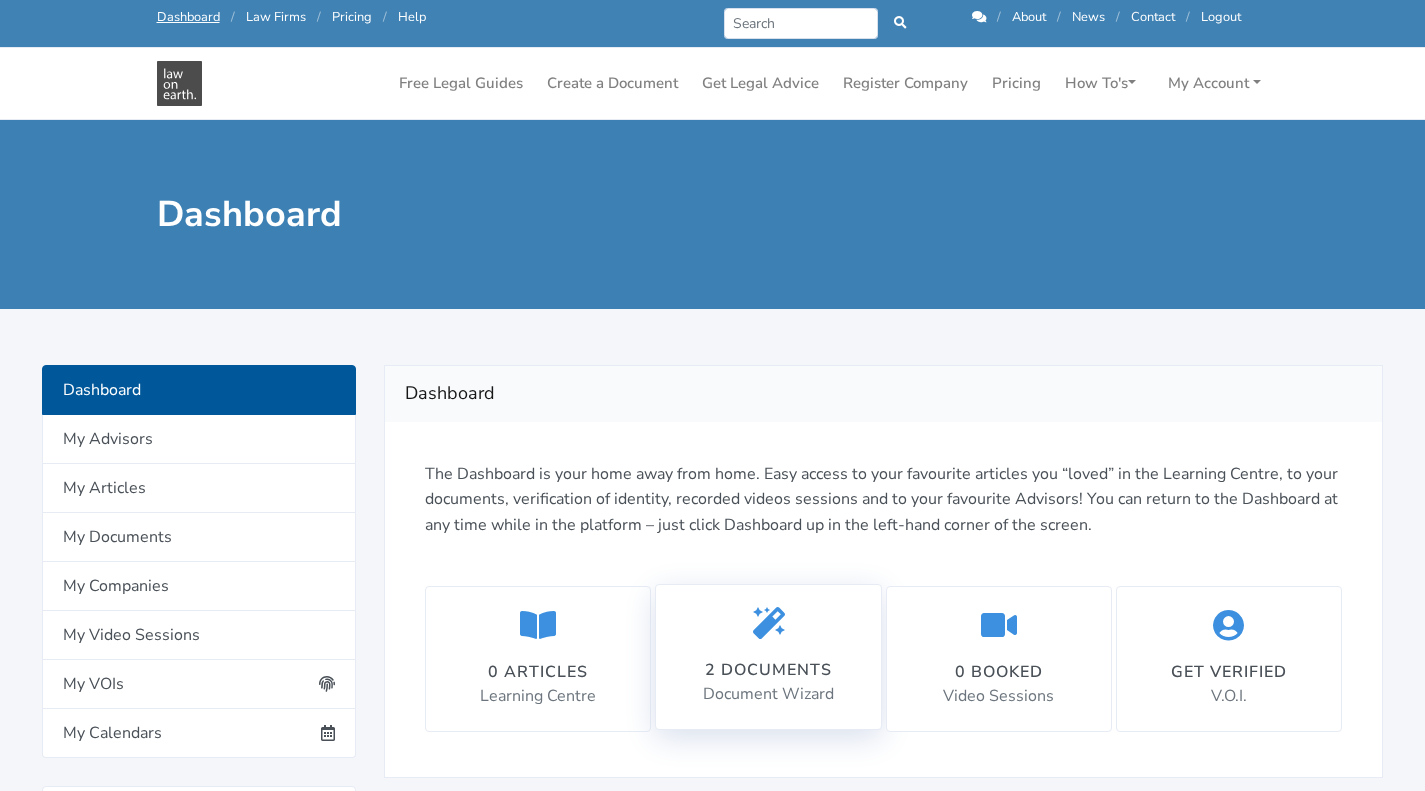 scroll, scrollTop: 0, scrollLeft: 0, axis: both 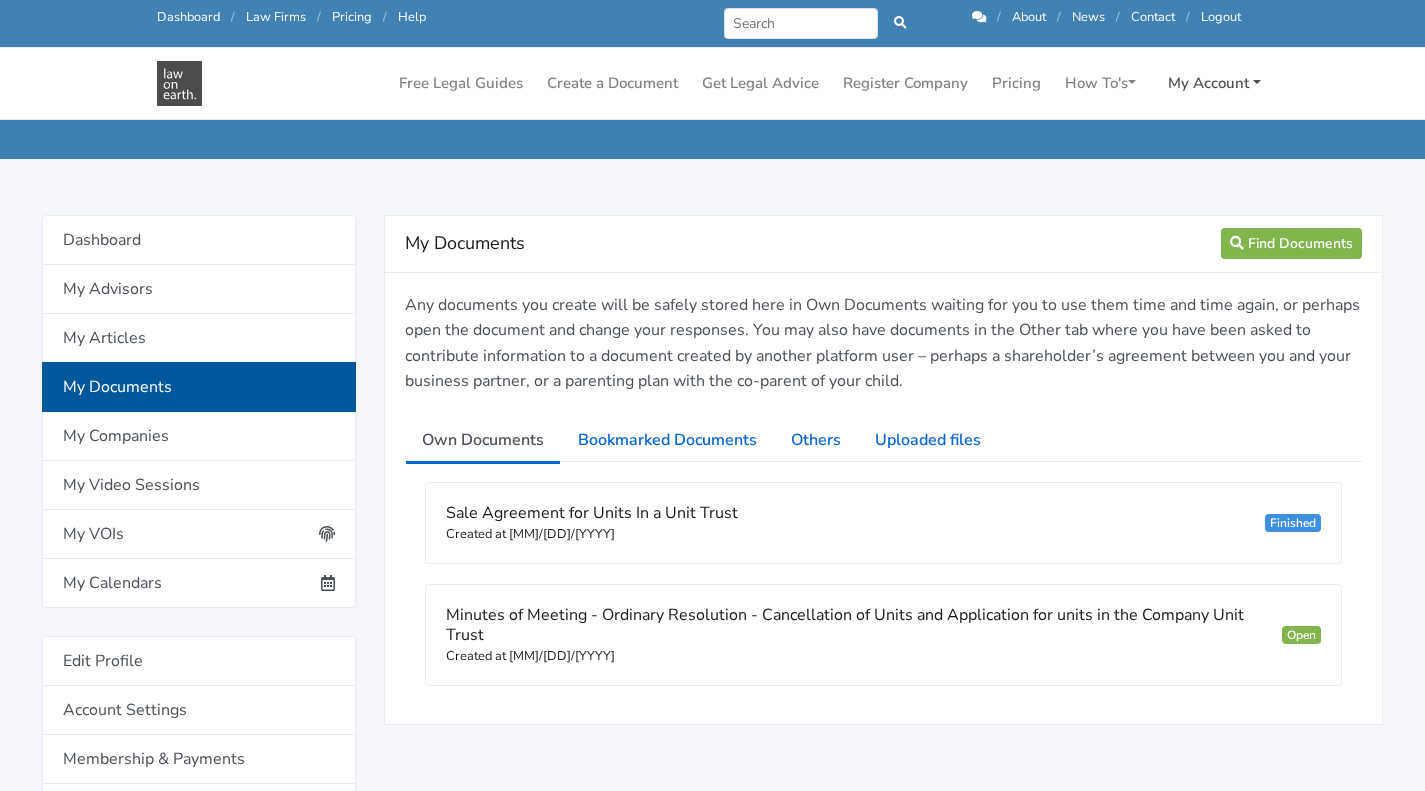 click on "My Account" at bounding box center (1214, 83) 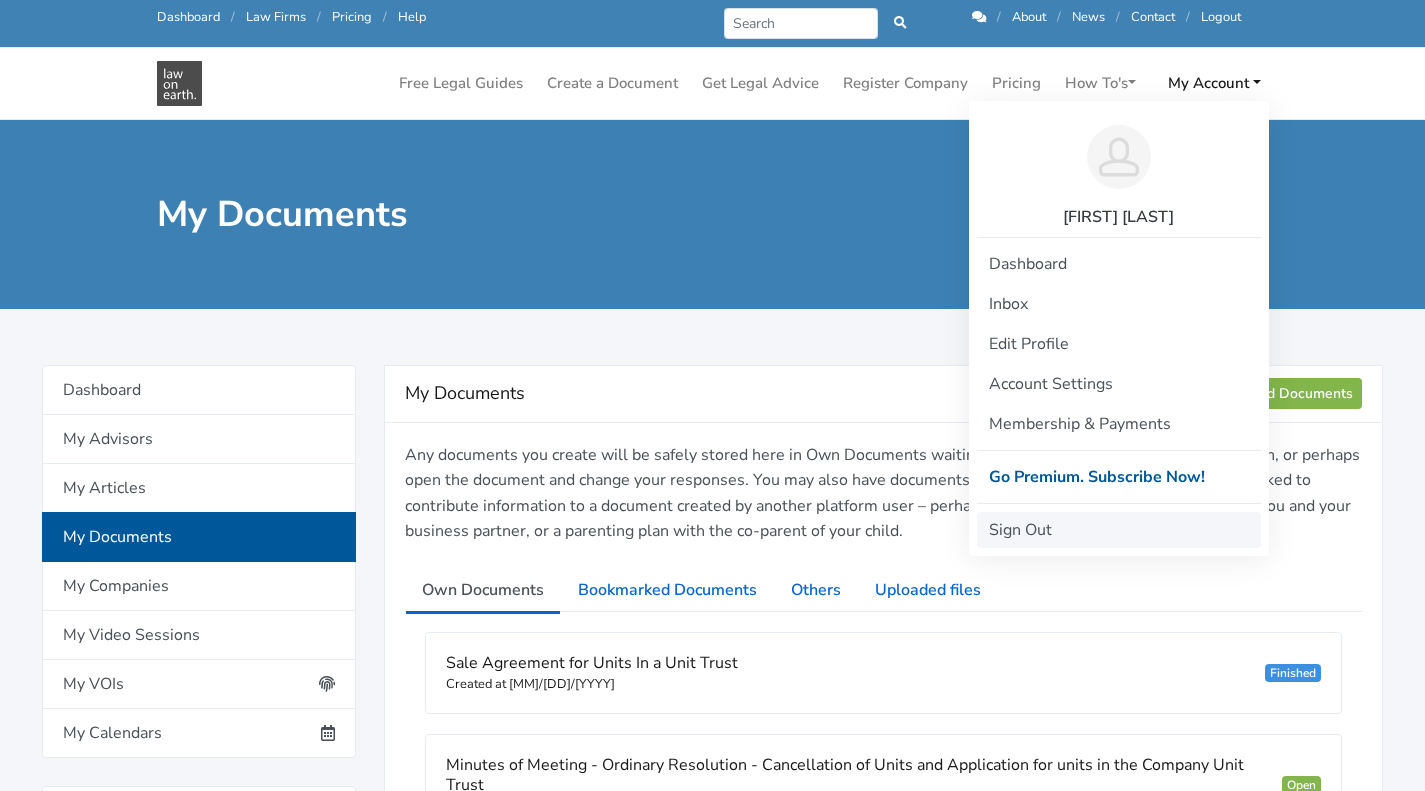 click on "Sign Out" at bounding box center [1119, 530] 